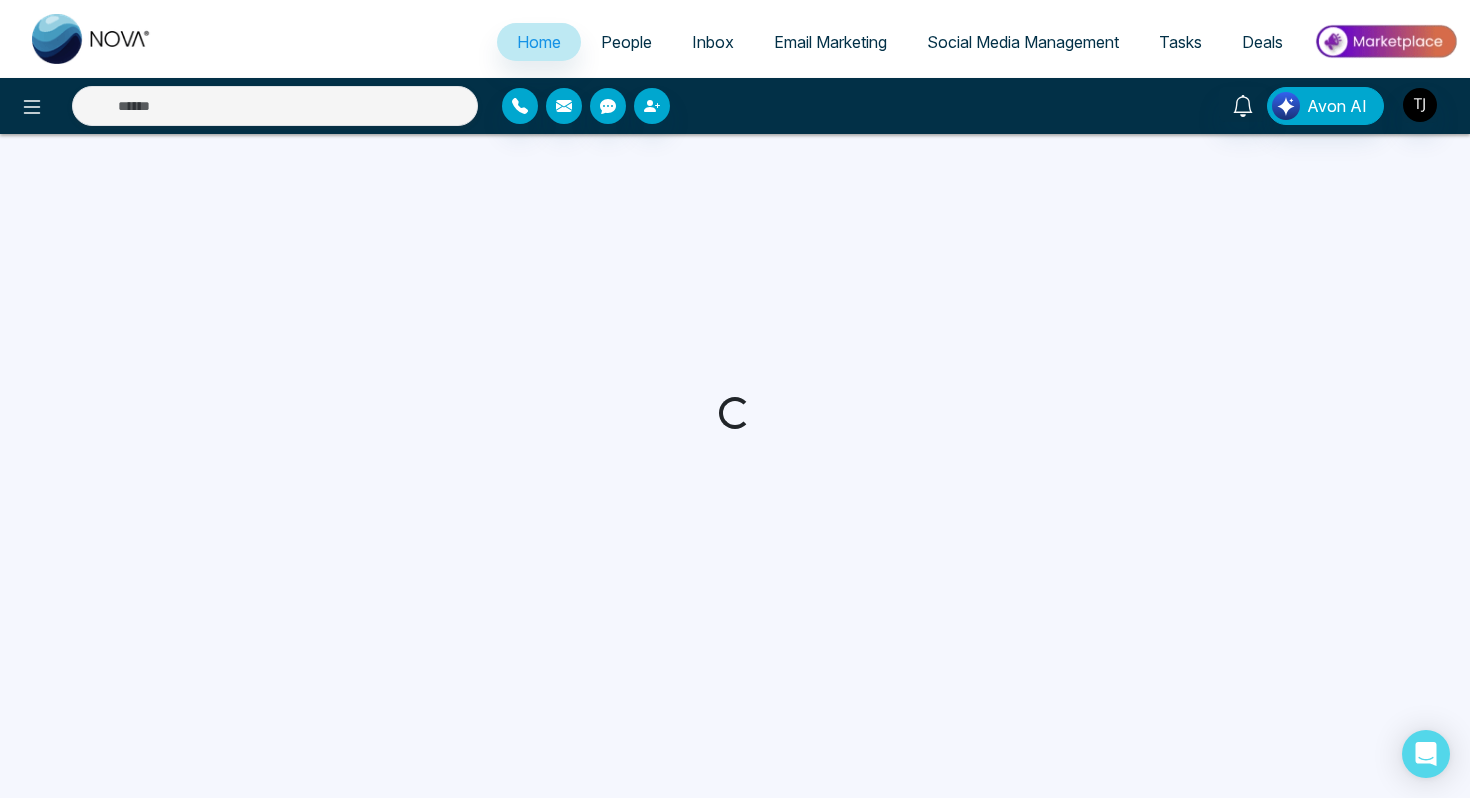 scroll, scrollTop: 0, scrollLeft: 0, axis: both 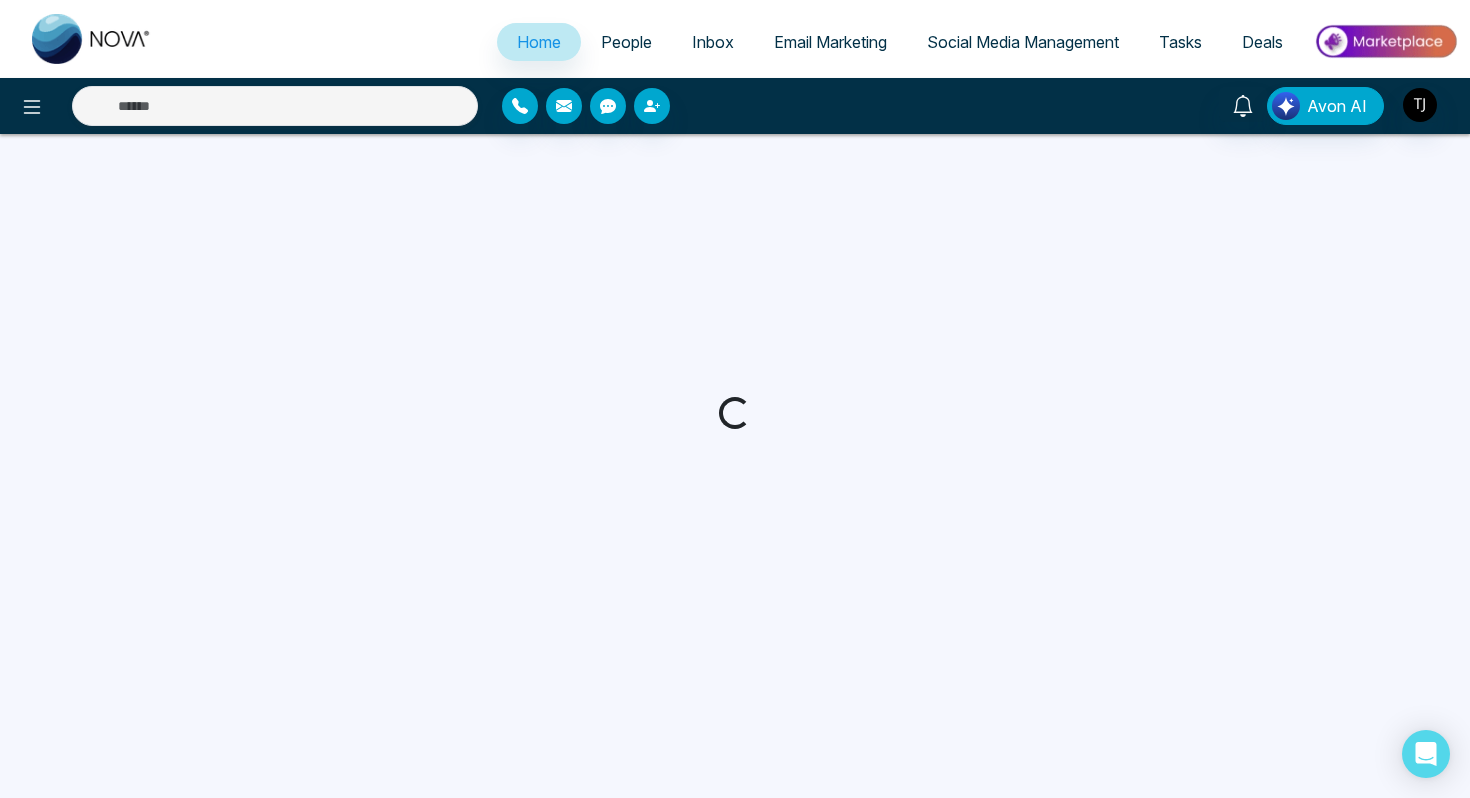 select on "*" 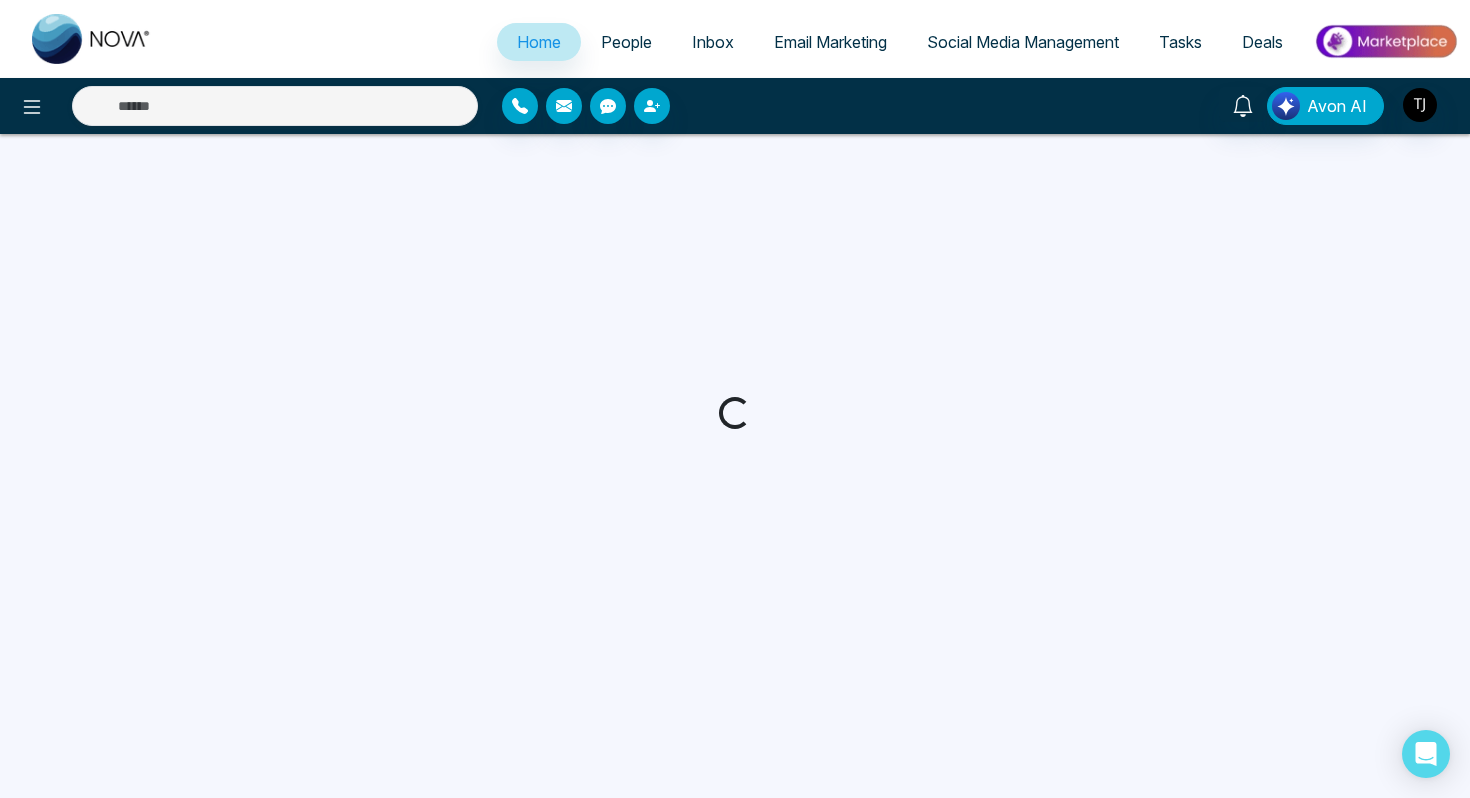 select on "*" 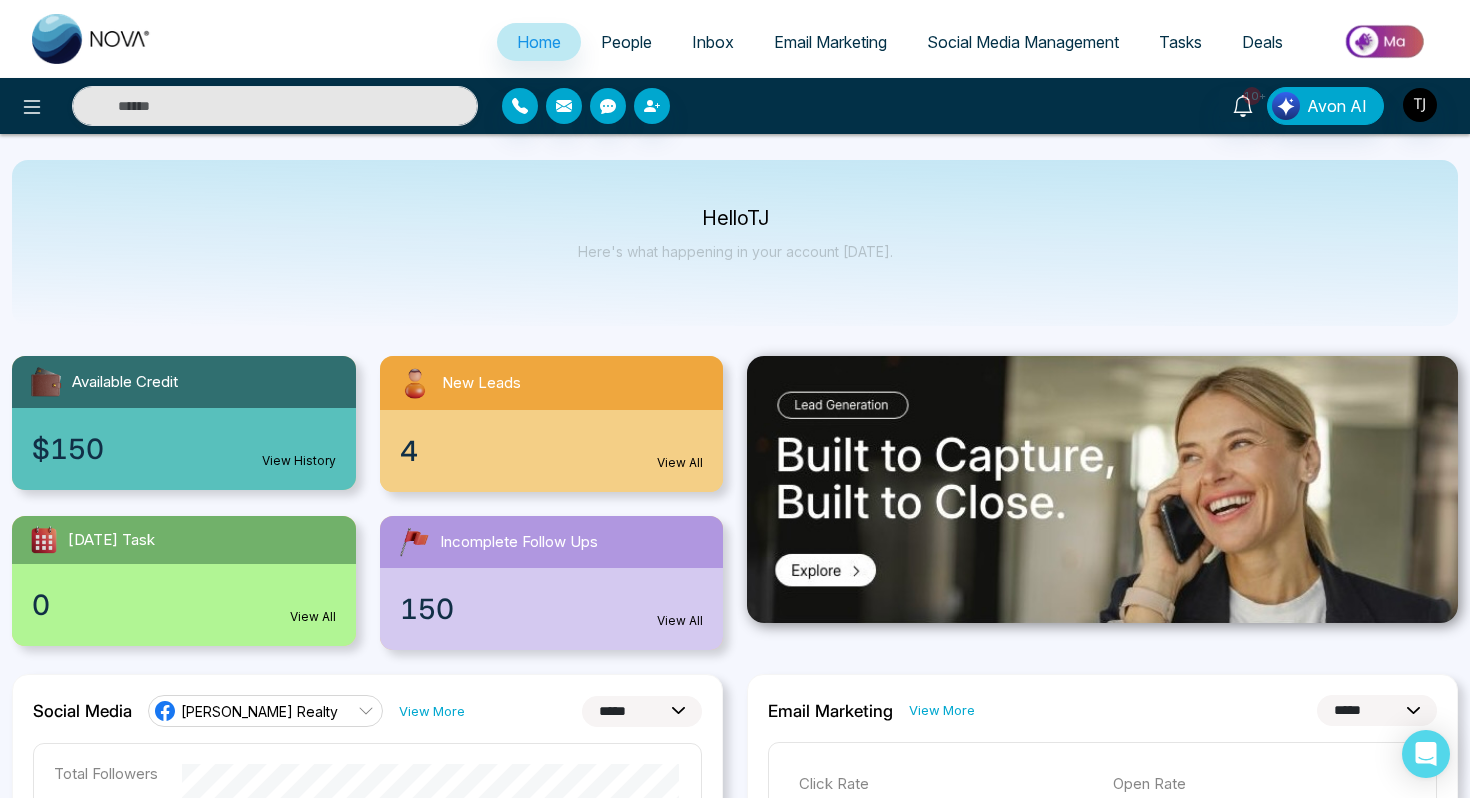 click on "Hello  [PERSON_NAME] Here's what happening in your account [DATE]." at bounding box center (735, 243) 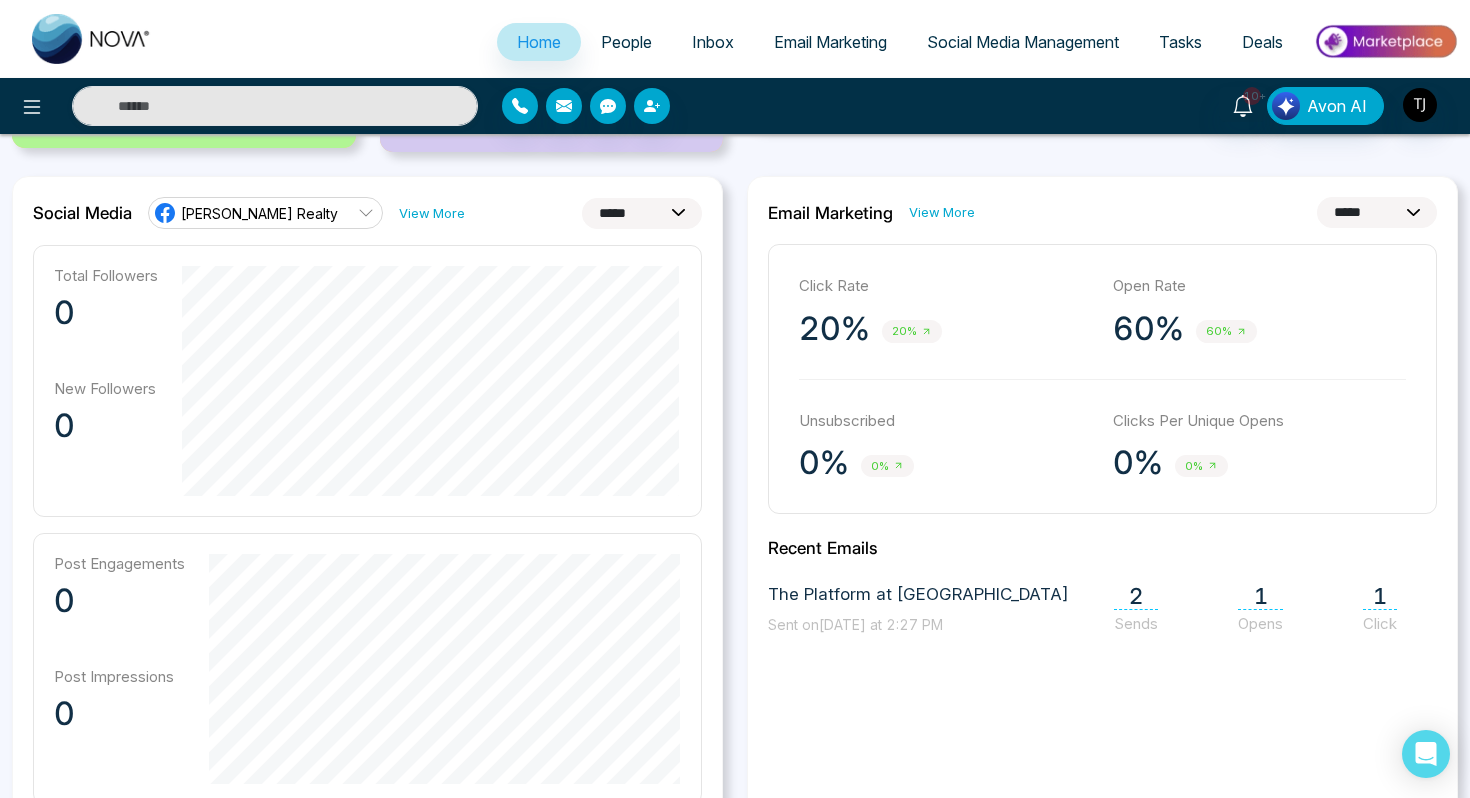 scroll, scrollTop: 504, scrollLeft: 0, axis: vertical 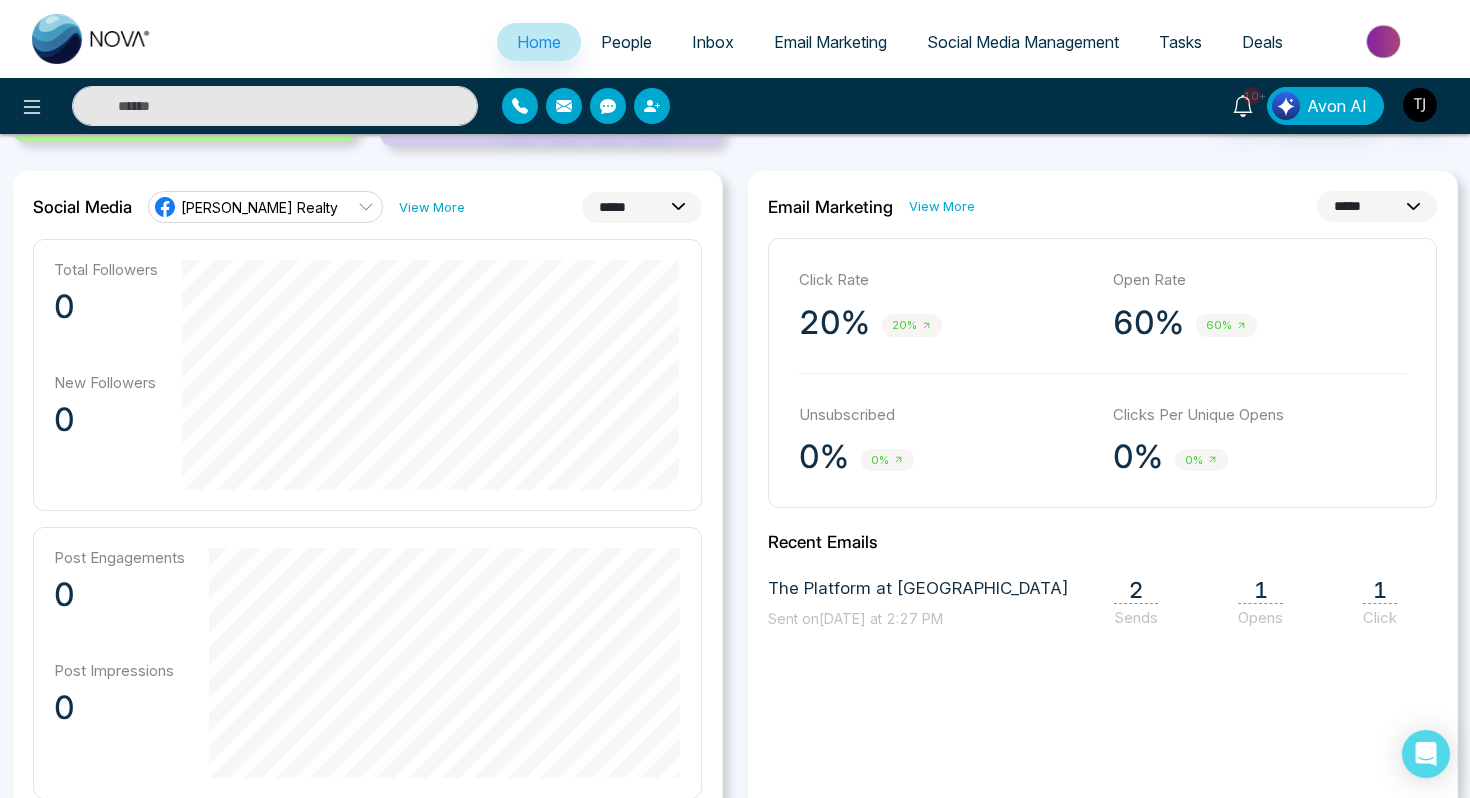 click on "**********" at bounding box center [642, 207] 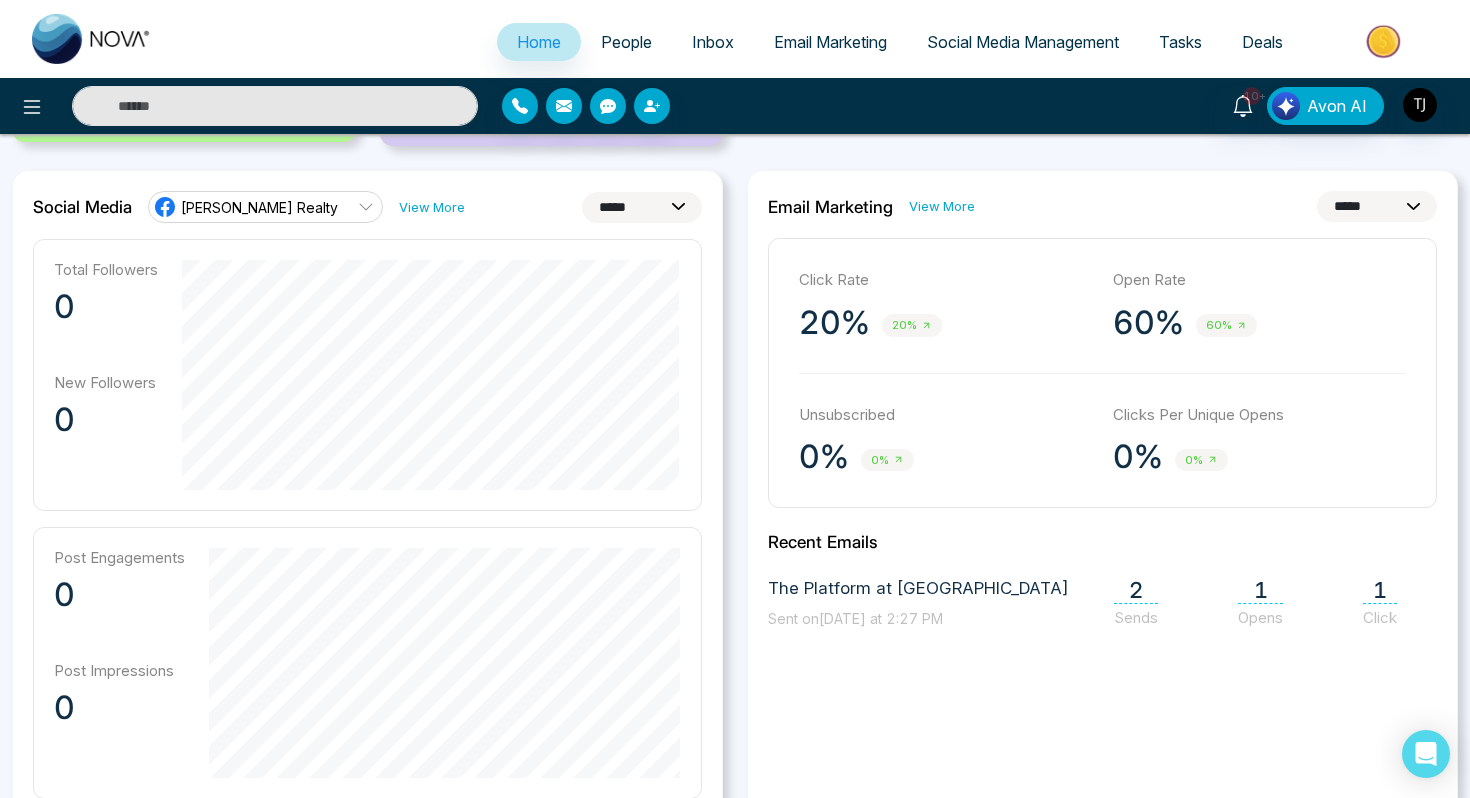 select on "**" 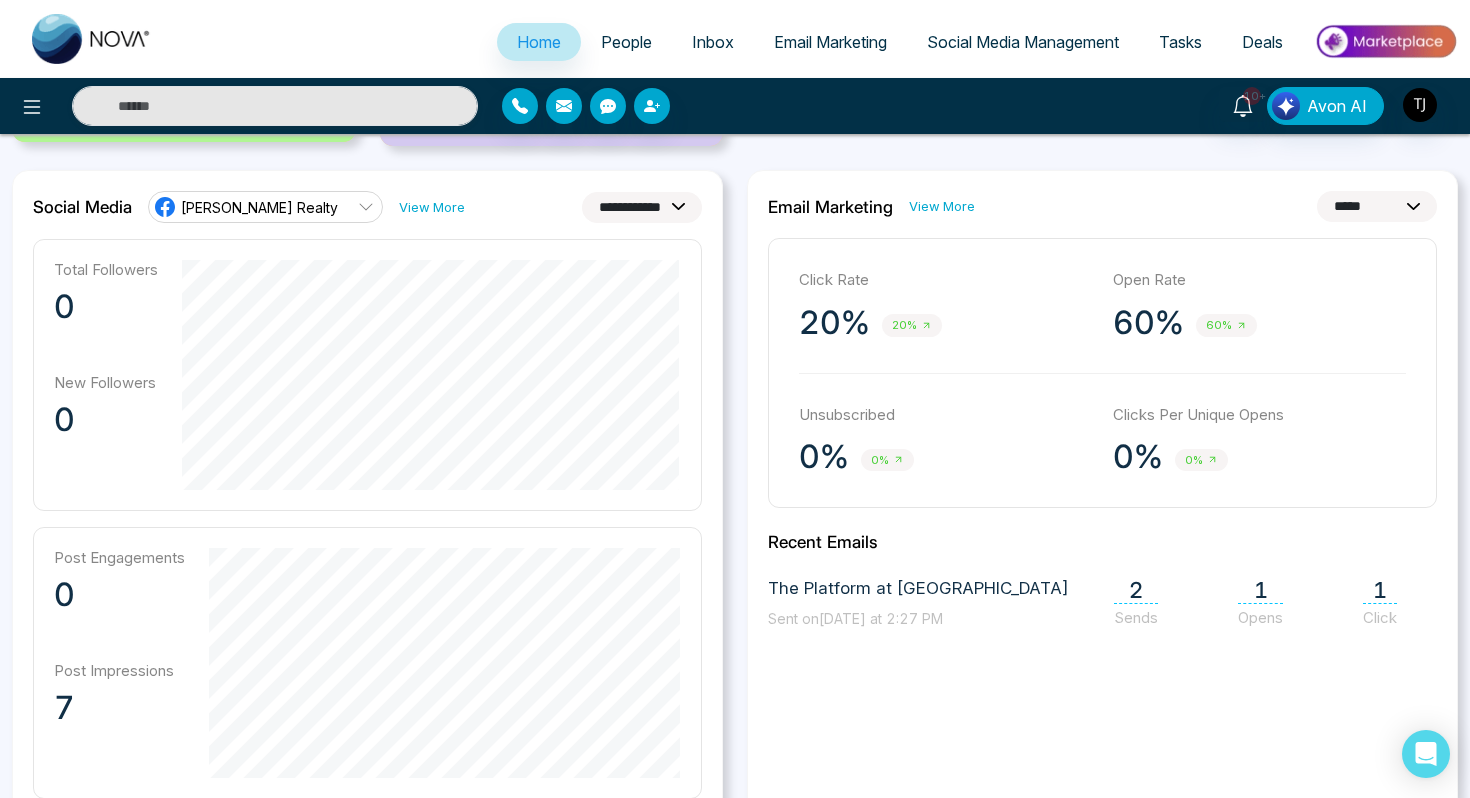 click on "[PERSON_NAME] Realty" at bounding box center (259, 207) 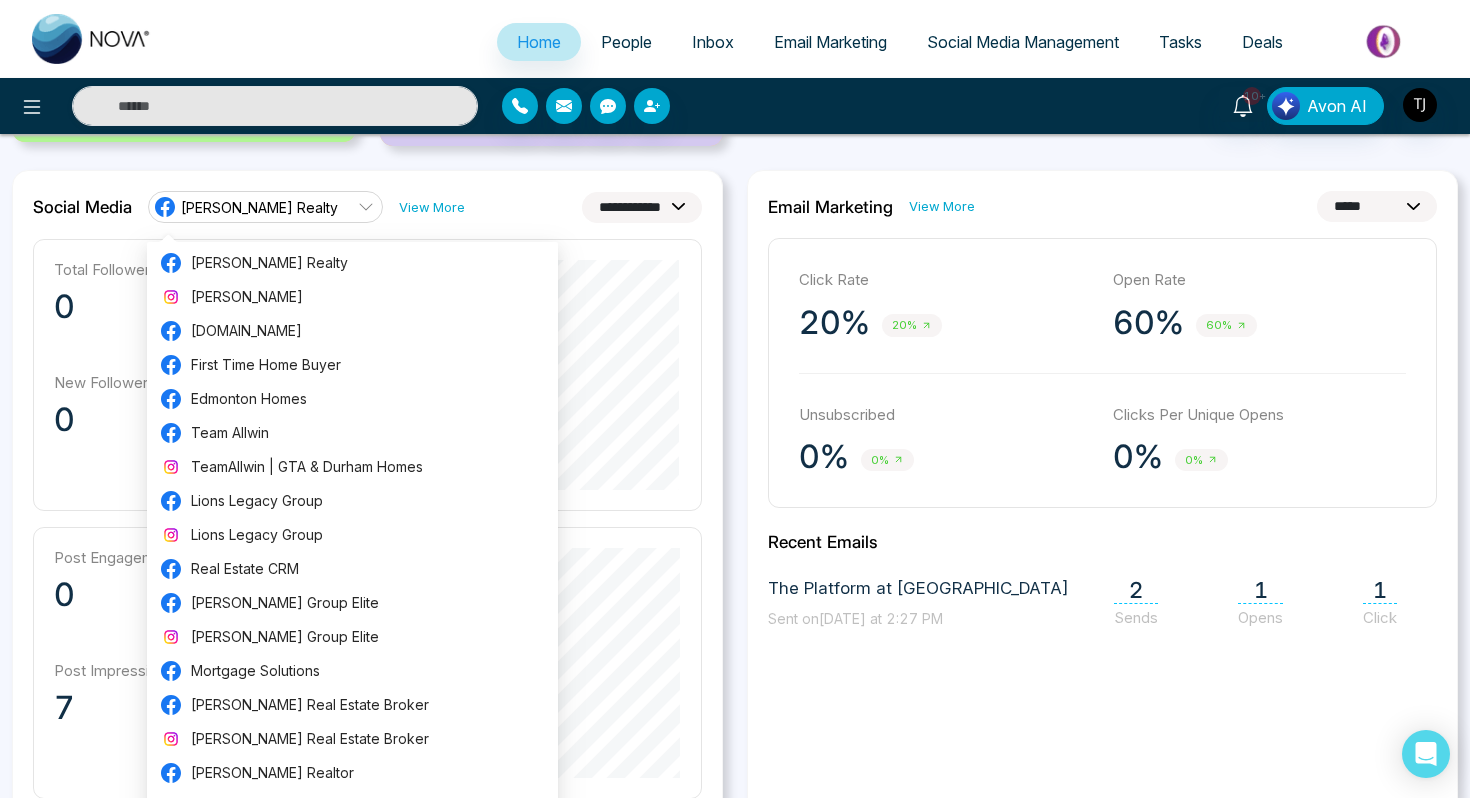 click on "**********" at bounding box center (367, 207) 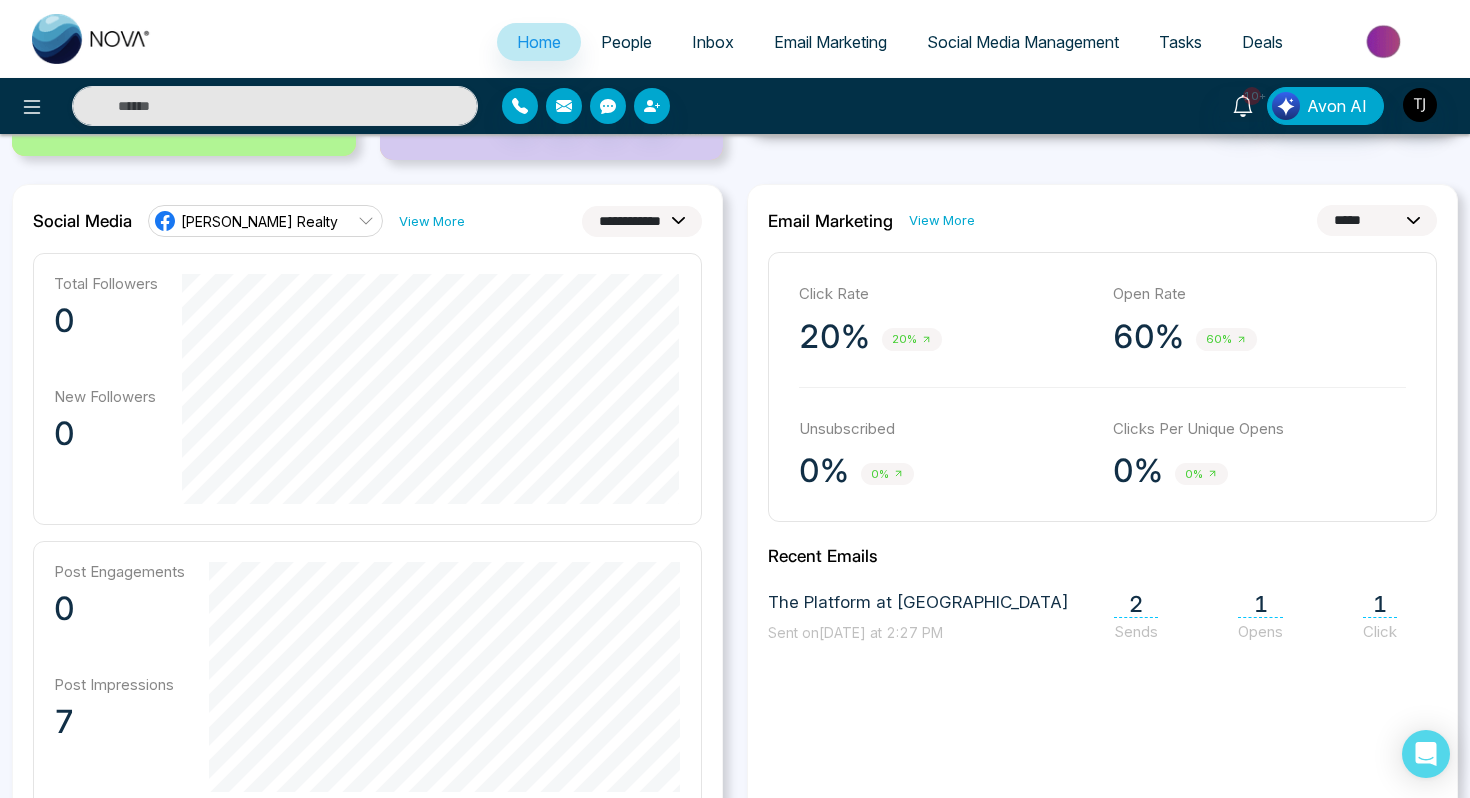 scroll, scrollTop: 493, scrollLeft: 0, axis: vertical 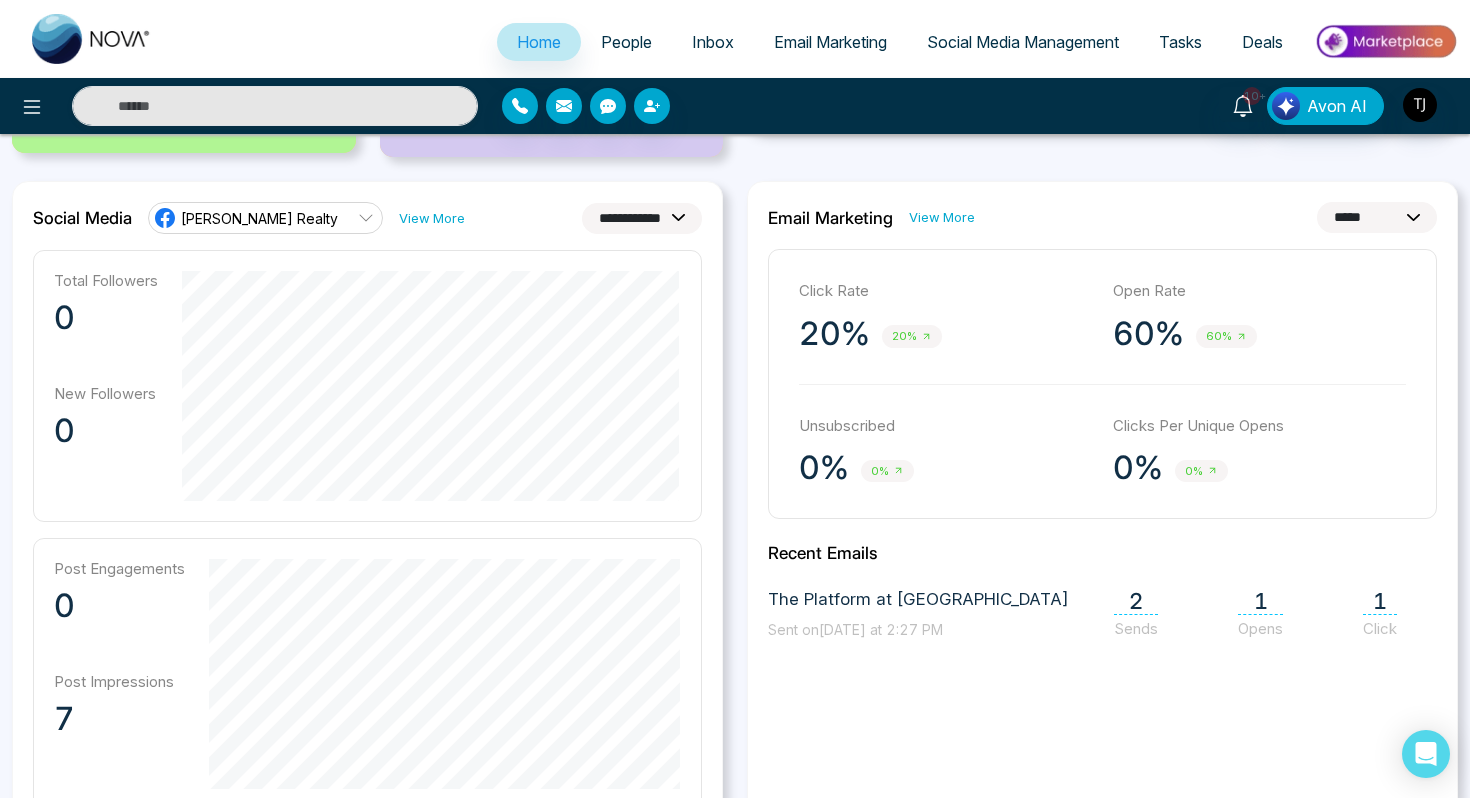 click at bounding box center [1385, 41] 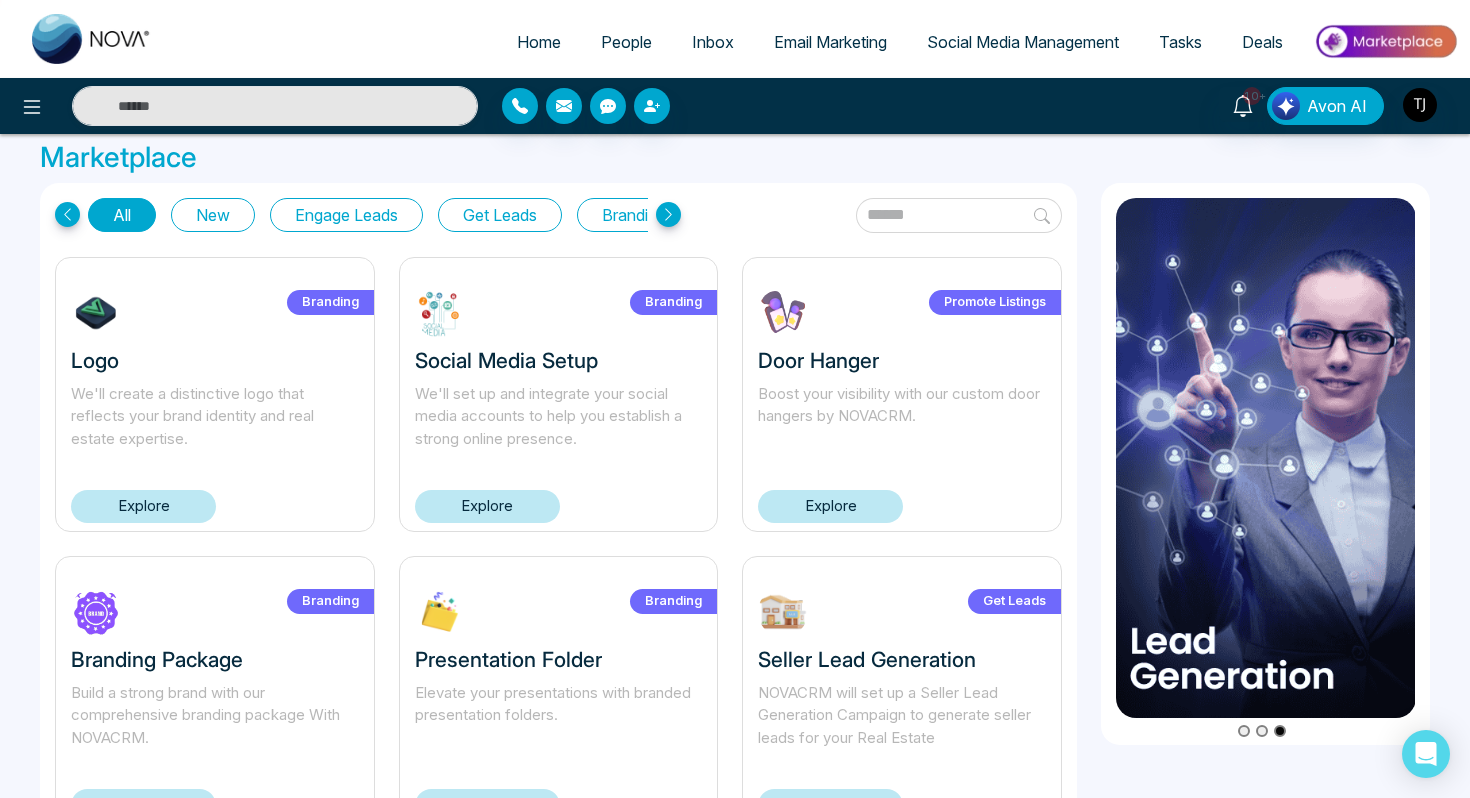 scroll, scrollTop: 0, scrollLeft: 0, axis: both 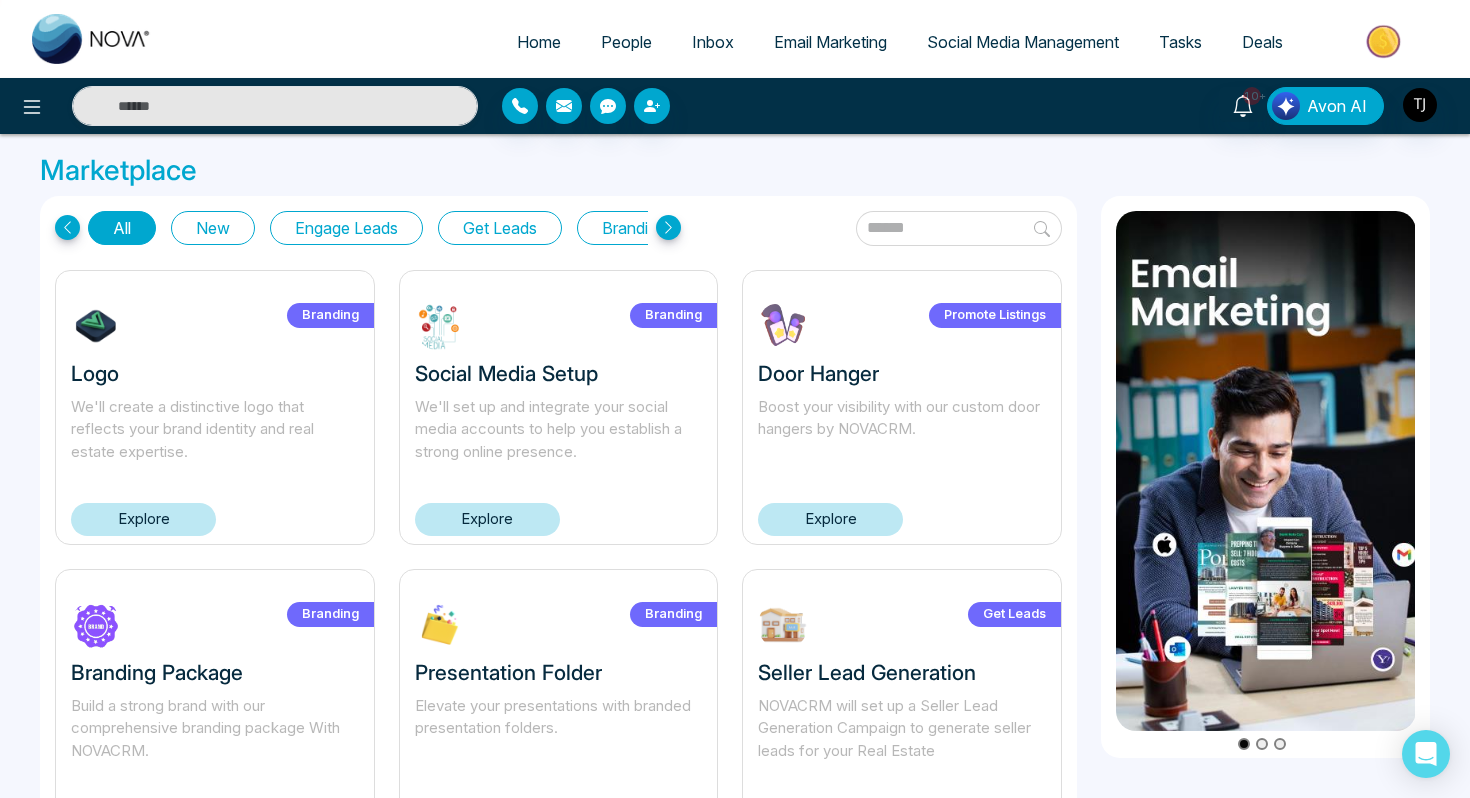 click on "Get Leads" at bounding box center (500, 228) 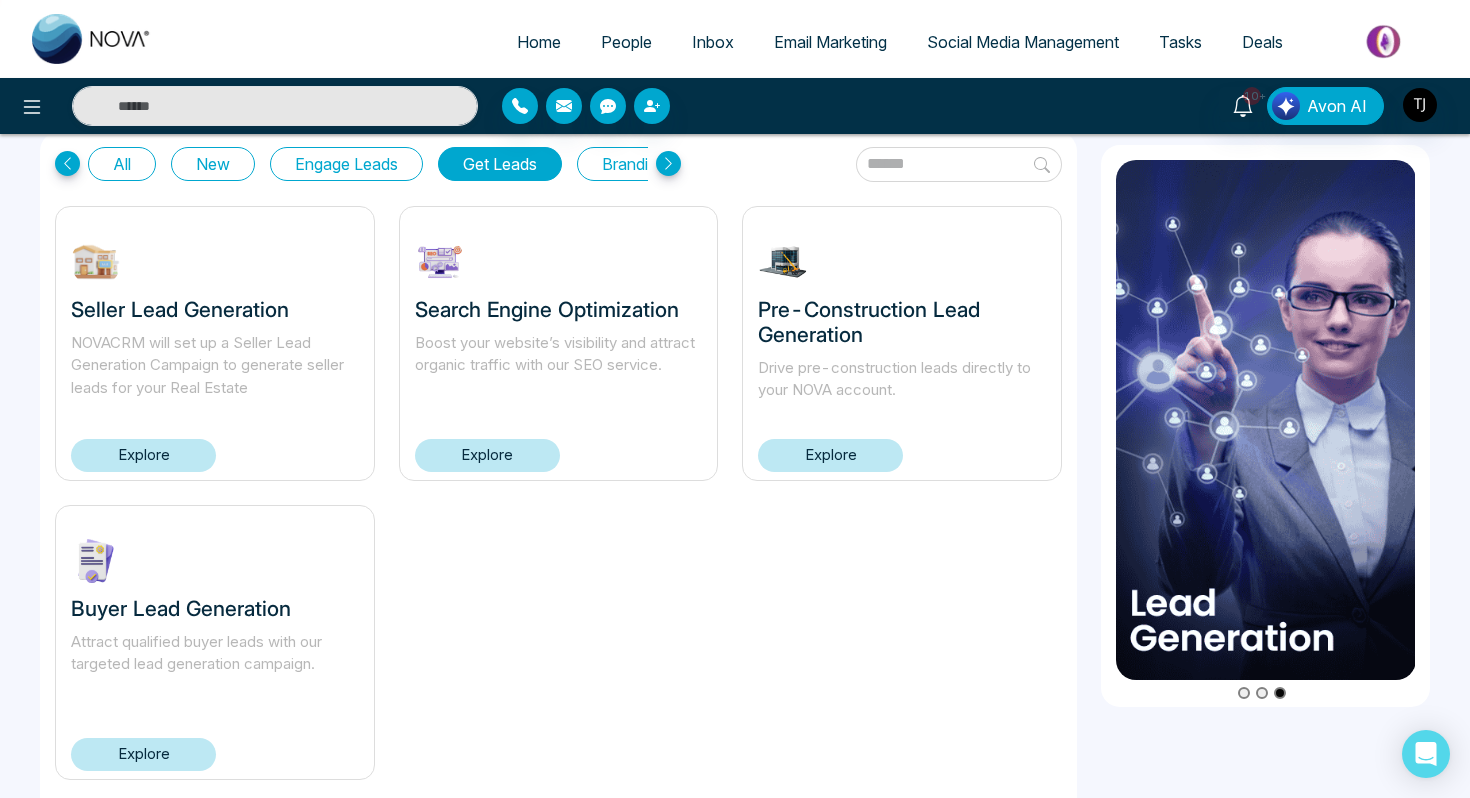 scroll, scrollTop: 104, scrollLeft: 0, axis: vertical 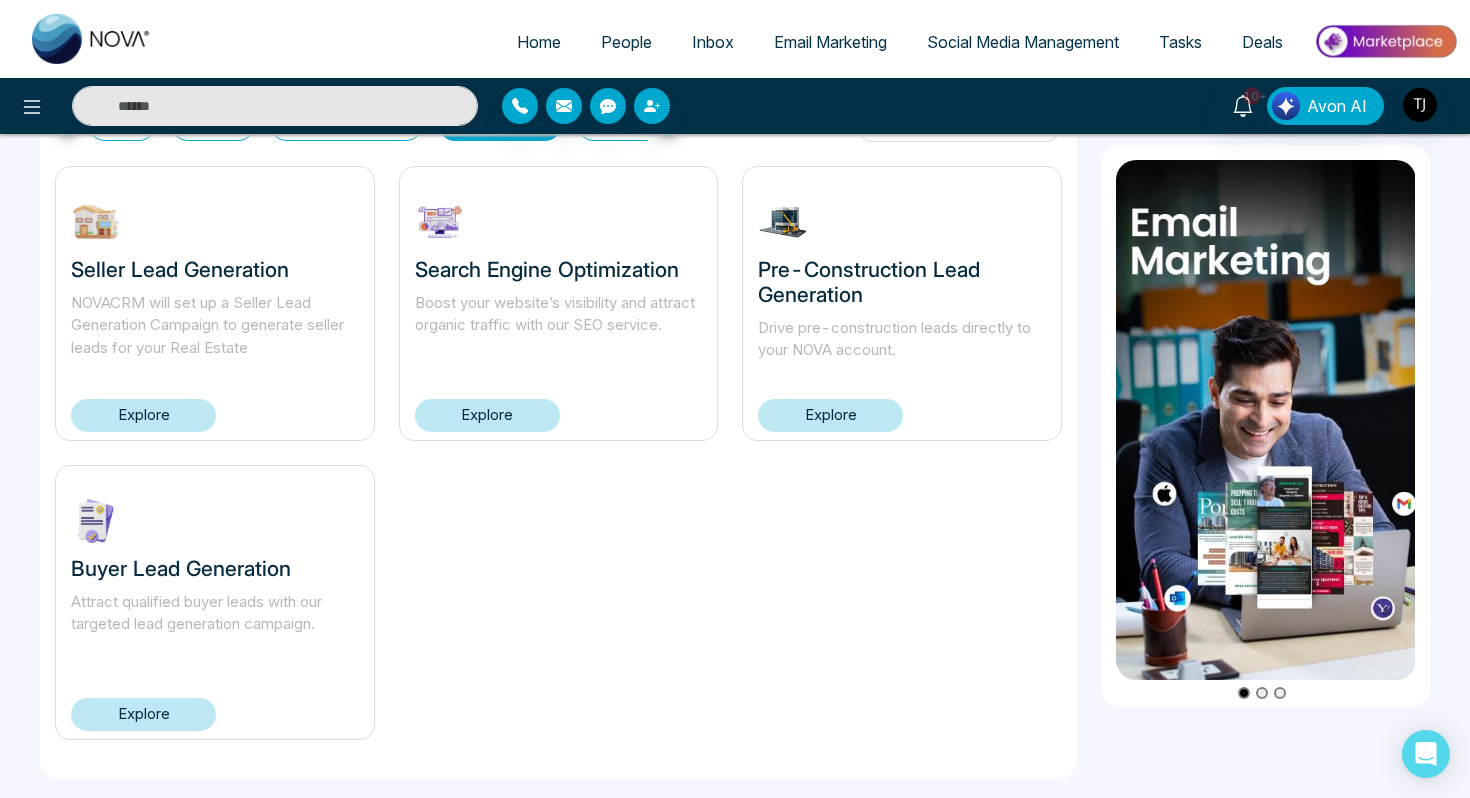 click on "Explore" at bounding box center (143, 714) 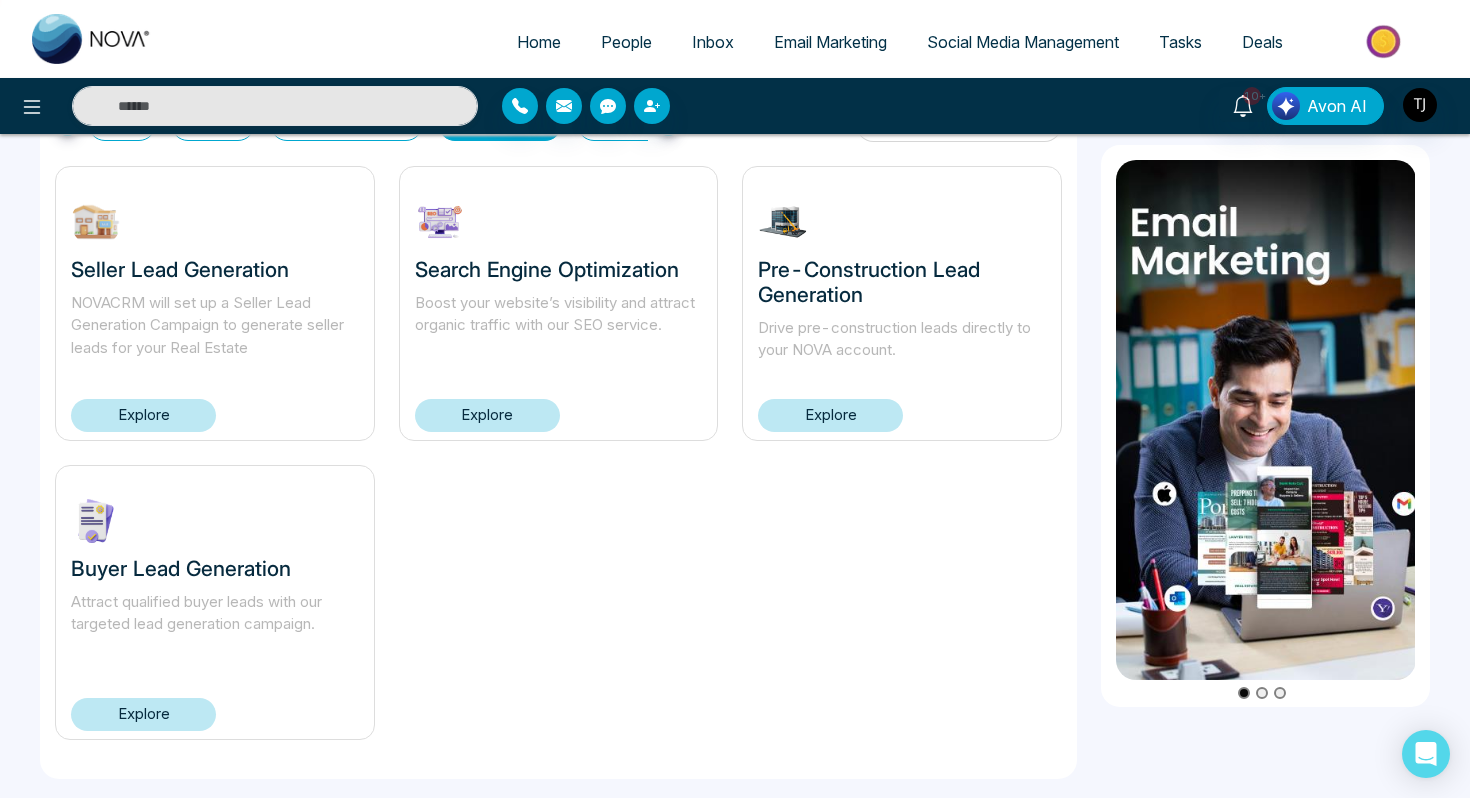 scroll, scrollTop: 0, scrollLeft: 0, axis: both 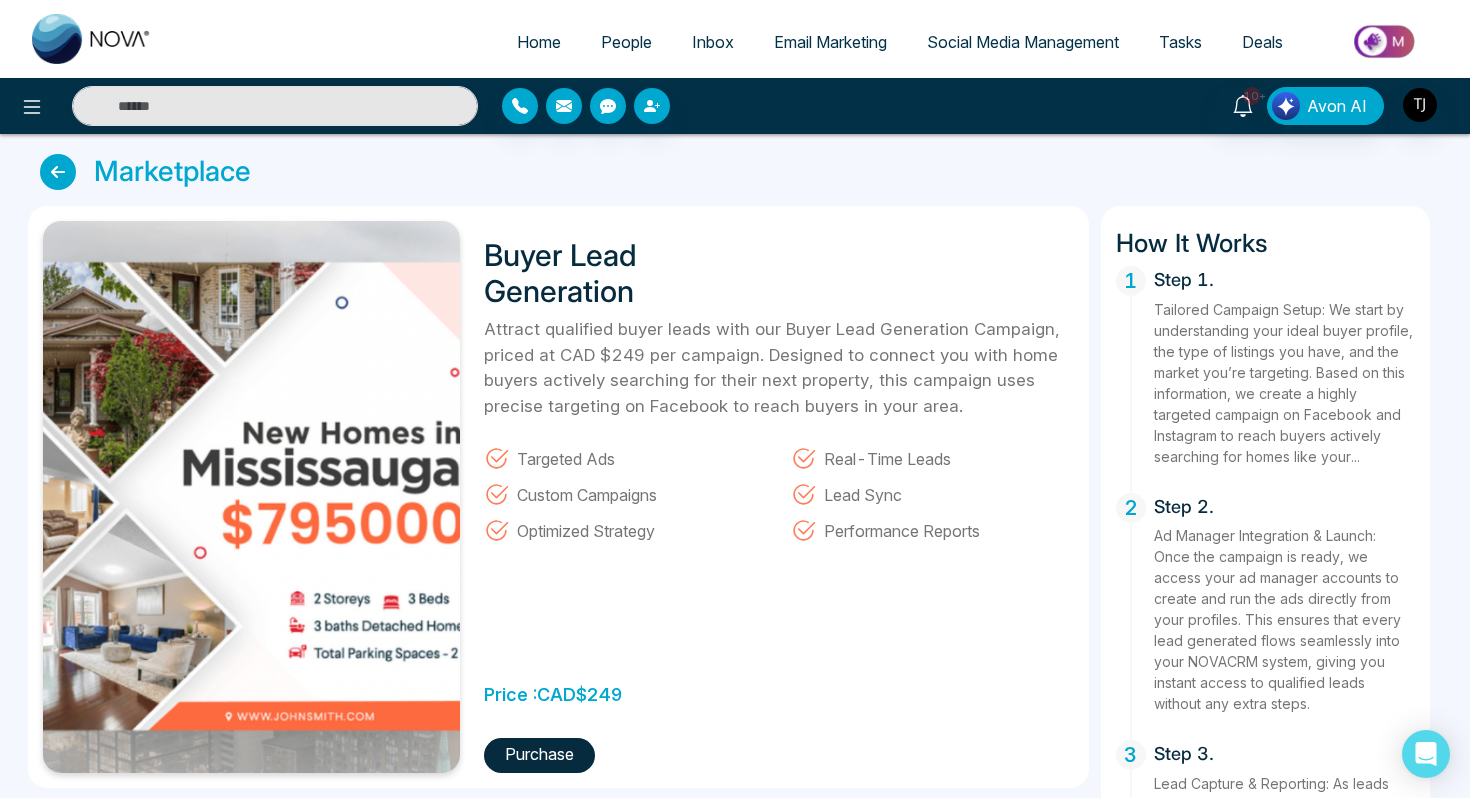 click on "People" at bounding box center (626, 42) 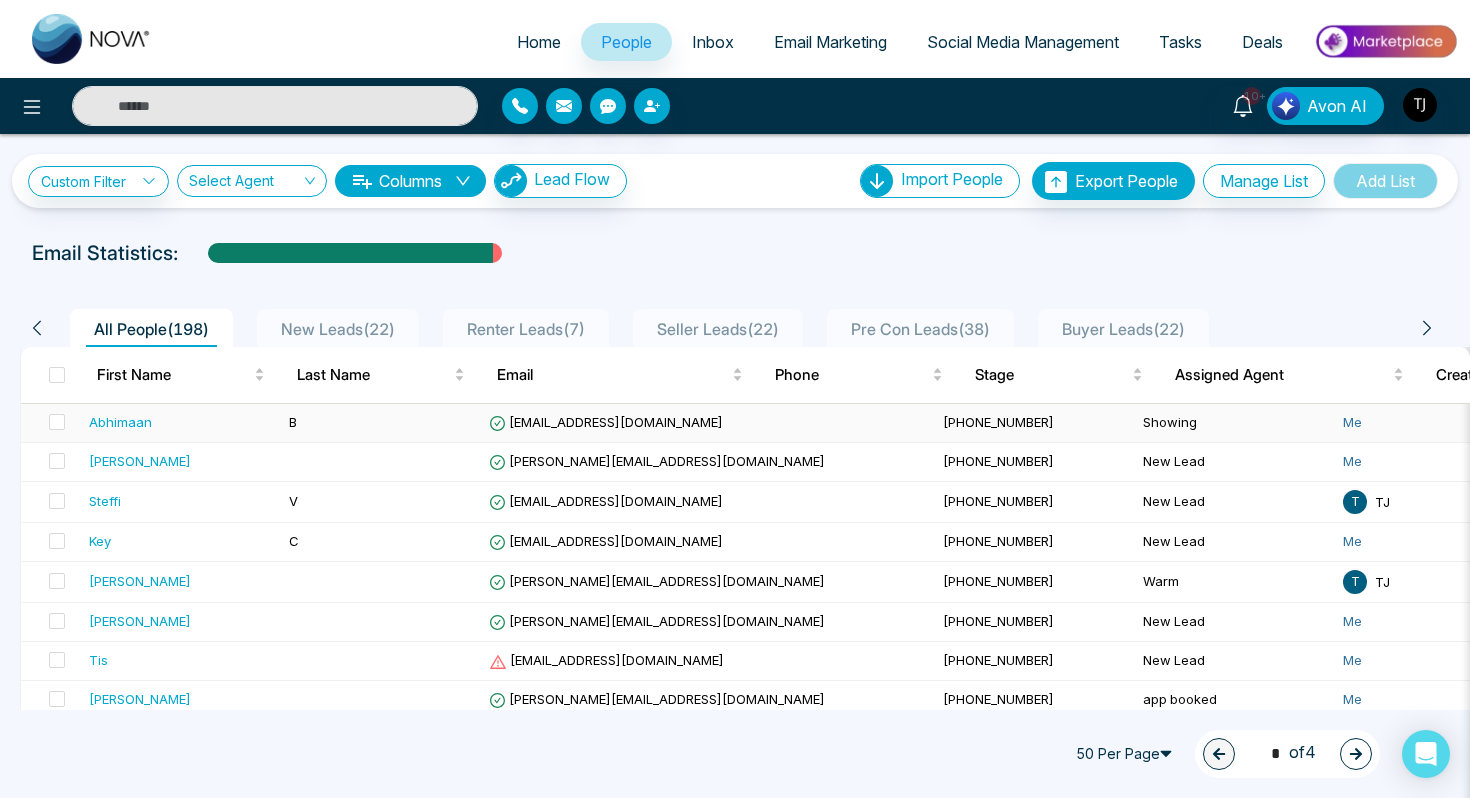 scroll, scrollTop: 0, scrollLeft: 91, axis: horizontal 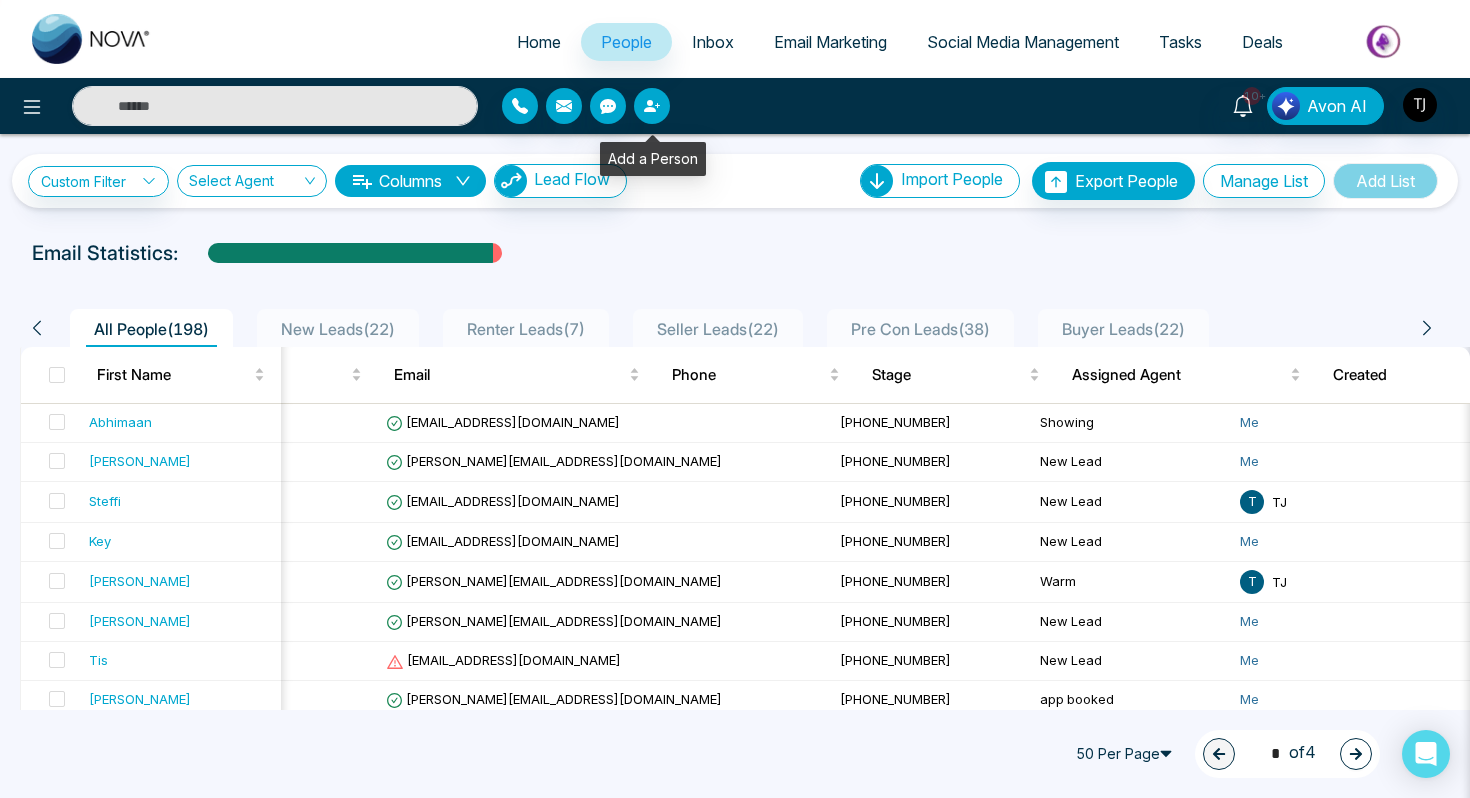 click 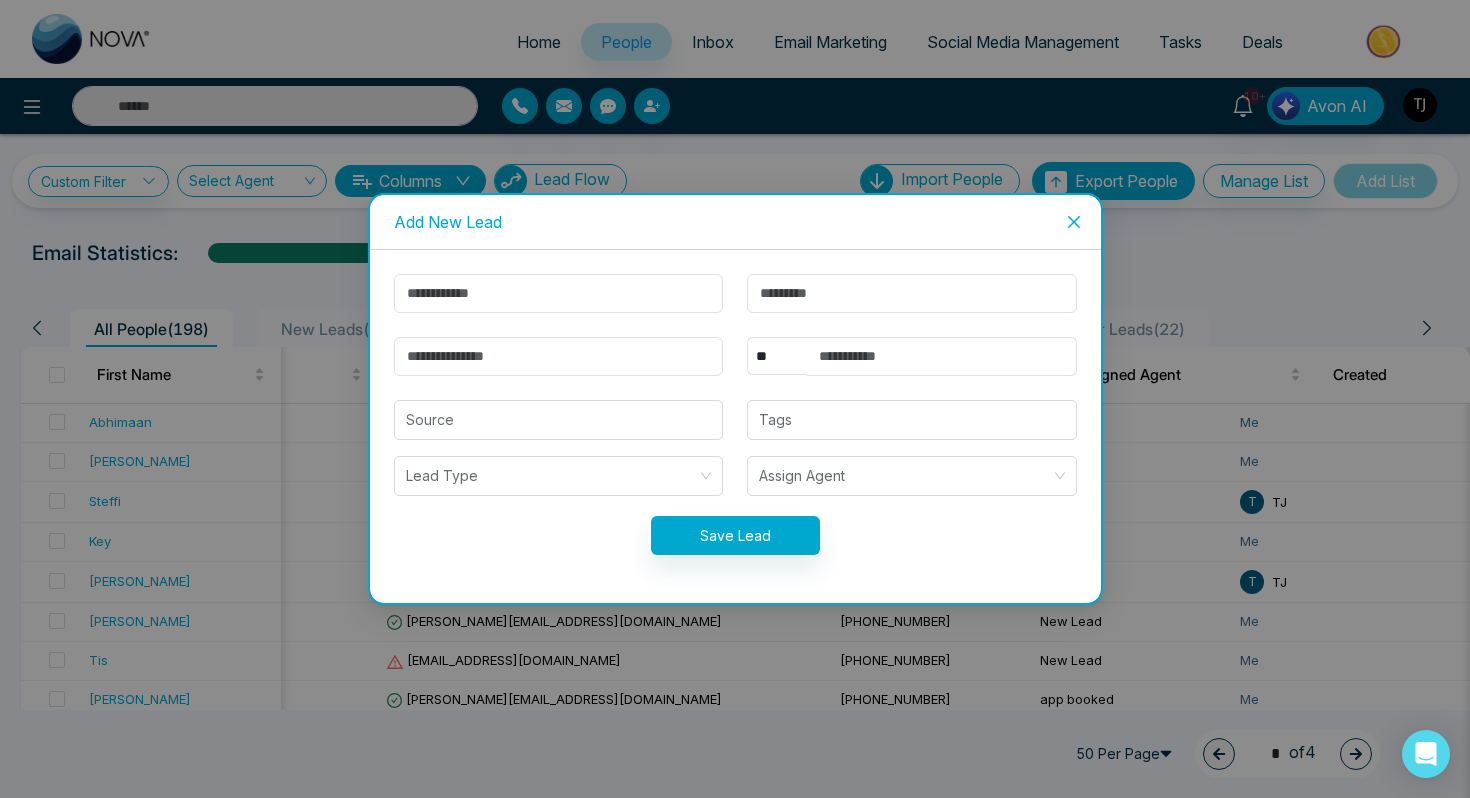 click at bounding box center [1074, 222] 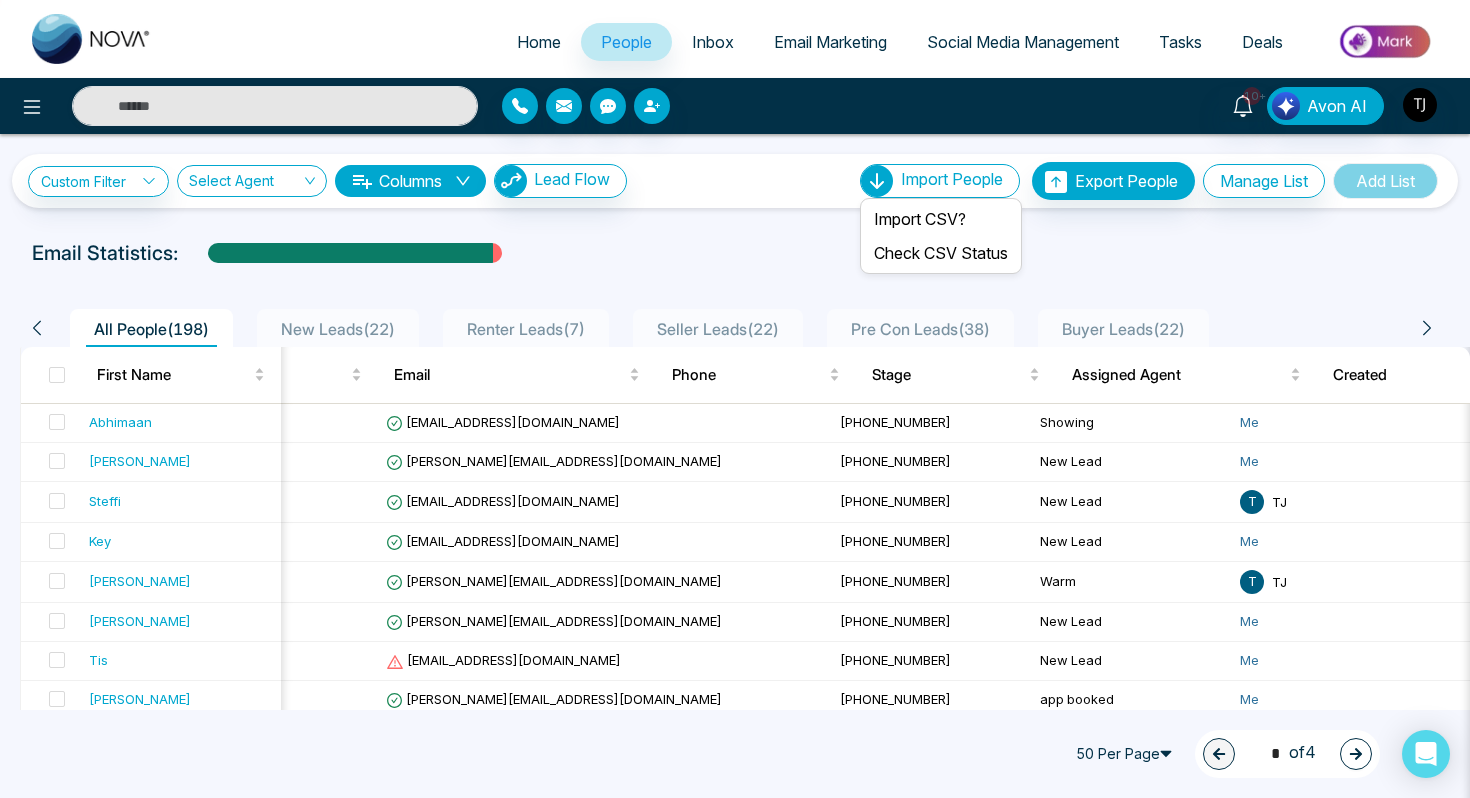 click on "Import People" at bounding box center [952, 179] 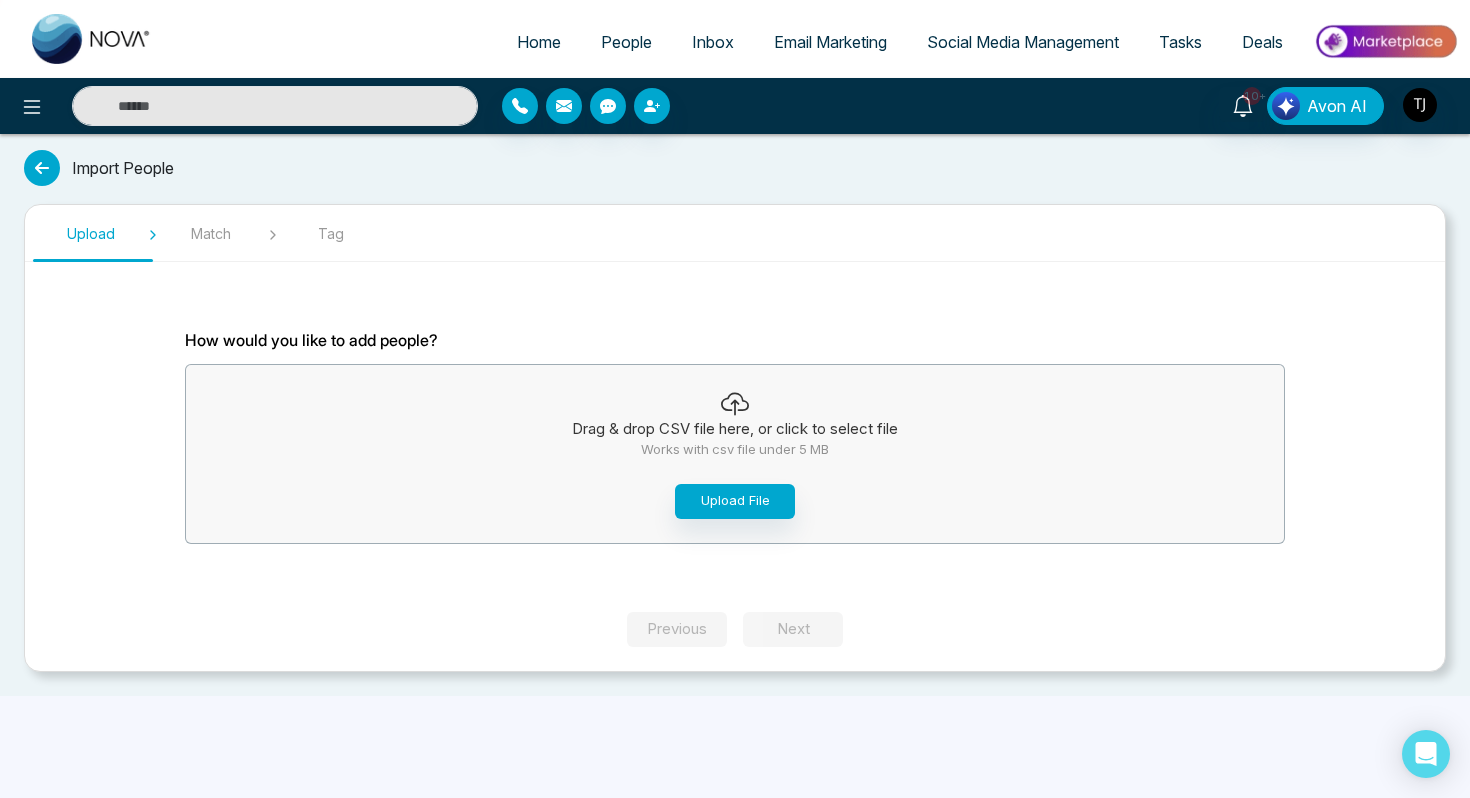 click at bounding box center (42, 168) 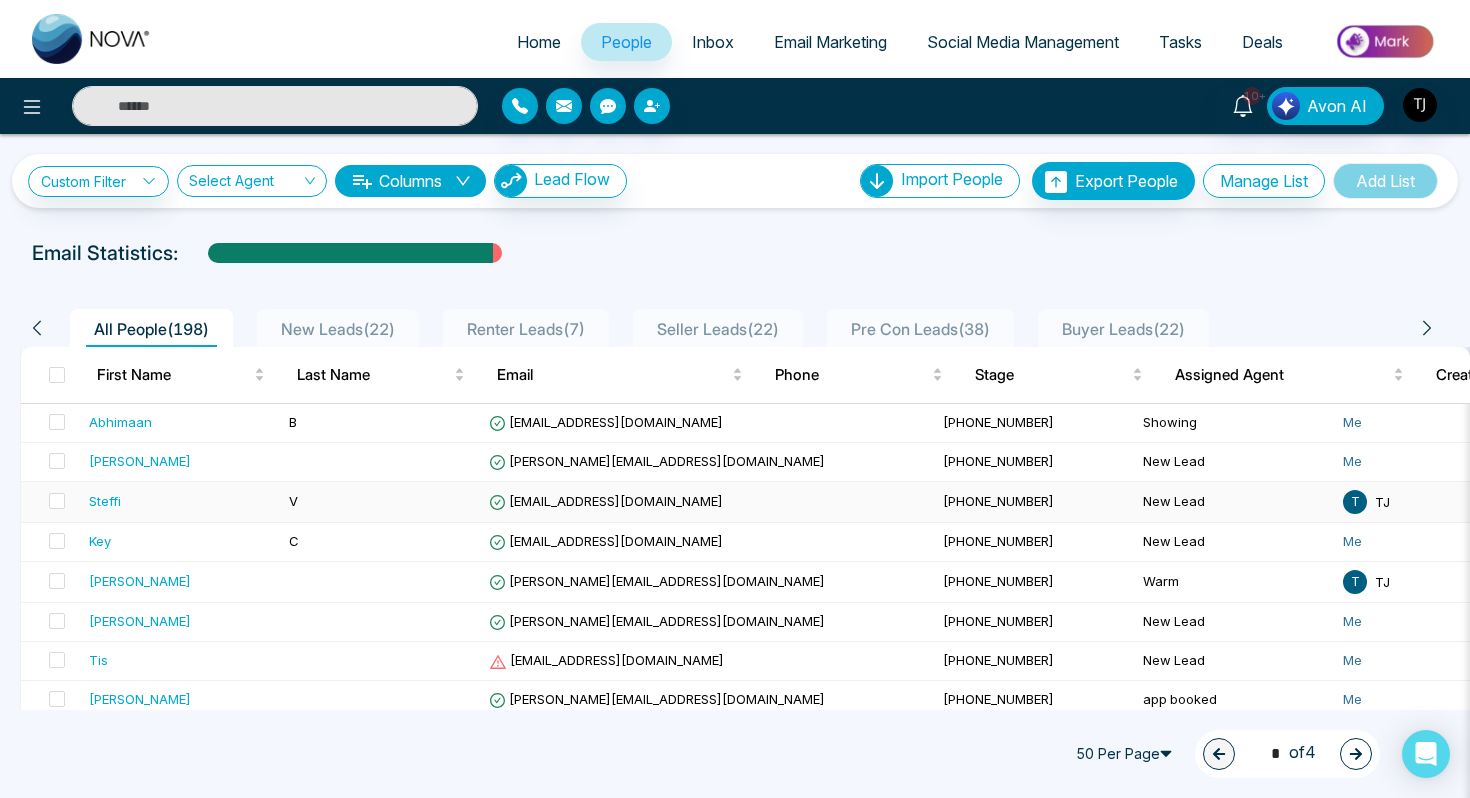 click on "Steffi" at bounding box center (105, 501) 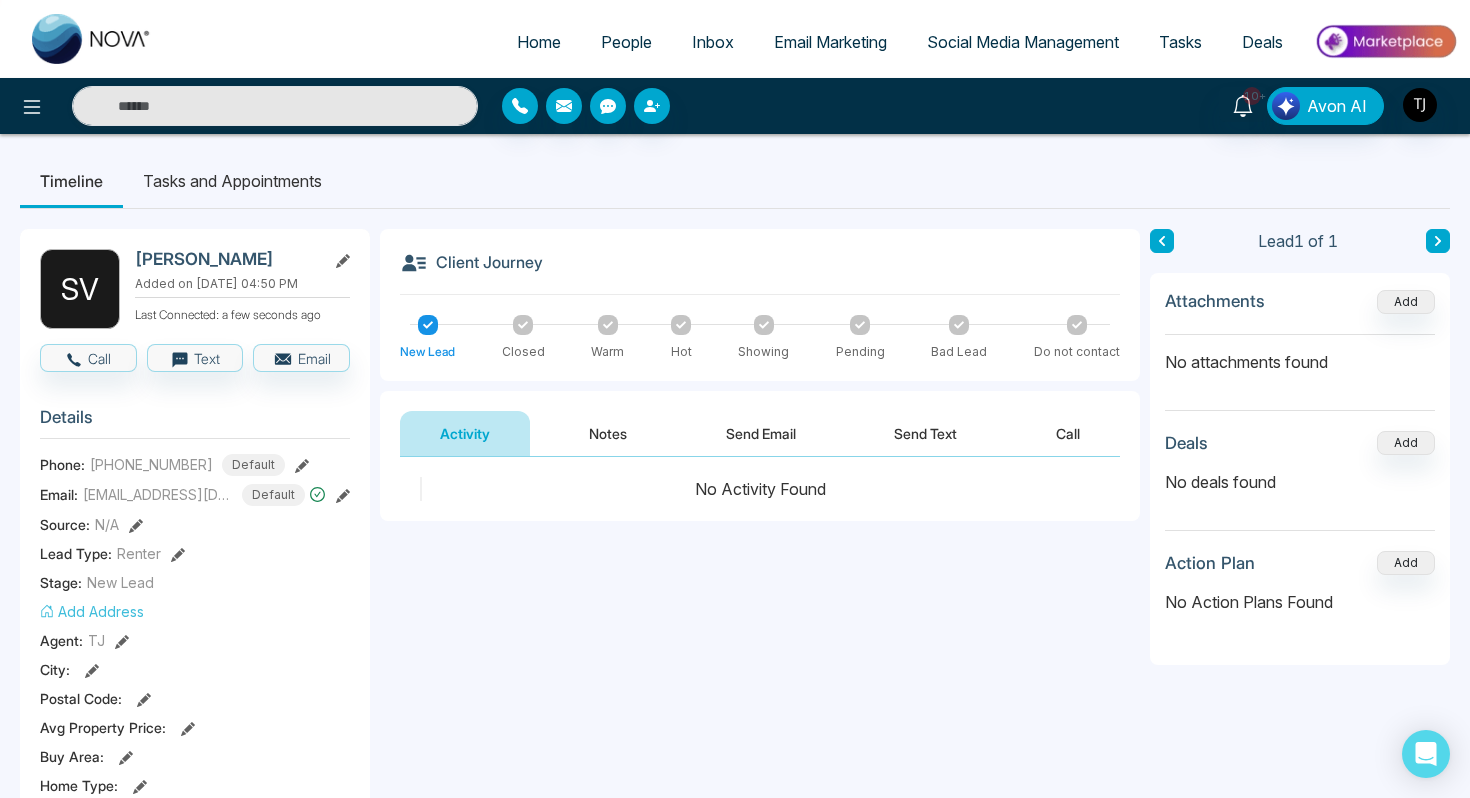 click on "Notes" at bounding box center (608, 433) 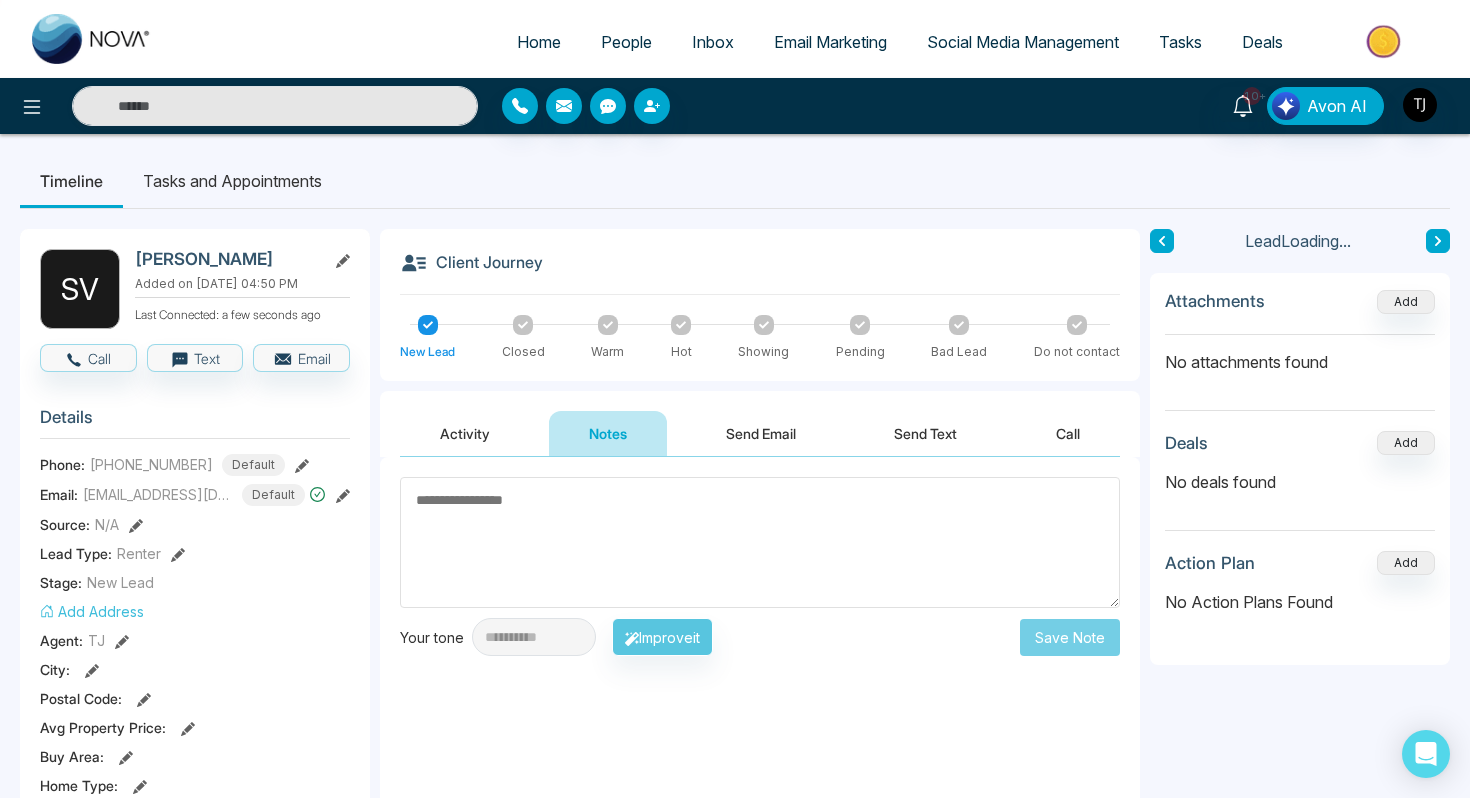 click on "Send Email" at bounding box center (761, 433) 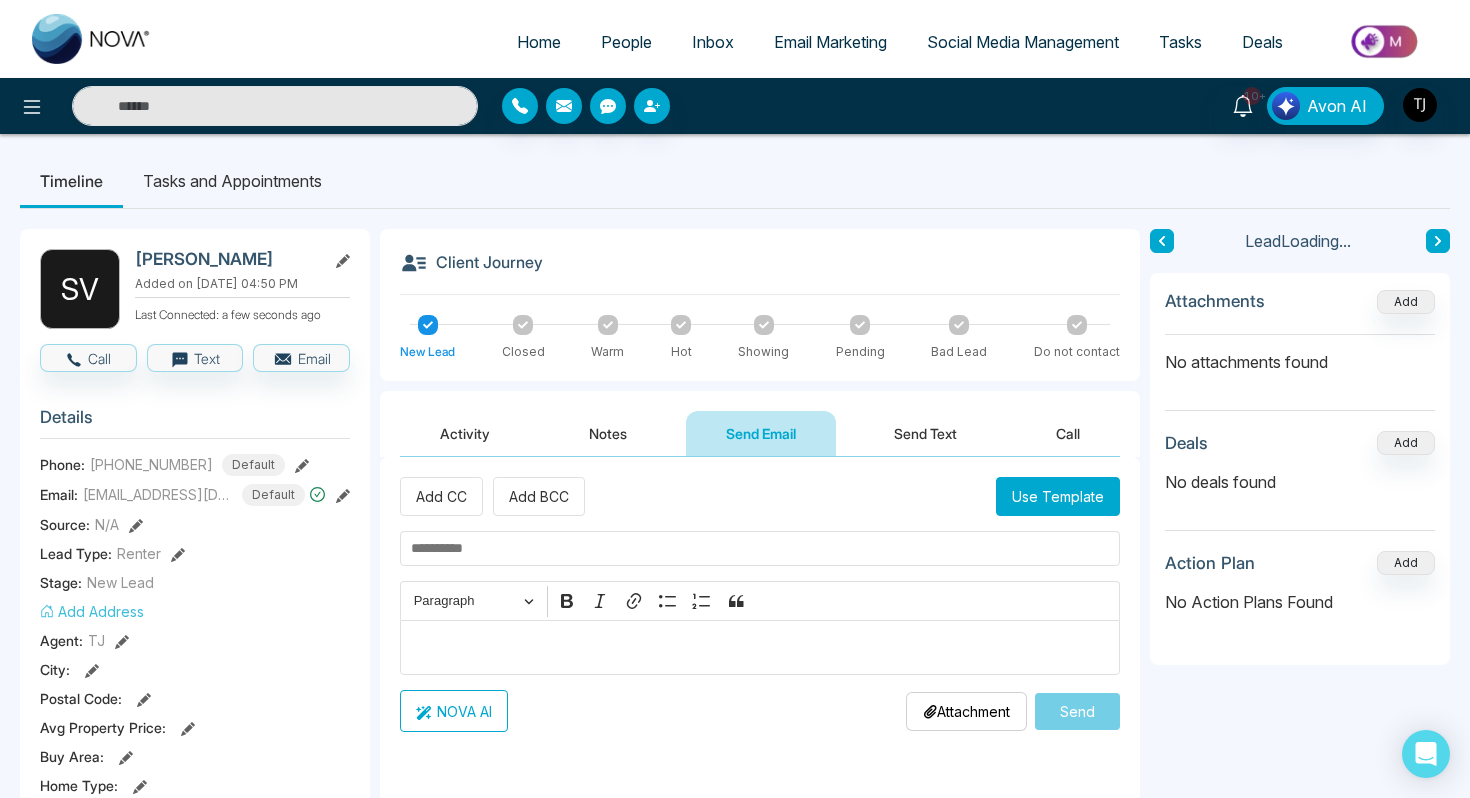 click on "Send Text" at bounding box center (925, 433) 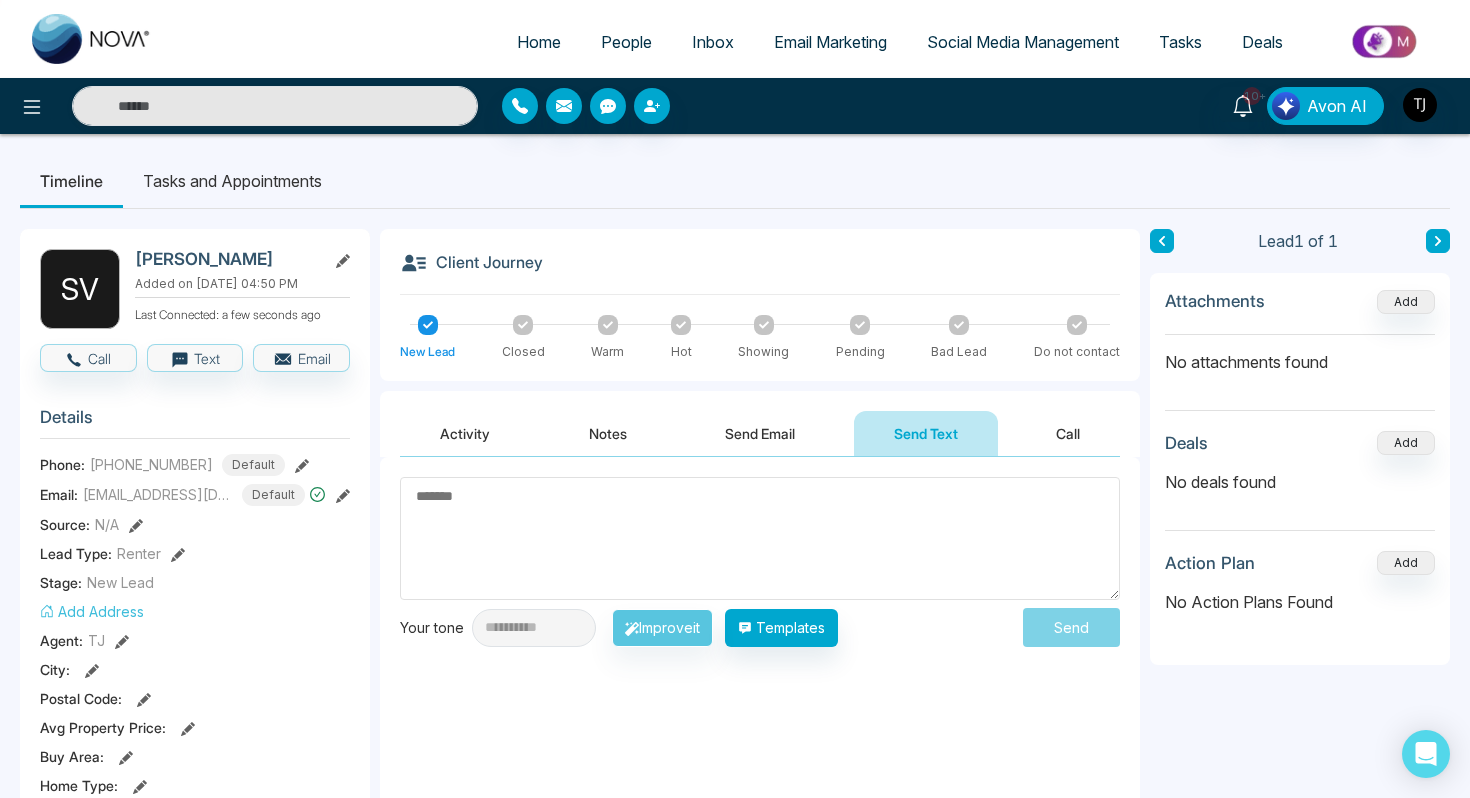 click on "Send Email" at bounding box center (760, 433) 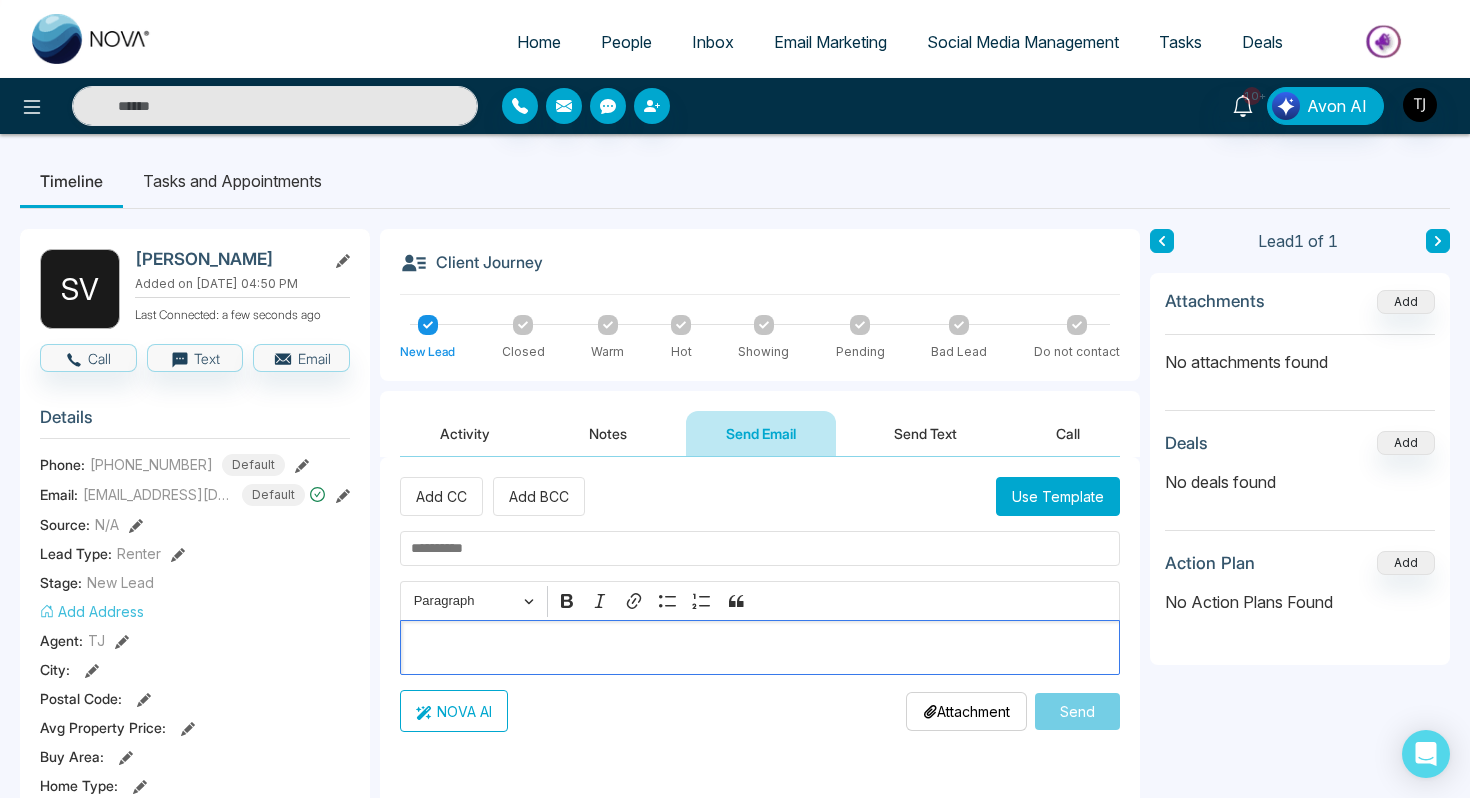 click at bounding box center (760, 648) 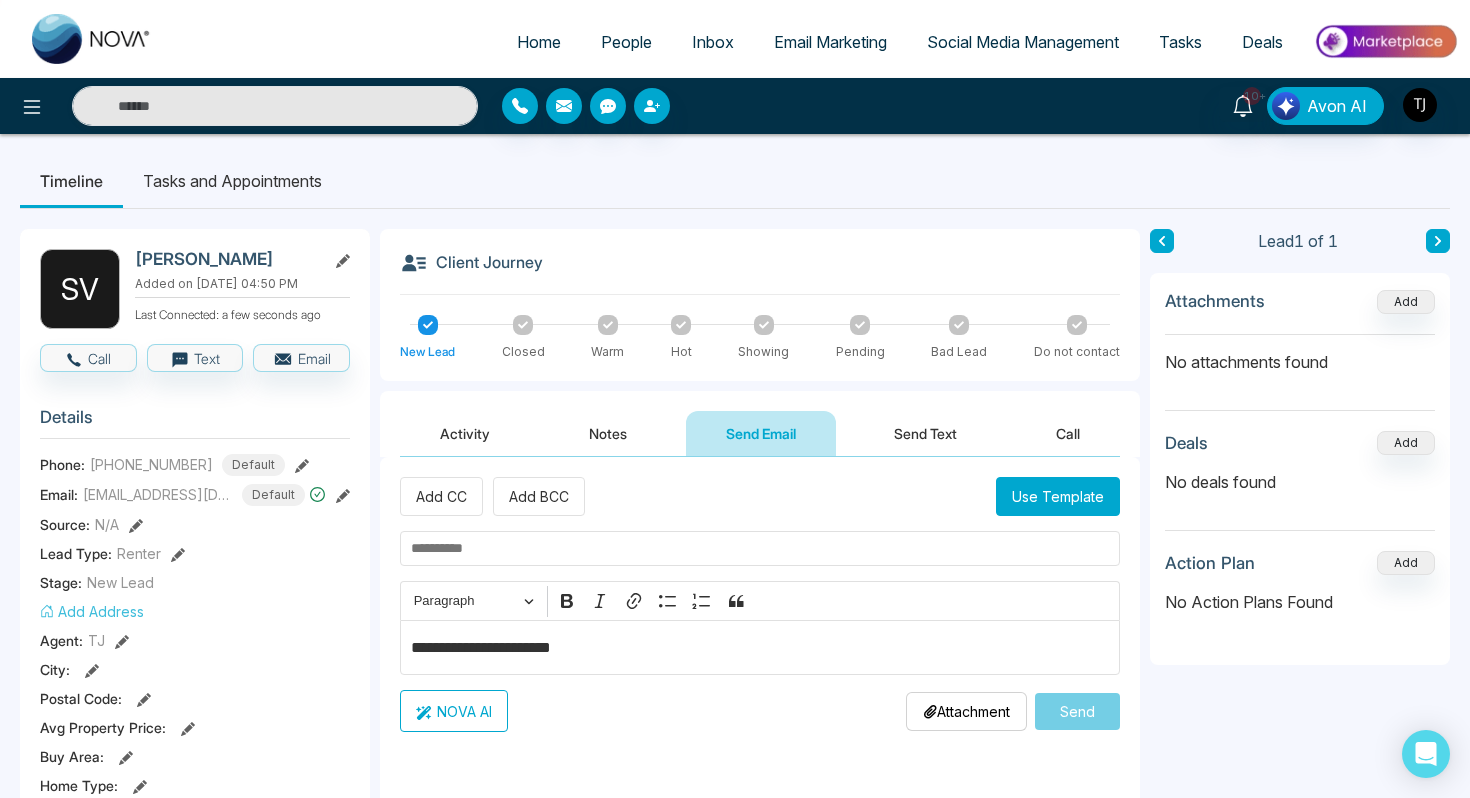 click on "NOVA AI" at bounding box center [454, 711] 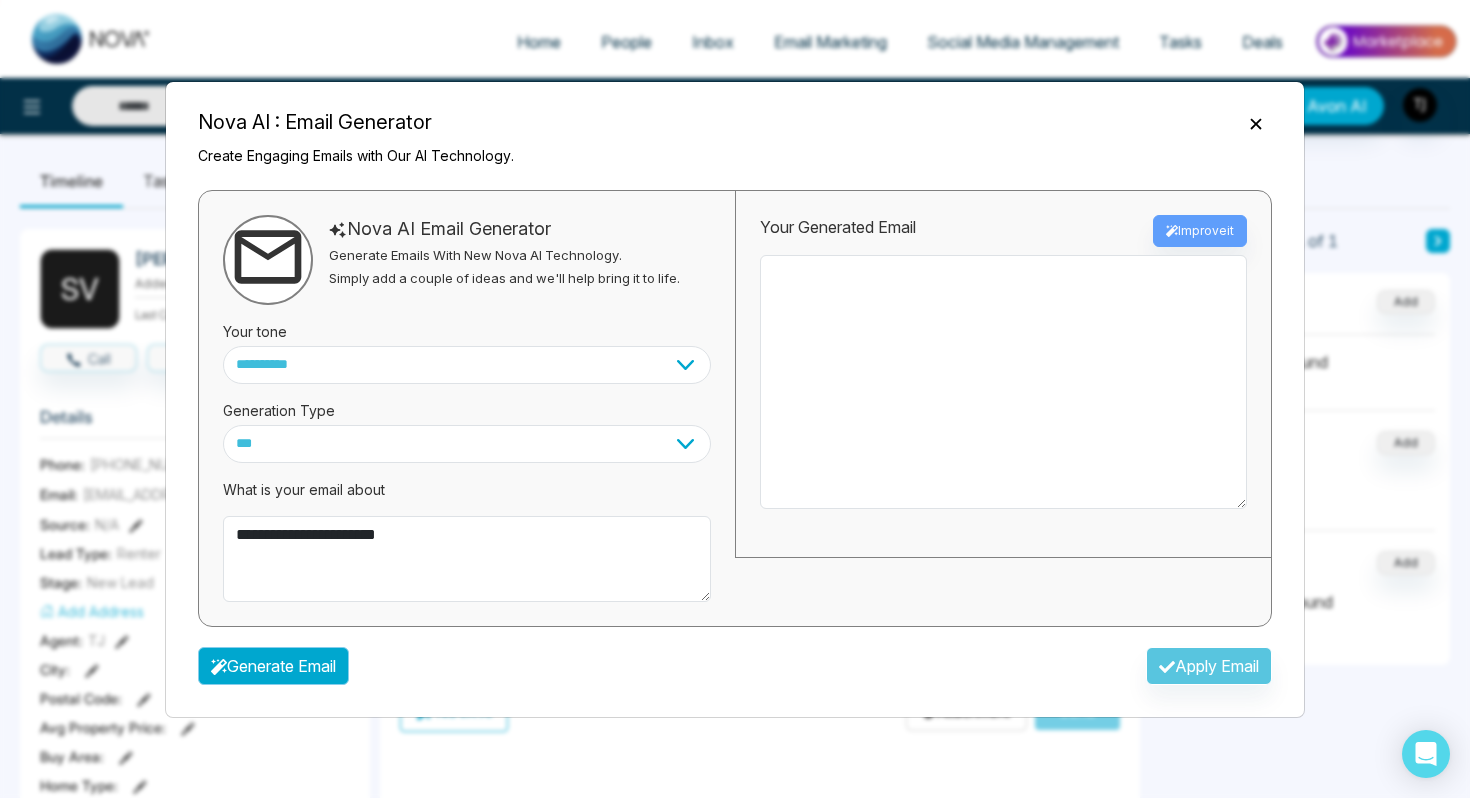 click on "Generate Email" at bounding box center (273, 666) 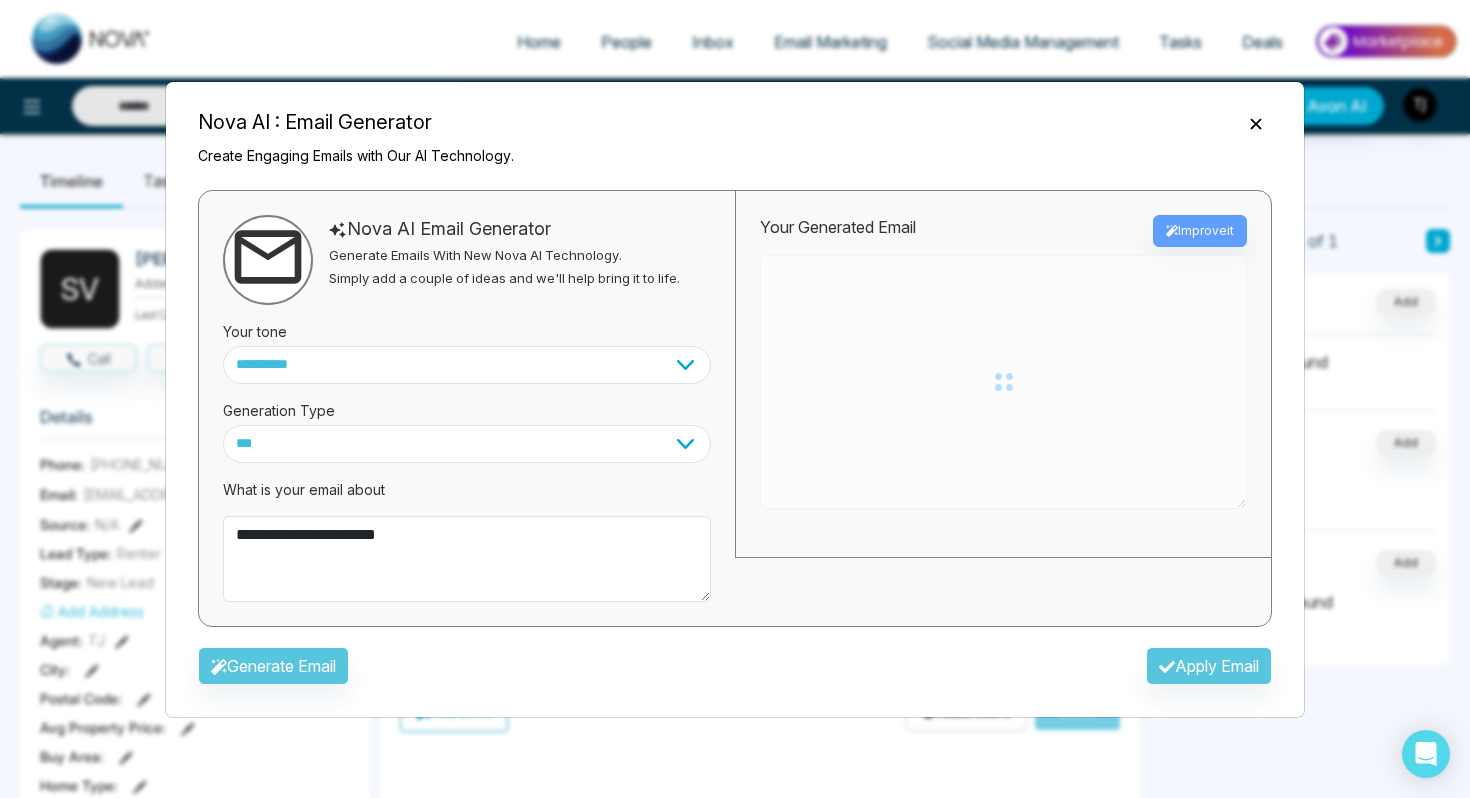 type on "**********" 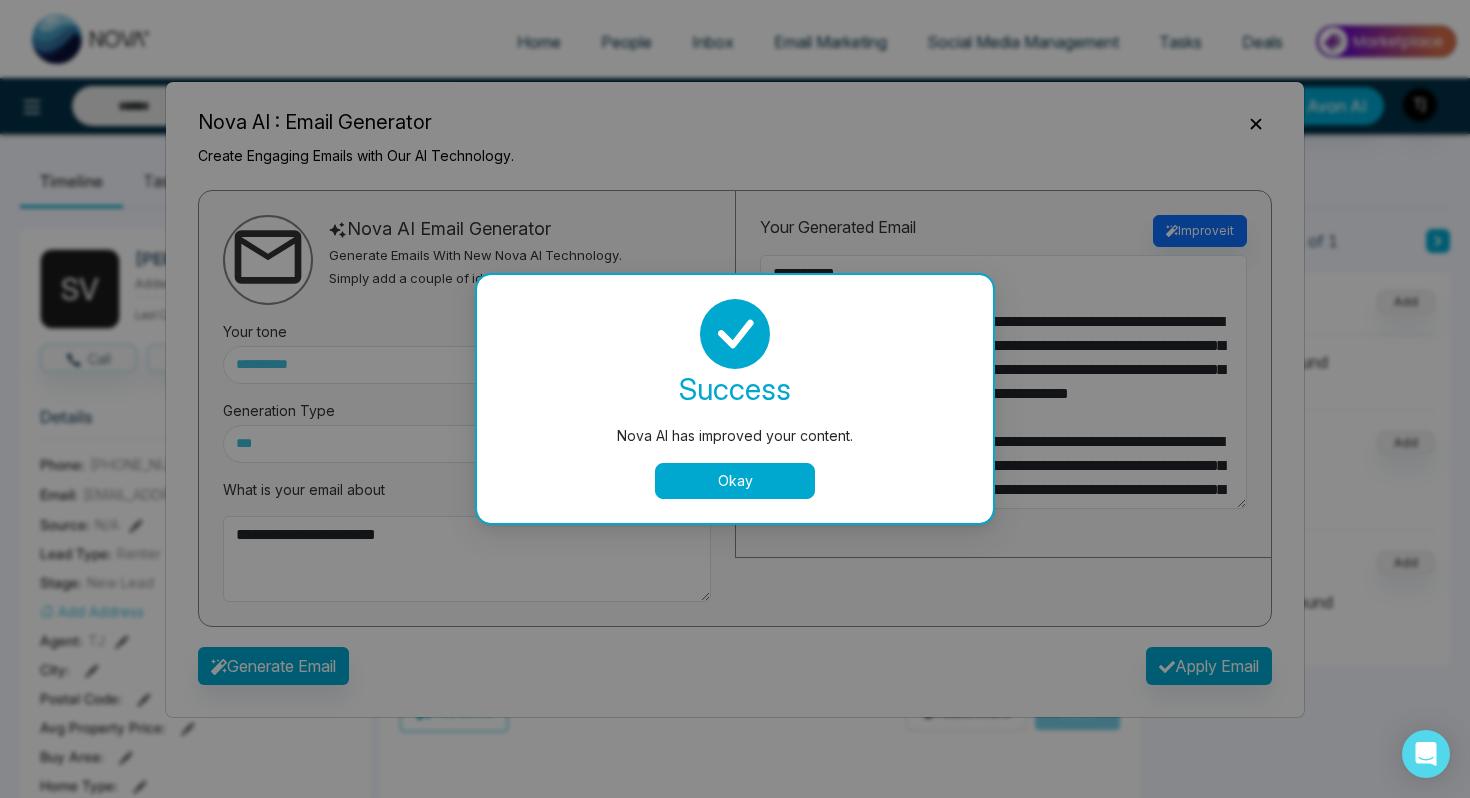 click on "Okay" at bounding box center (735, 481) 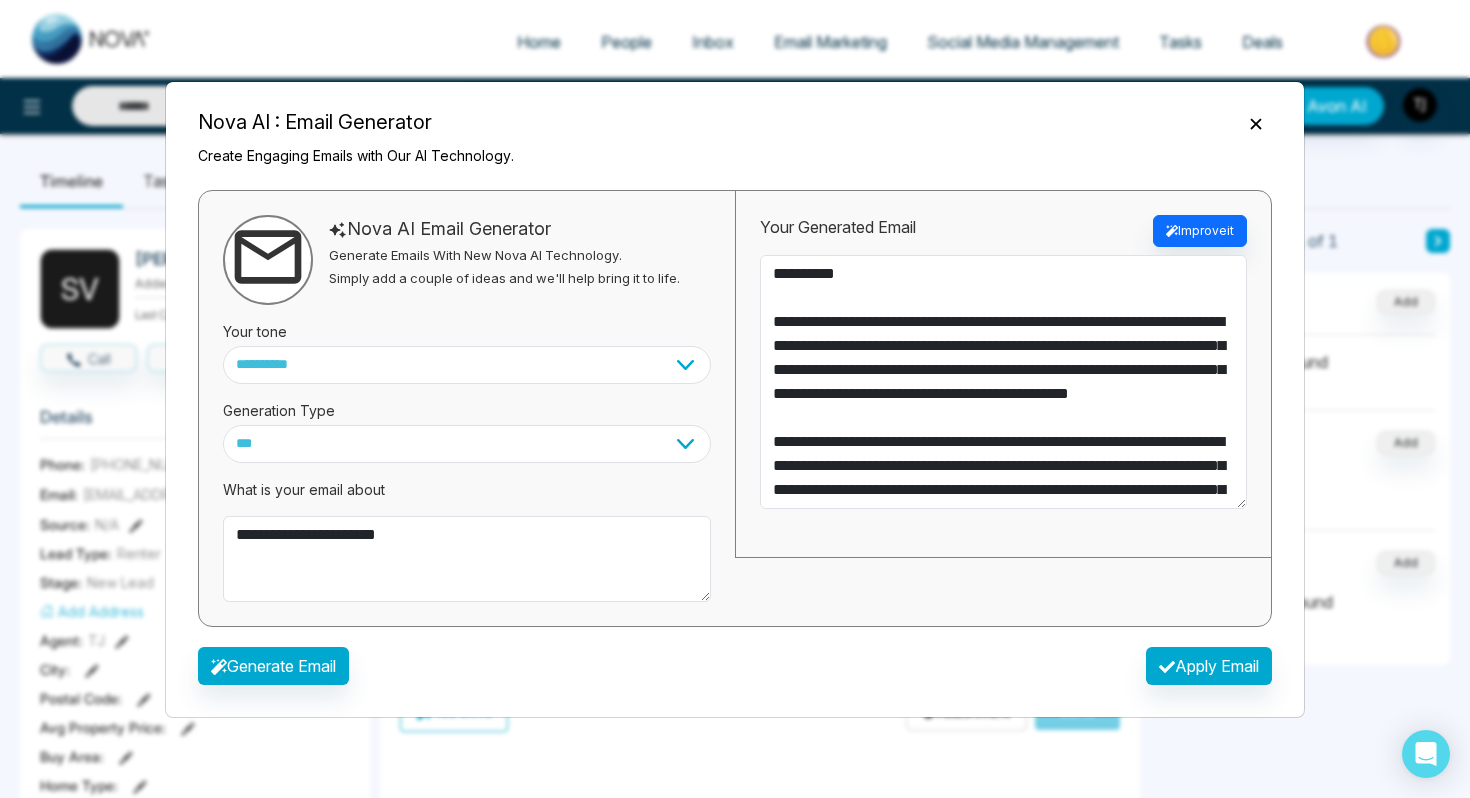 click 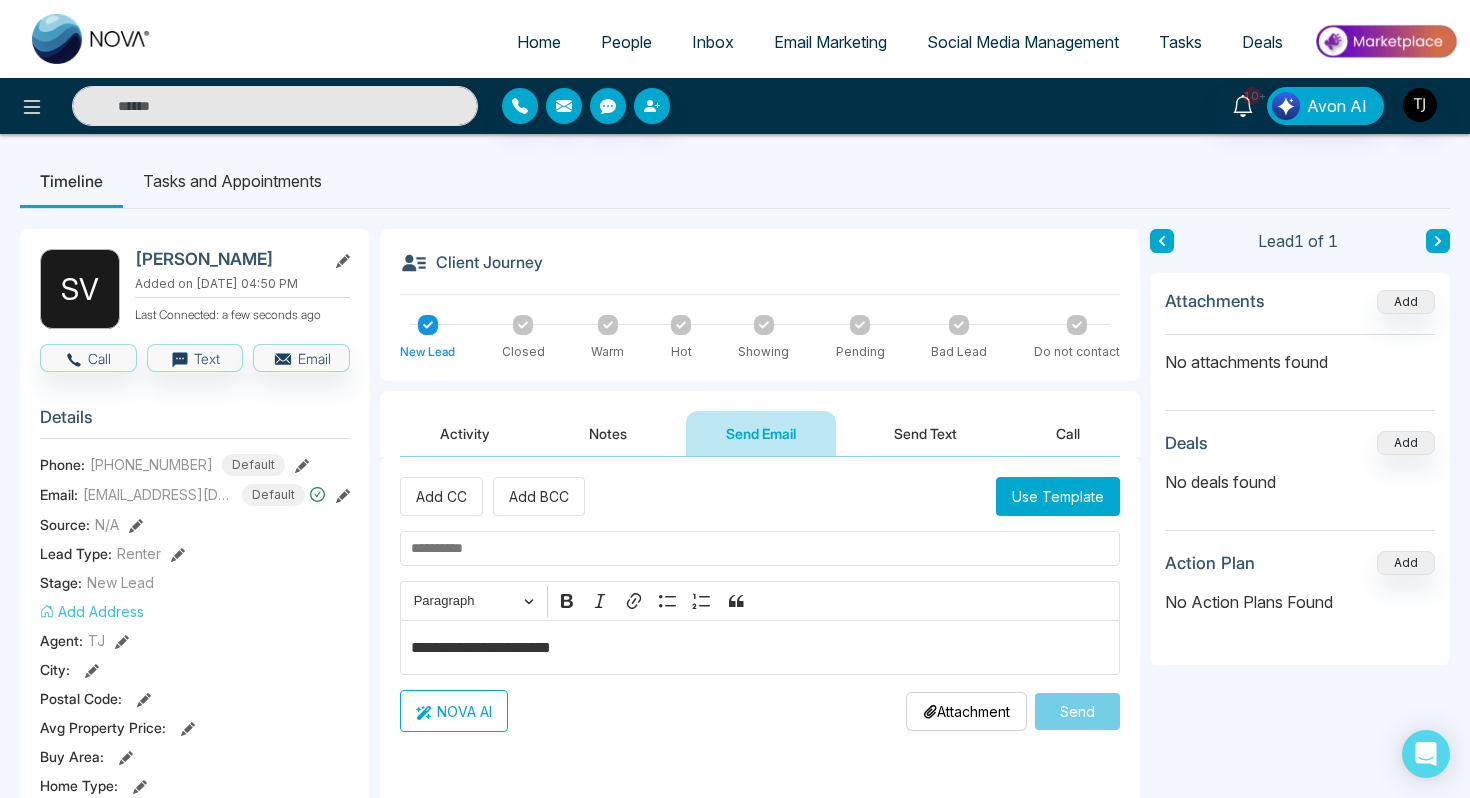 click on "Notes" at bounding box center (608, 433) 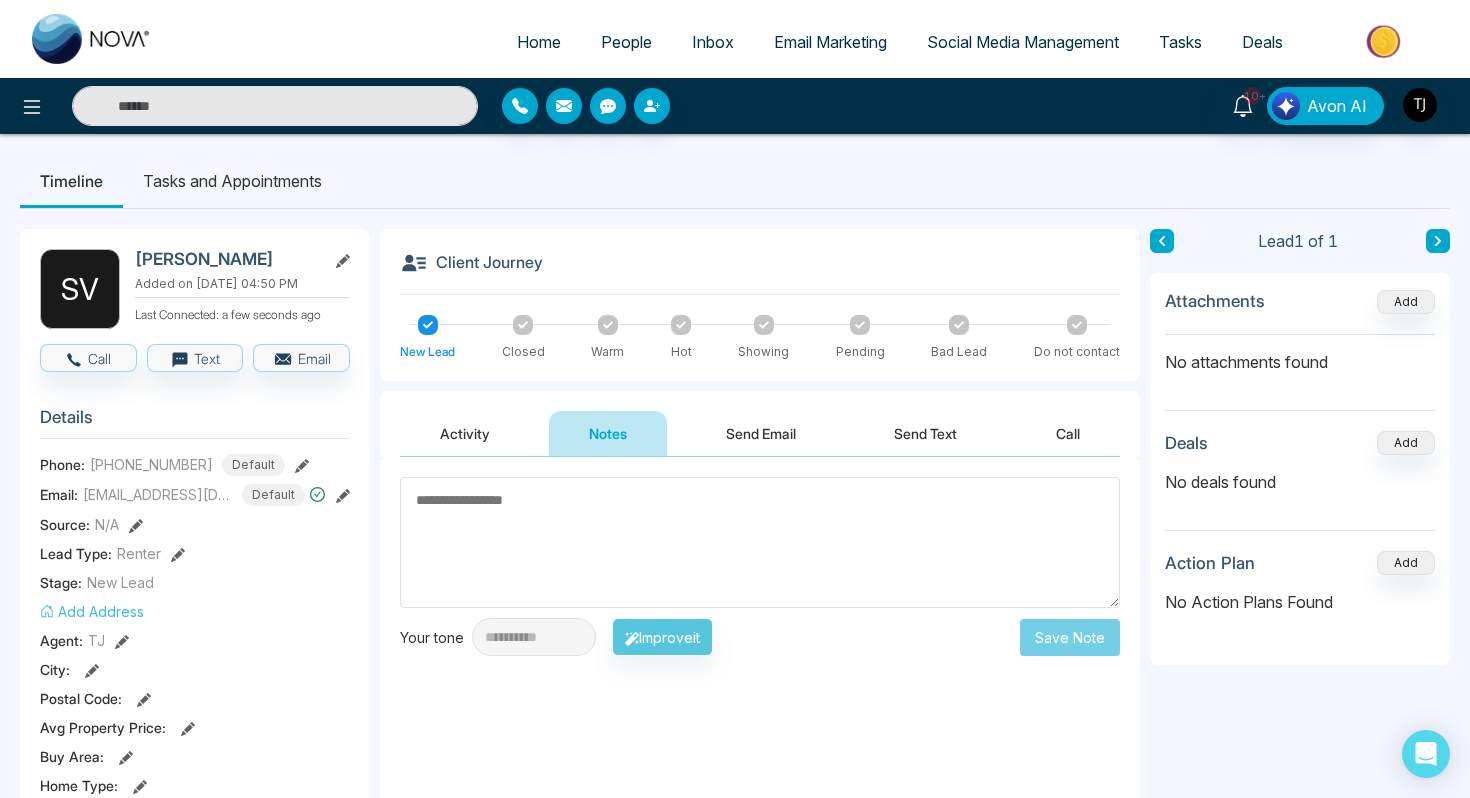 scroll, scrollTop: 858, scrollLeft: 0, axis: vertical 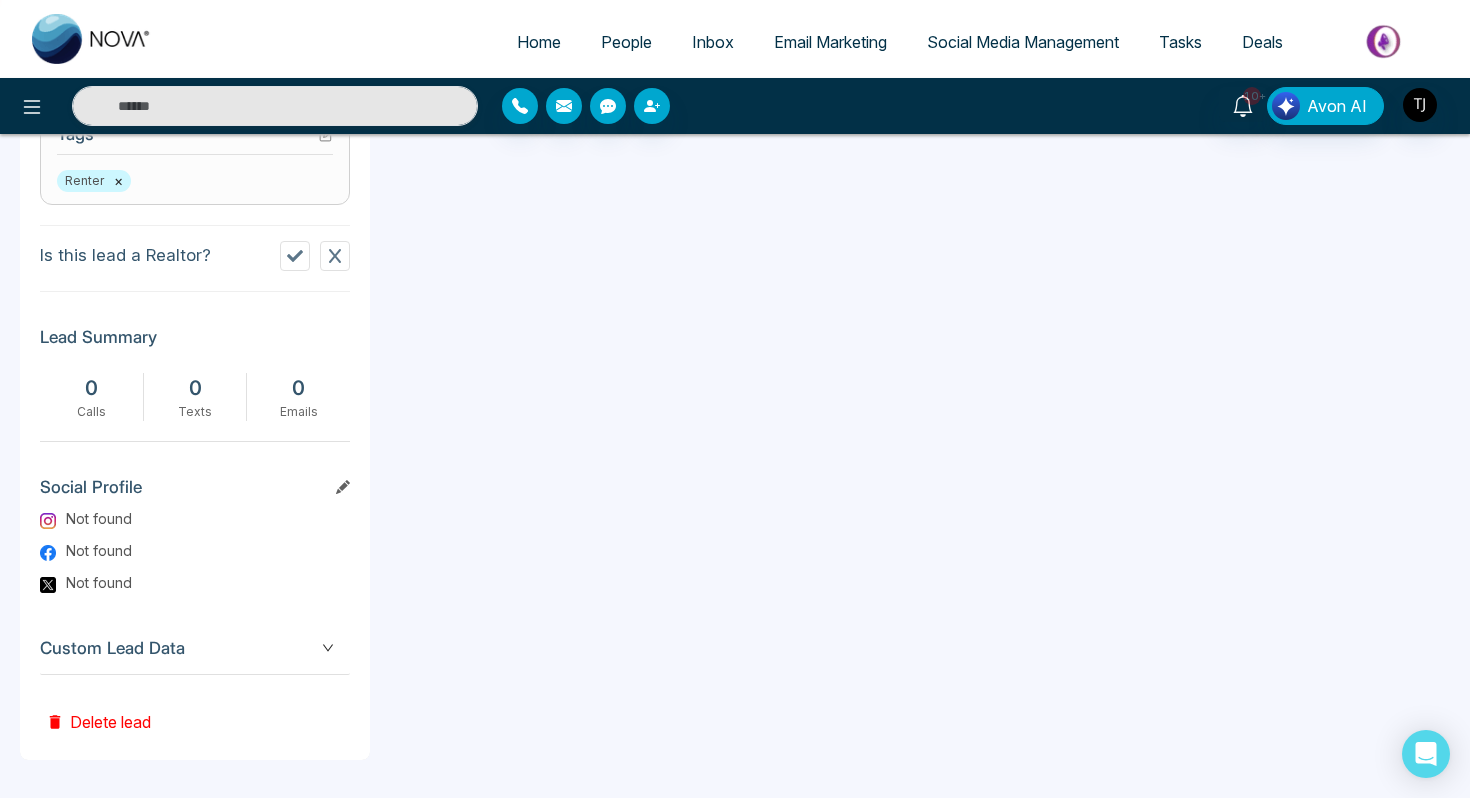 click on "Custom Lead Data" at bounding box center (195, 648) 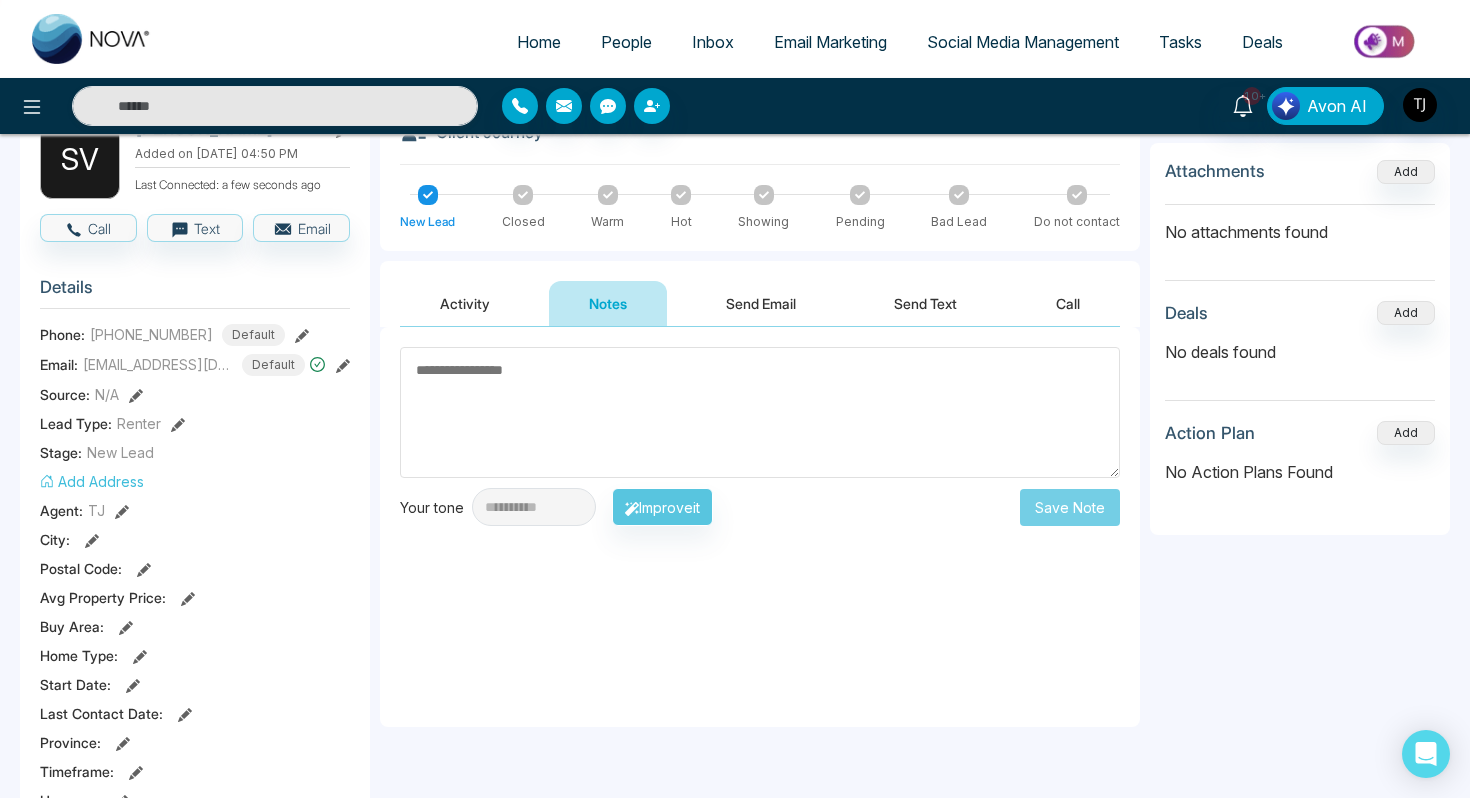scroll, scrollTop: 0, scrollLeft: 0, axis: both 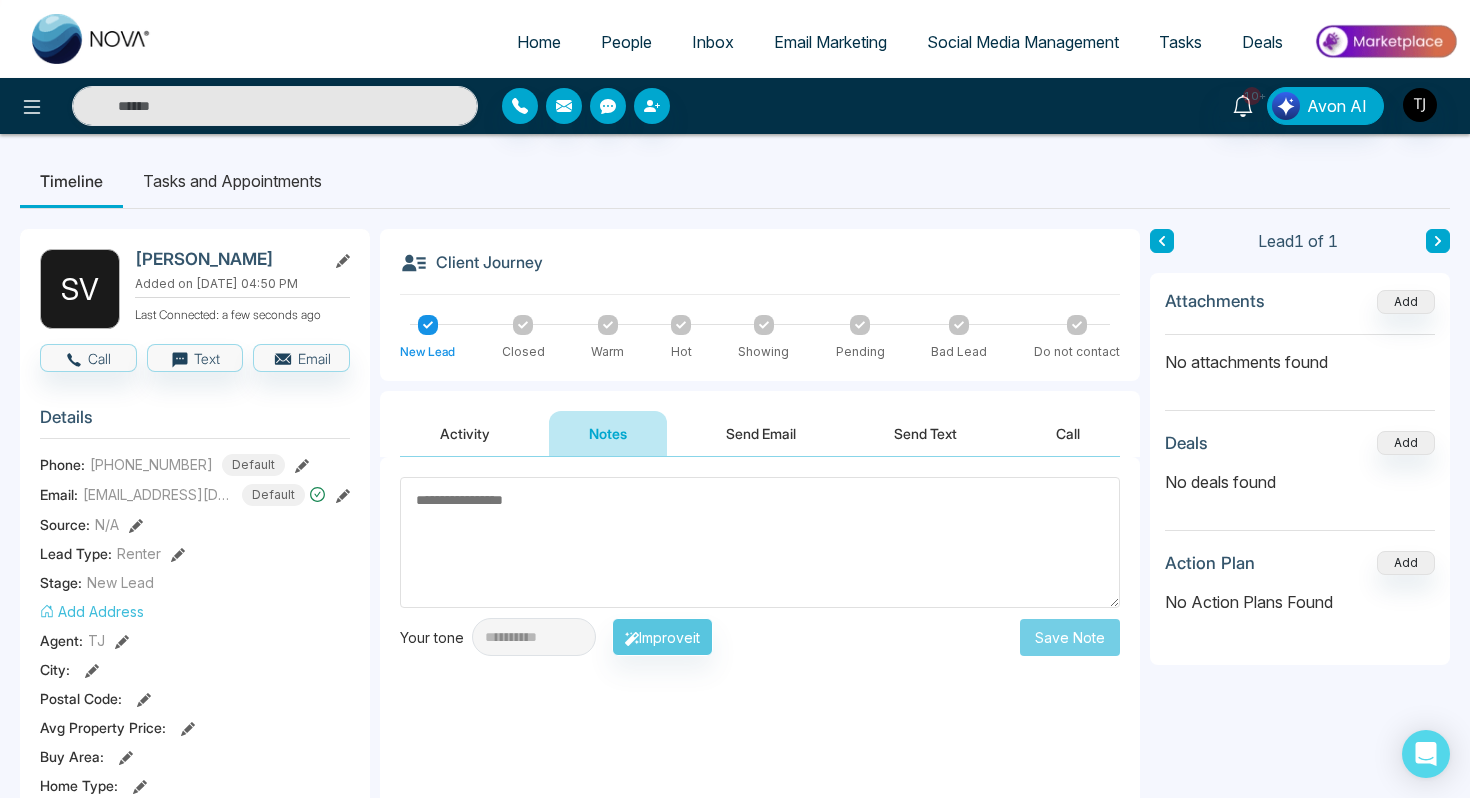 click on "Tasks and Appointments" at bounding box center [232, 181] 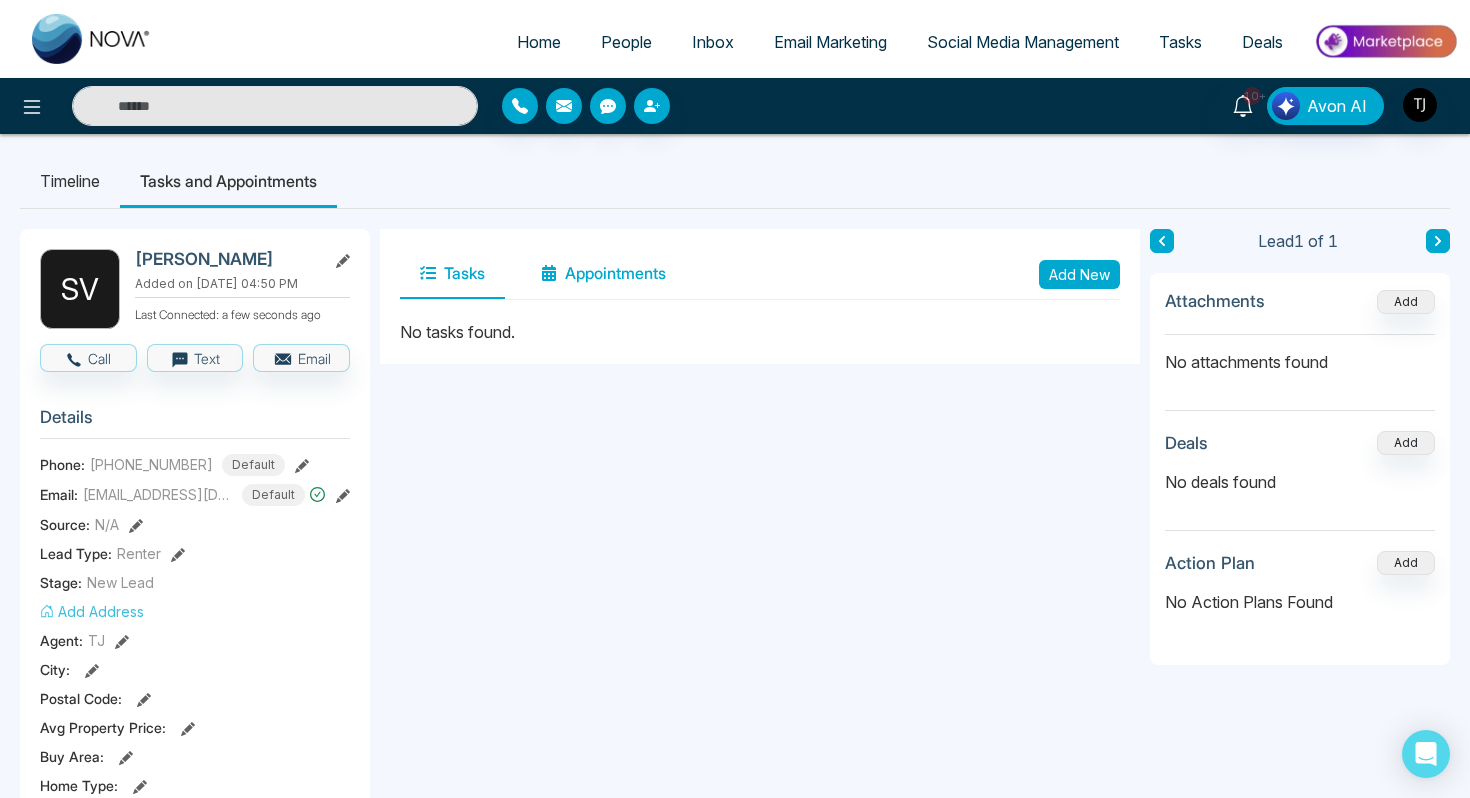 click on "Appointments" at bounding box center (603, 274) 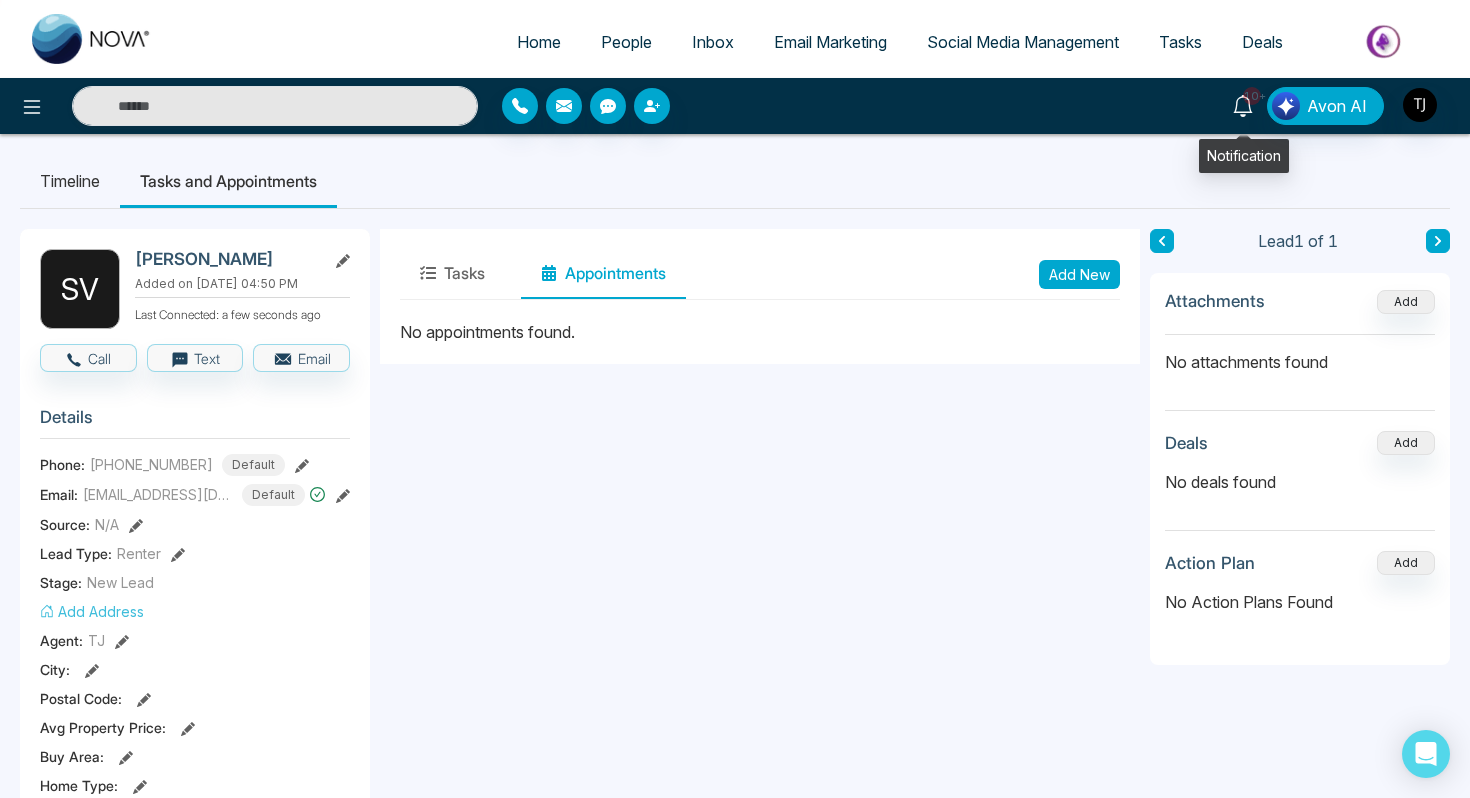 click 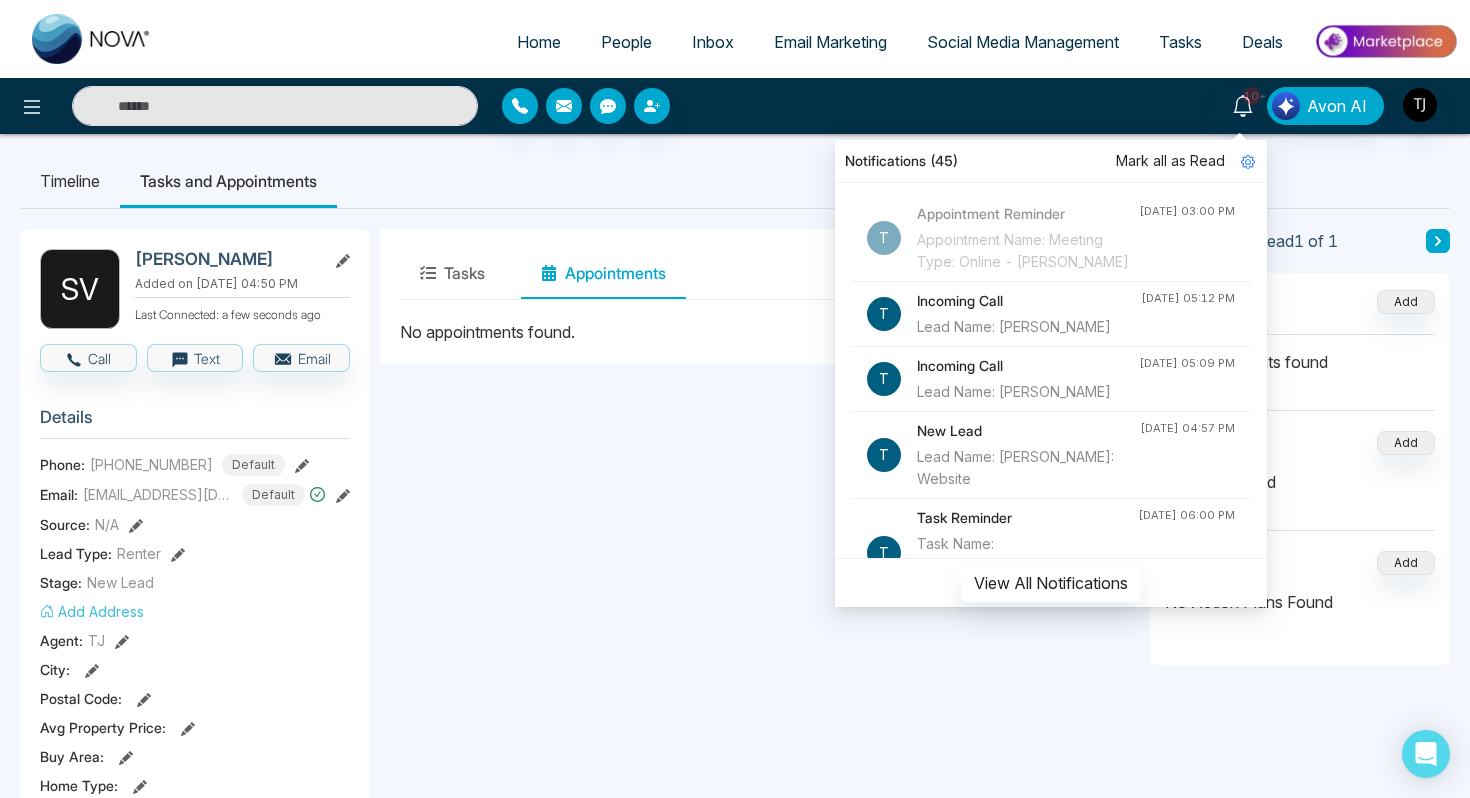 click on "10+ Notifications (45) [PERSON_NAME] all as Read T Appointment Reminder Appointment Name: Meeting
Type: Online - Abhimaan B [DATE] 03:00 PM T Incoming Call Lead Name: [PERSON_NAME] [DATE] 05:12 PM T Incoming Call Lead Name: [PERSON_NAME] [DATE] 05:09 PM T New Lead Lead Name: [PERSON_NAME]: Website [DATE] 04:57 PM T Task Reminder Task Name: [GEOGRAPHIC_DATA]...
Type: Showing -  [DATE] 06:00 PM T Incoming Call Lead Name: [PERSON_NAME] [DATE] 04:10 PM T Incoming Call Lead Name: [PERSON_NAME] [DATE] 04:09 PM T Incoming Call Lead Name: [PERSON_NAME] [DATE] 04:09 PM T Incoming Call Lead Name: [PERSON_NAME] [DATE] 04:09 PM T Incoming Call Lead Name: [PERSON_NAME] [DATE] 04:09 PM T New Lead Lead Name: [PERSON_NAME]: Website [DATE] 08:23 AM T New Lead Lead Name: [PERSON_NAME]: Website [DATE] 08:14 AM T New Text From Dpk Raj [DATE] 04:19 PM T New Text From Dpk Raj [DATE] 04:19 PM T New Text From Dpk Raj [DATE] 04:19 PM T New Text From Dpk Raj [DATE] 04:19 PM" at bounding box center (1164, 106) 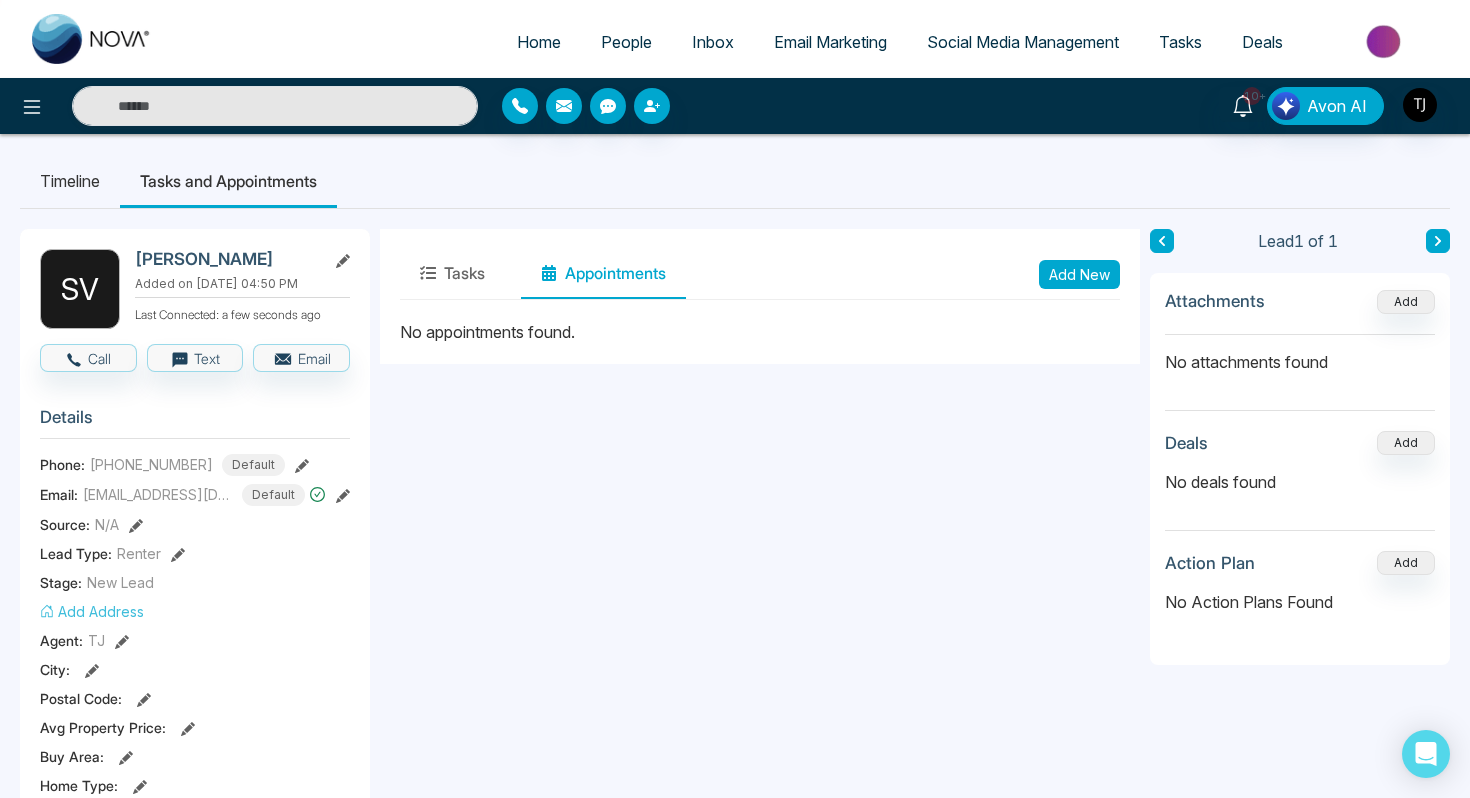 click on "Timeline" at bounding box center [70, 181] 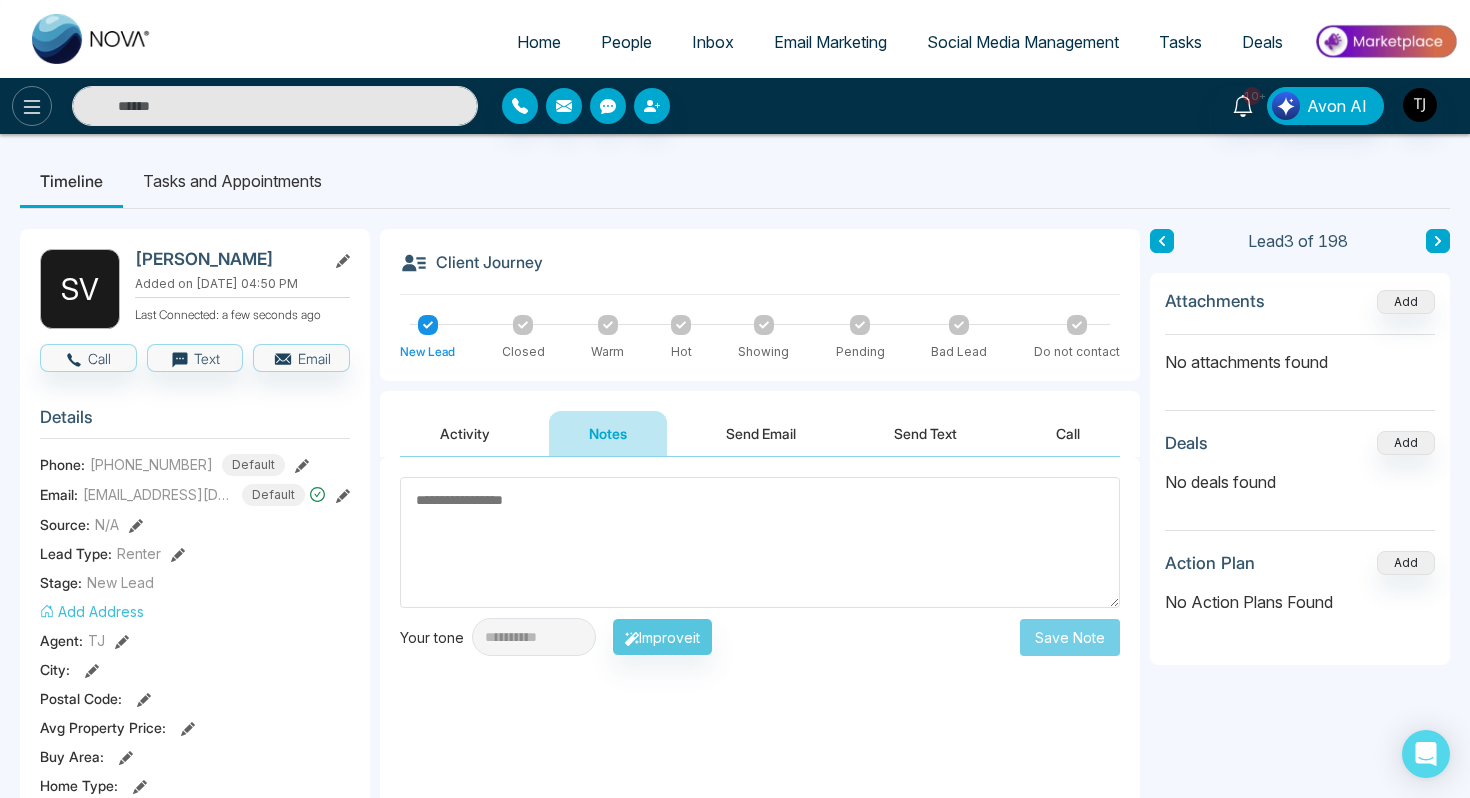 click 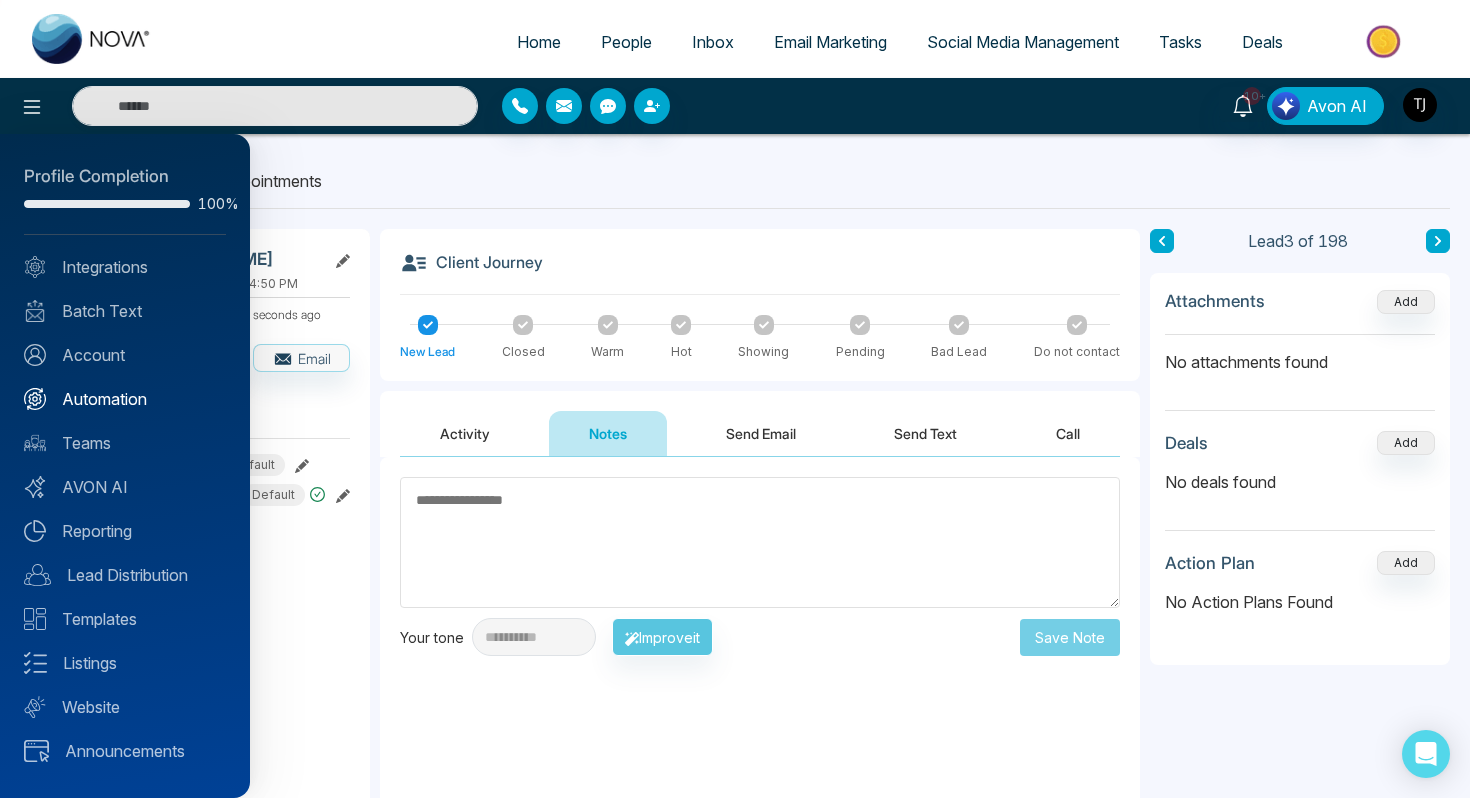 click on "Automation" at bounding box center [125, 399] 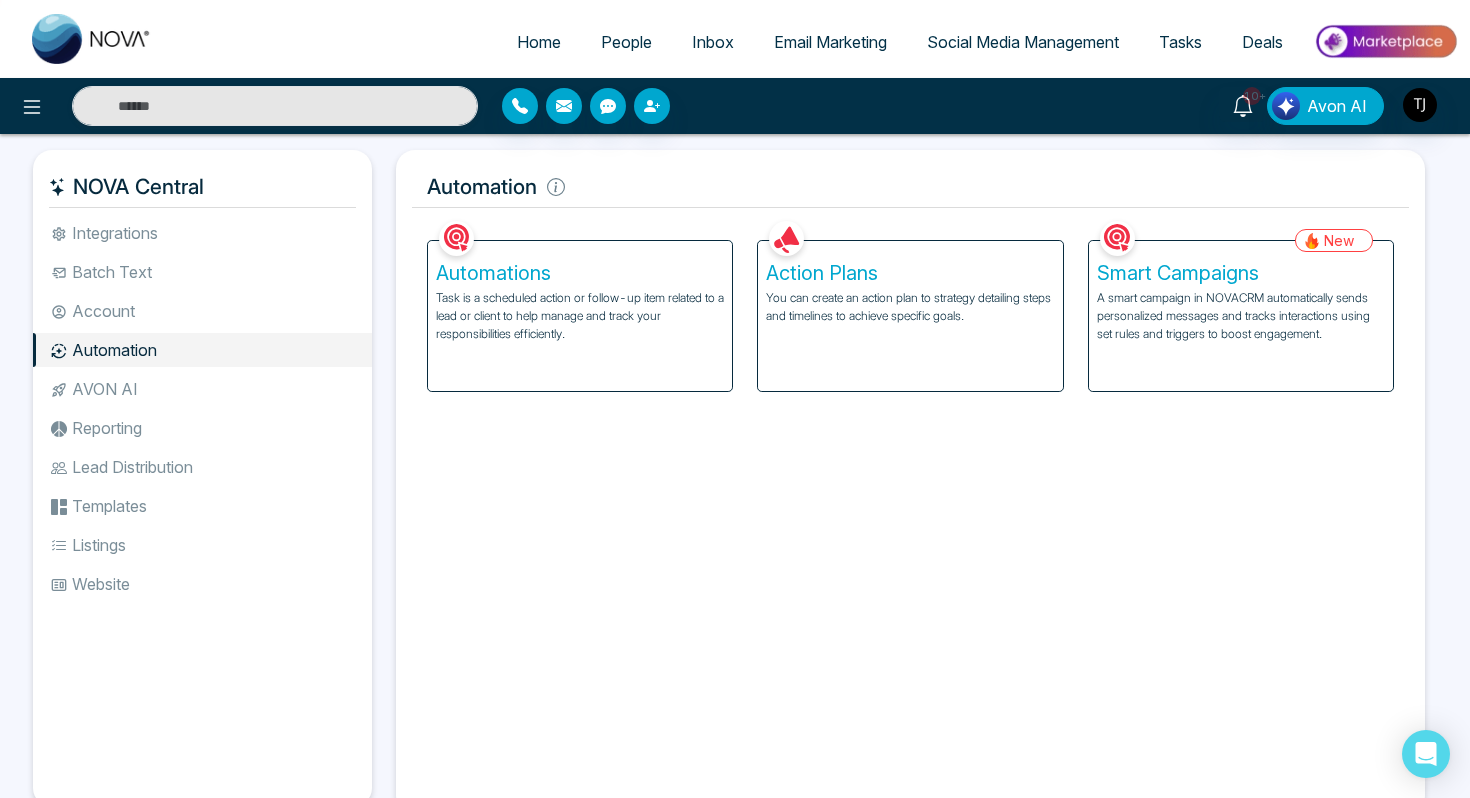 click on "You can create an action plan to strategy detailing steps and timelines to achieve specific goals." at bounding box center (910, 307) 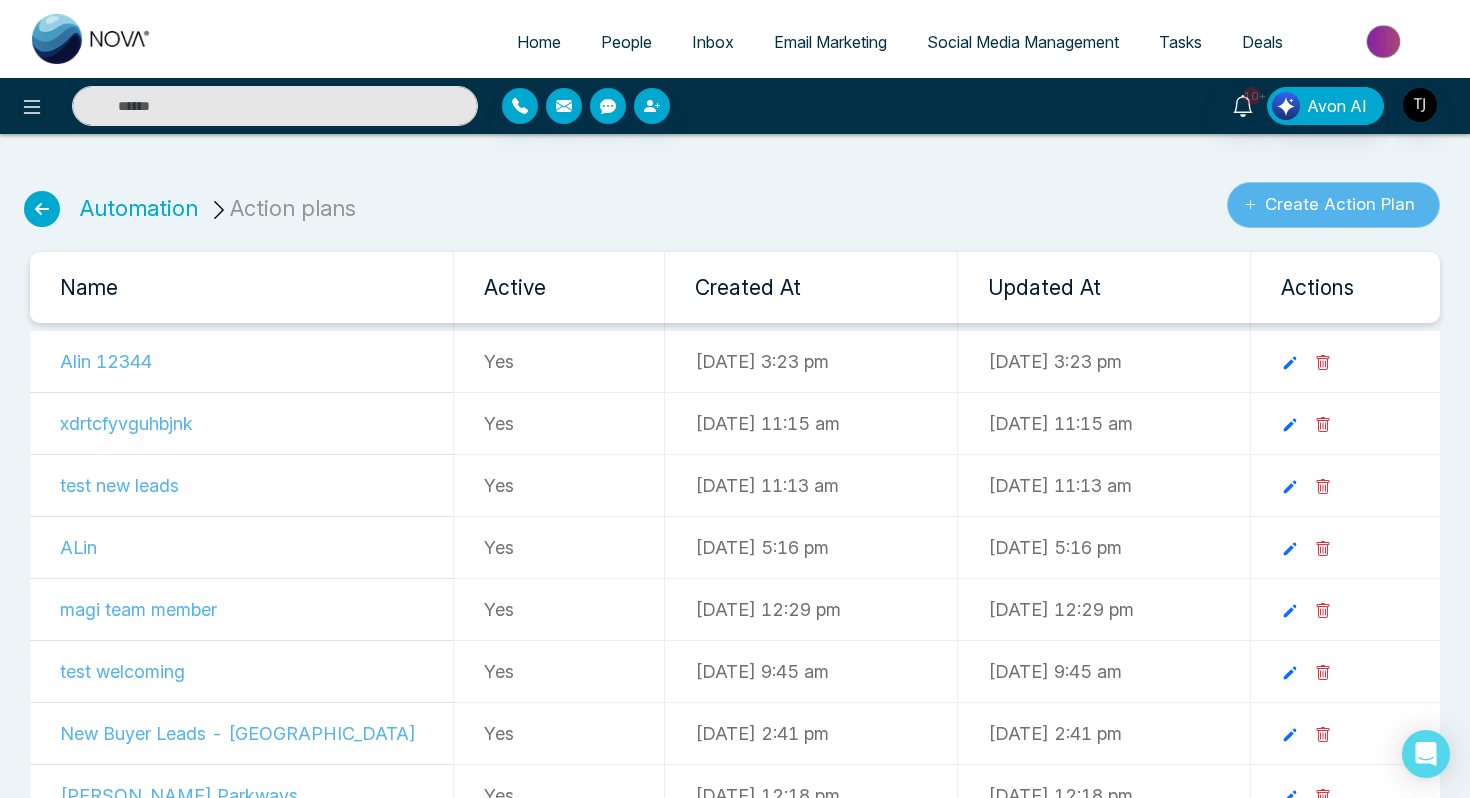 click on "Create Action Plan" at bounding box center [1333, 205] 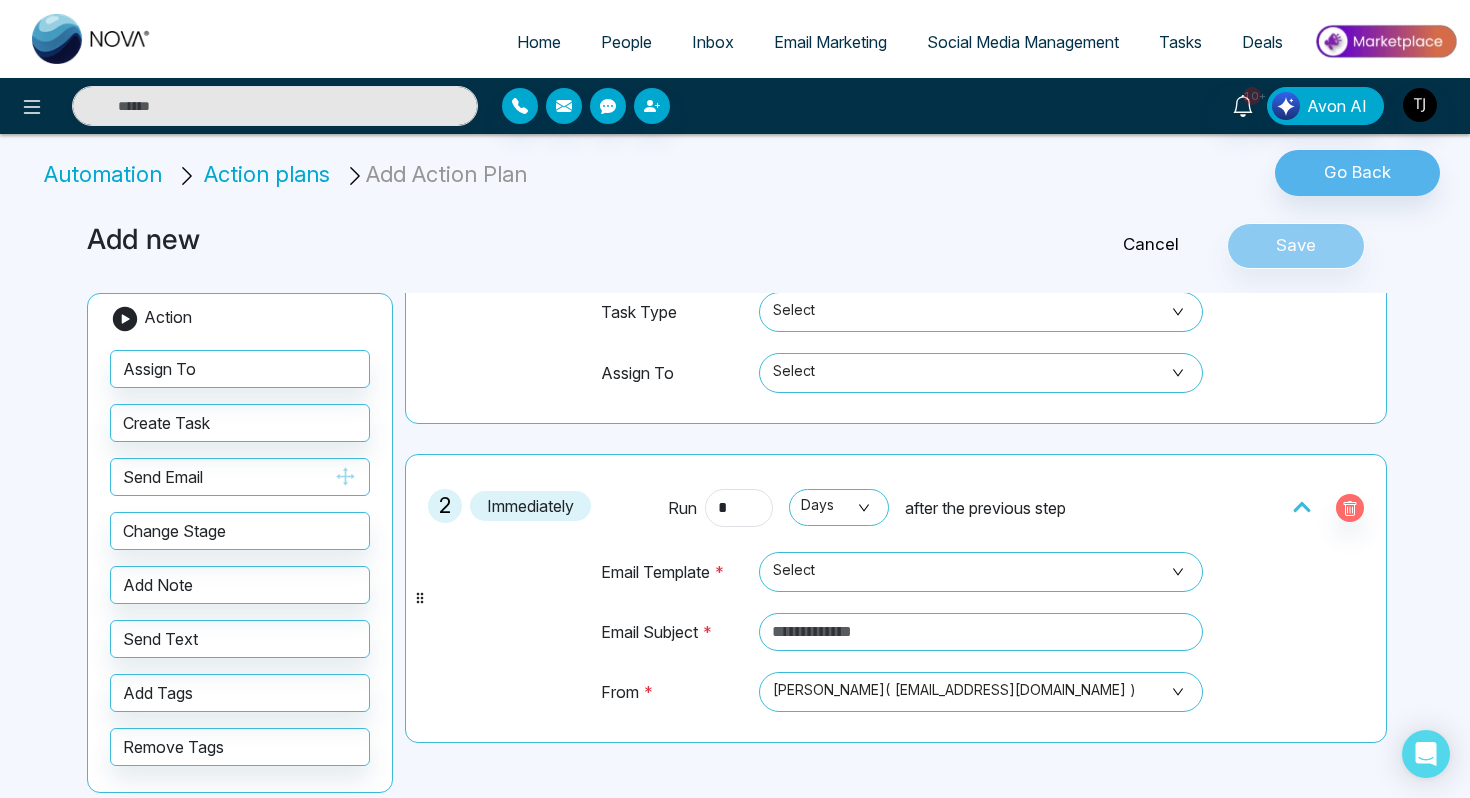 scroll, scrollTop: 269, scrollLeft: 0, axis: vertical 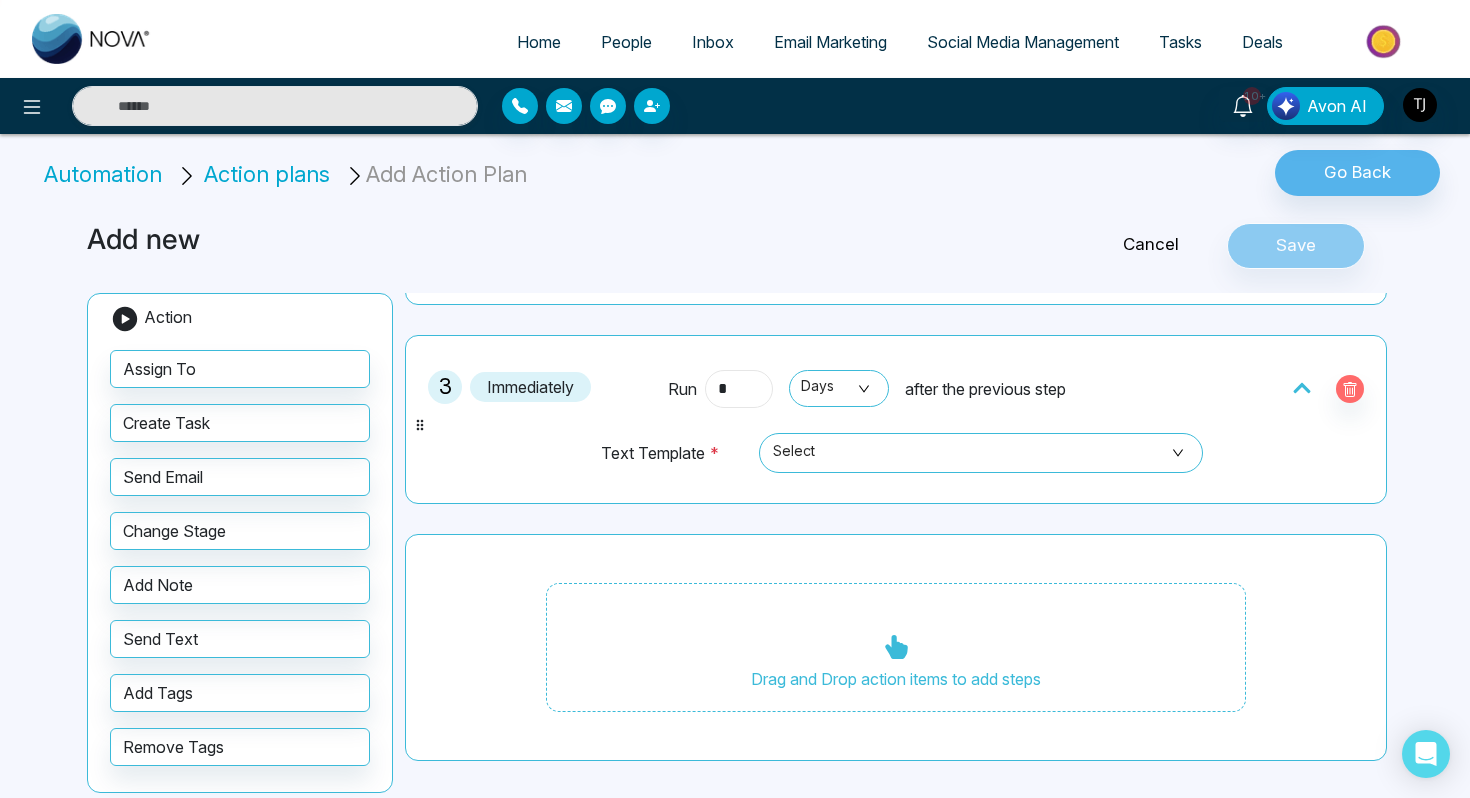 click on "*" at bounding box center [739, 389] 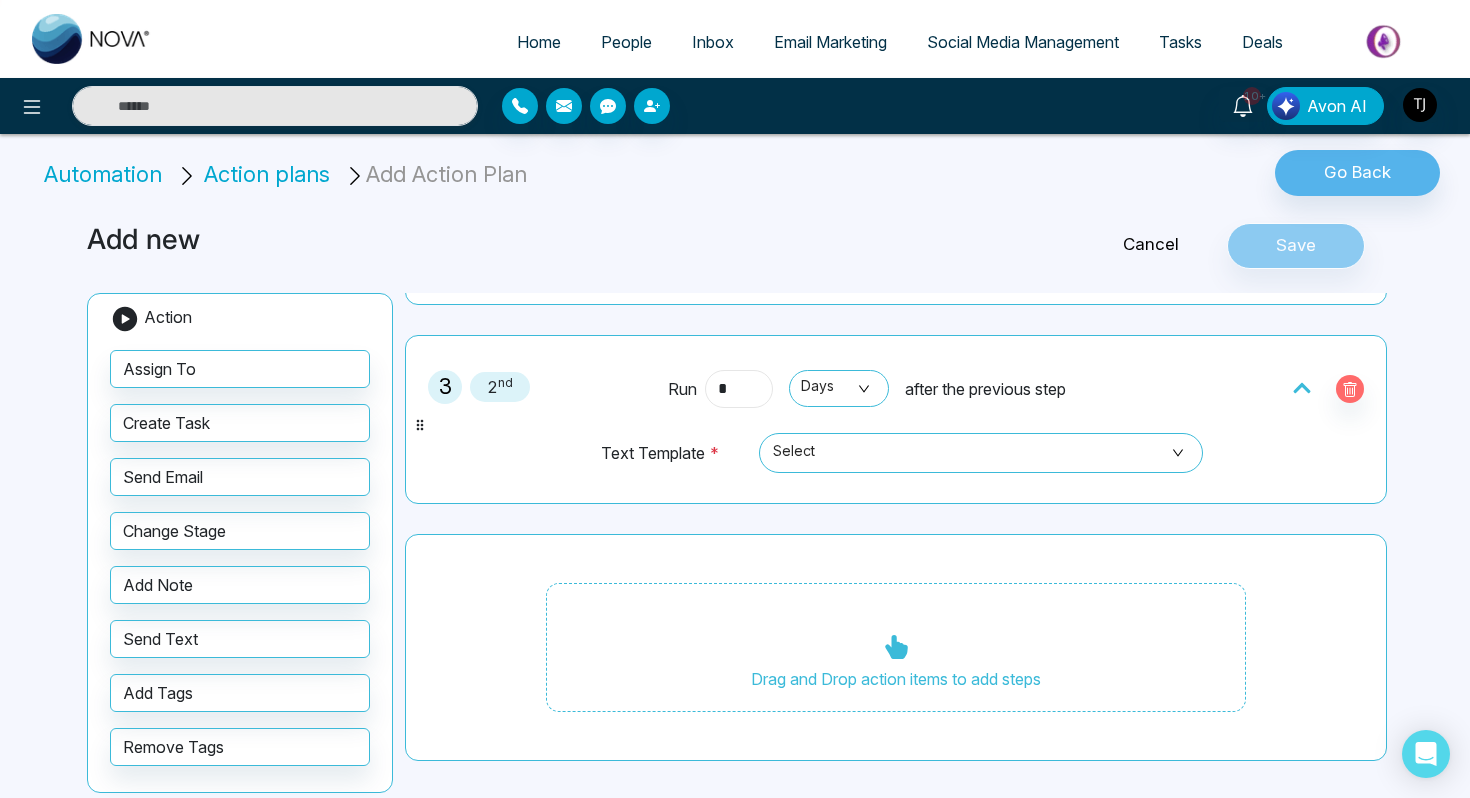 type on "*" 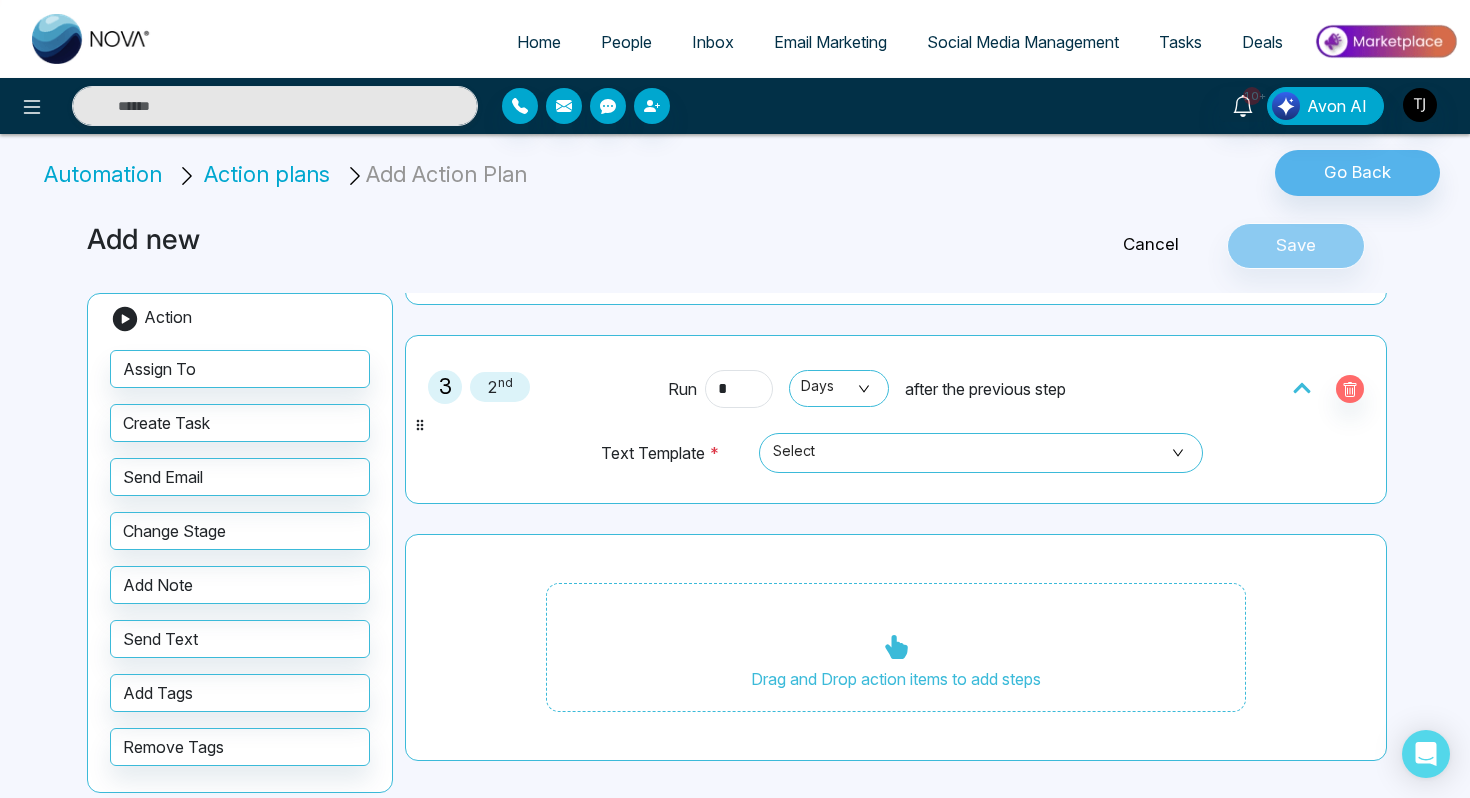 click on "Cancel" at bounding box center (1151, 245) 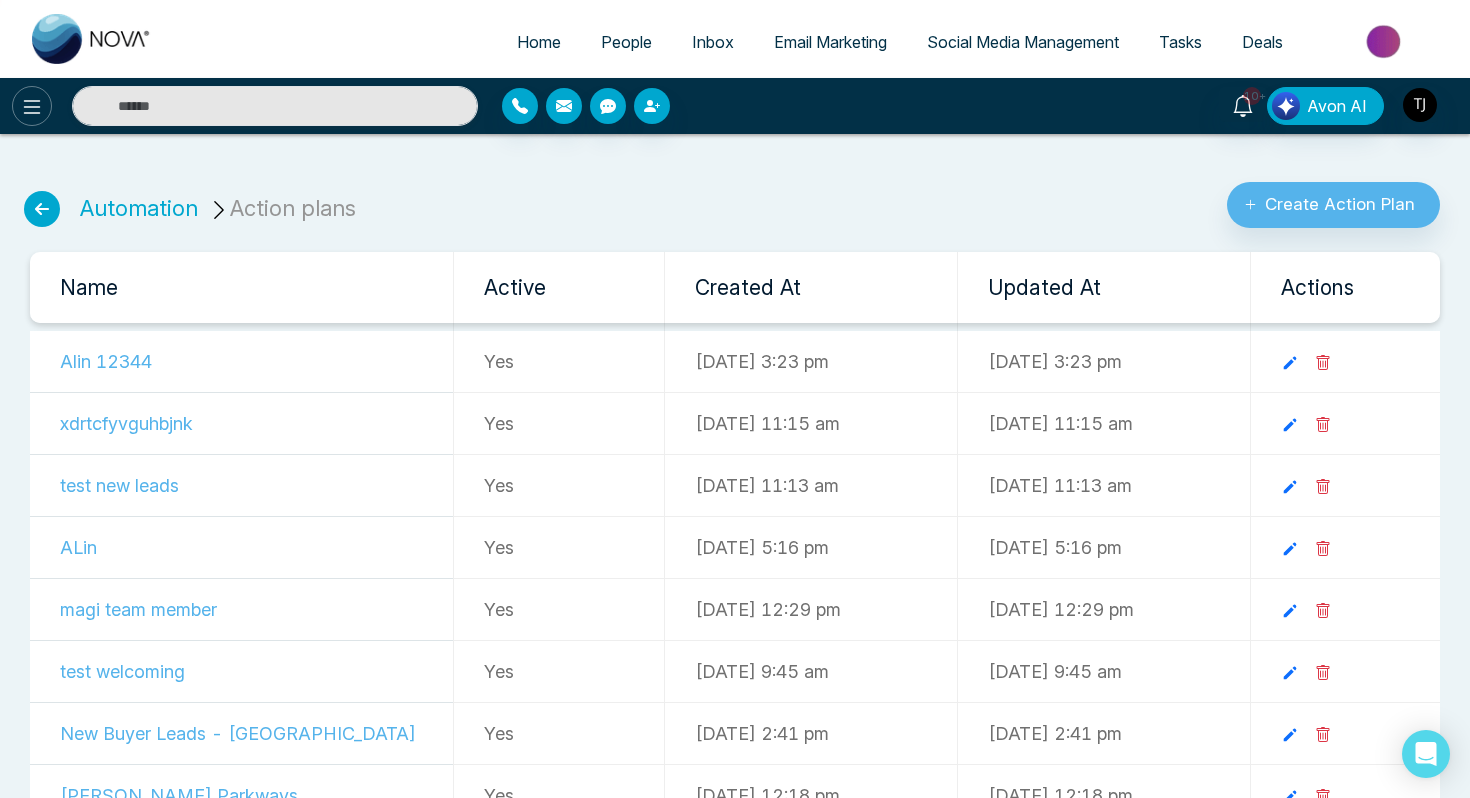 click at bounding box center [32, 106] 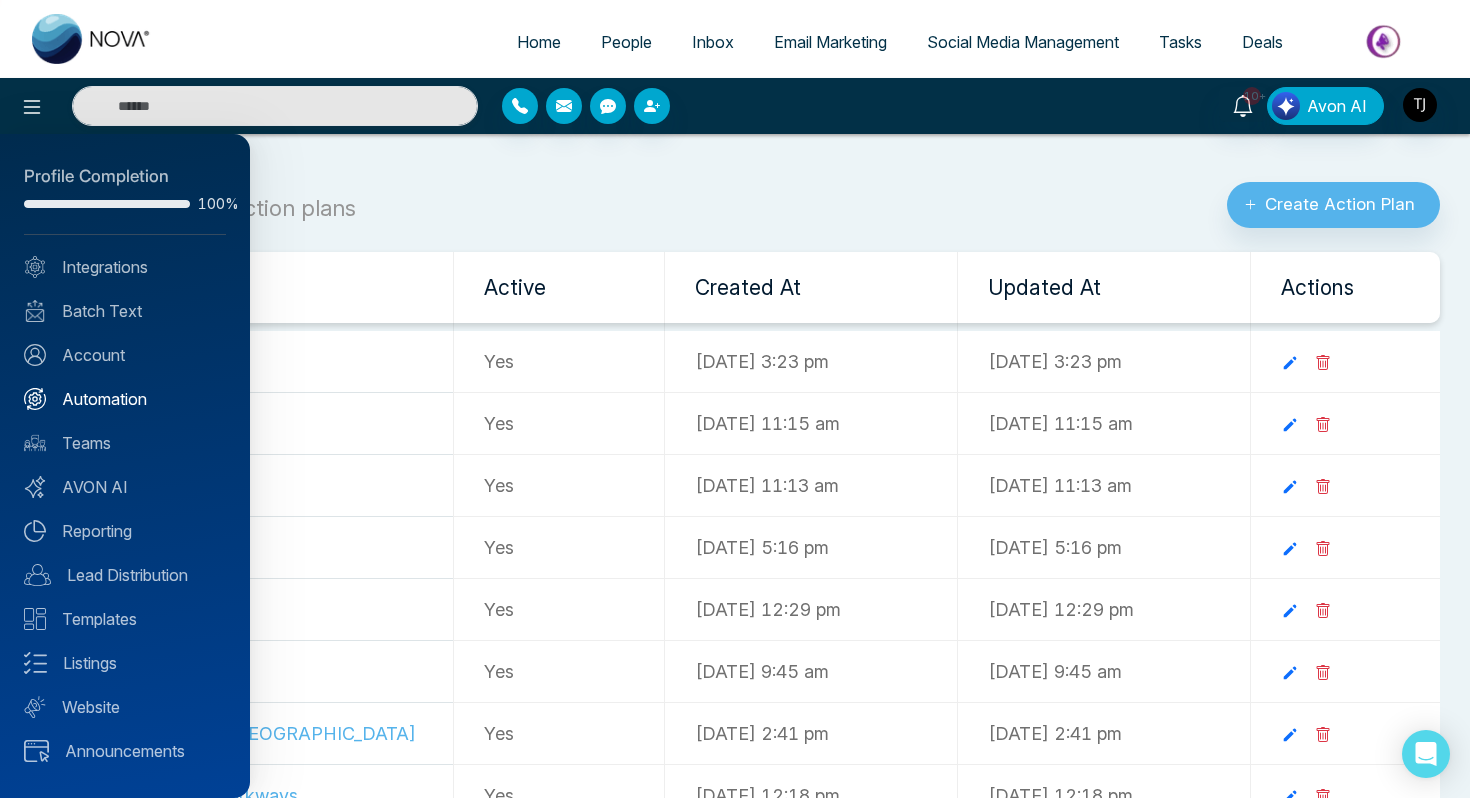 click on "Automation" at bounding box center [125, 399] 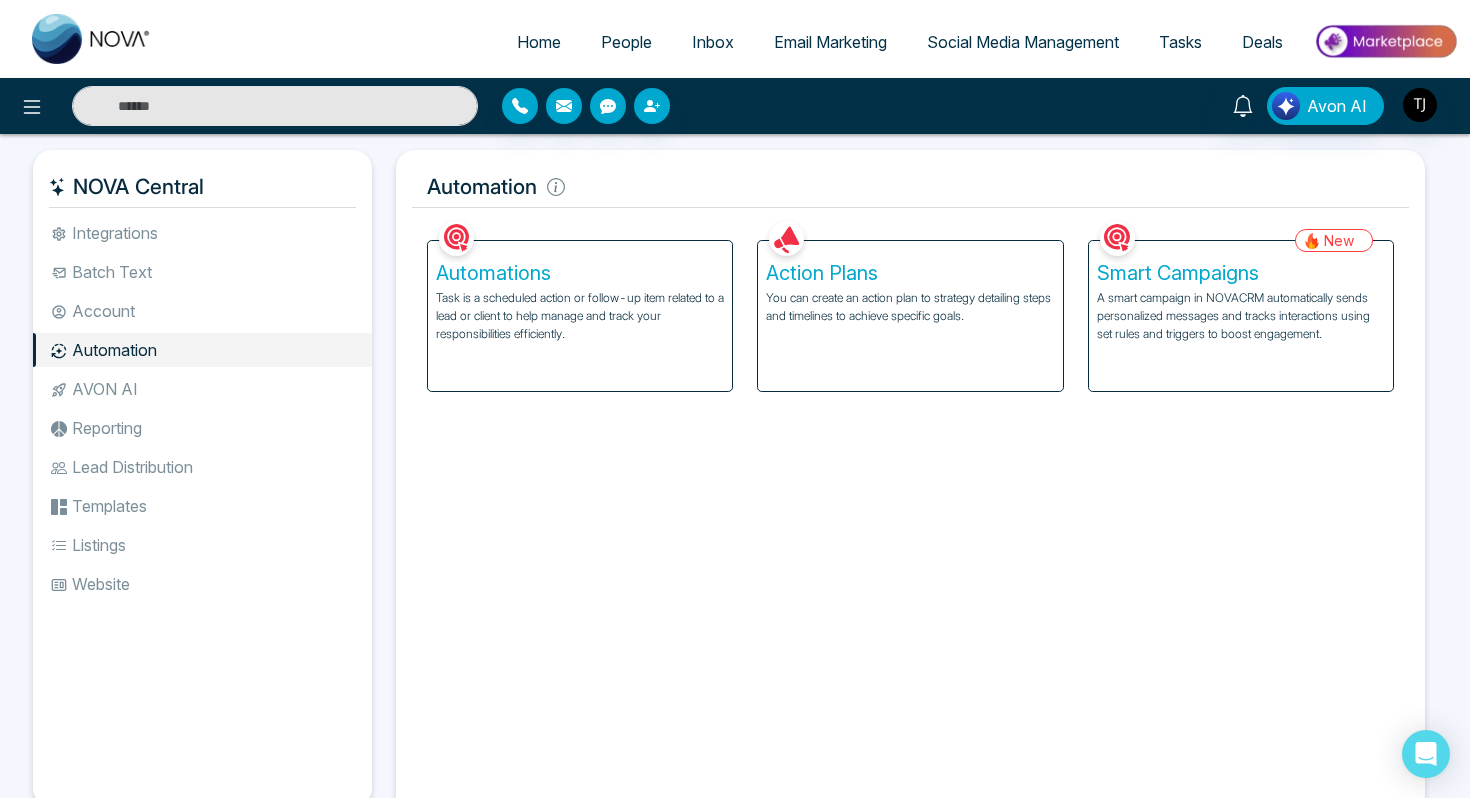 click on "Smart Campaigns" at bounding box center (1241, 273) 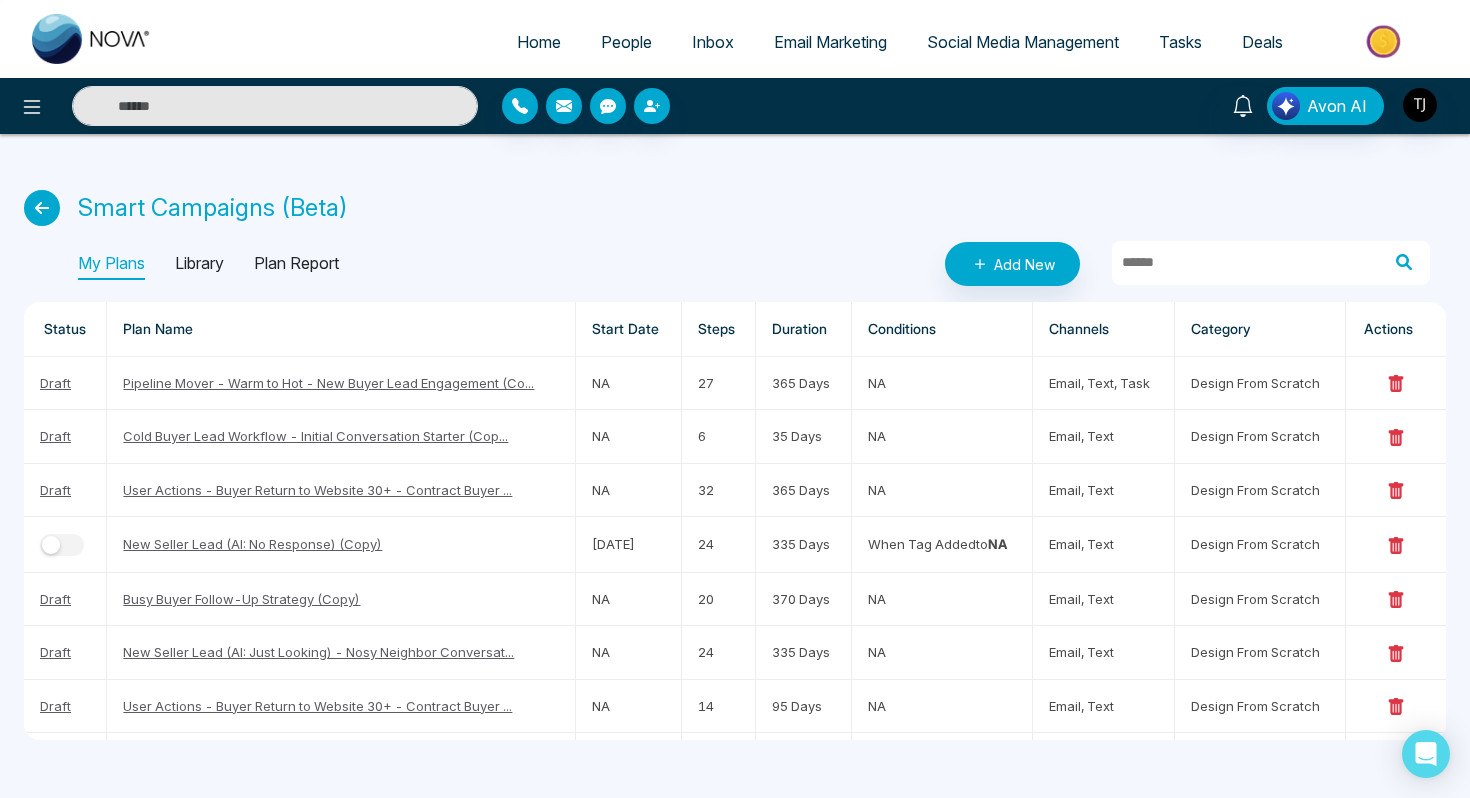 click on "Library" at bounding box center (199, 264) 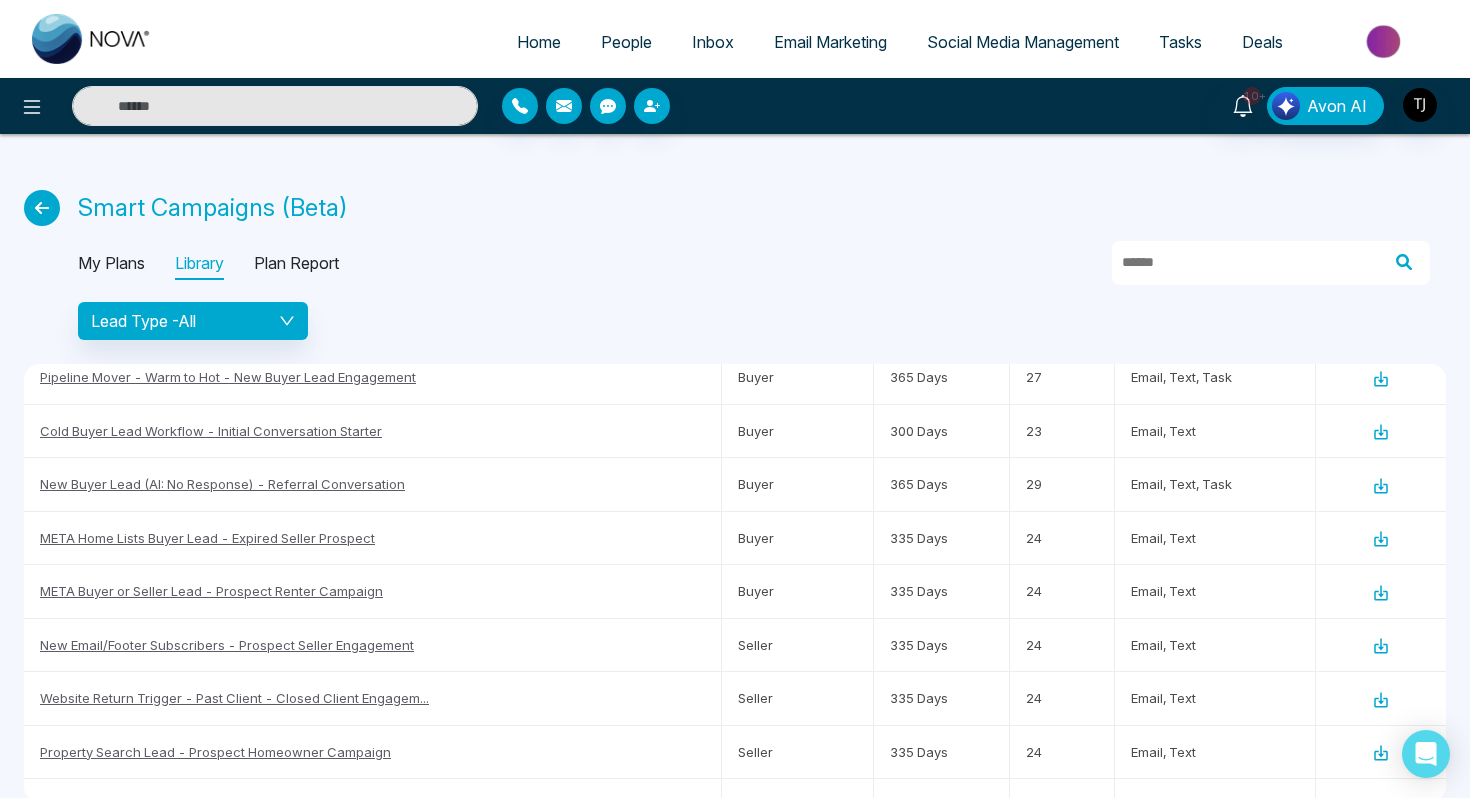 scroll, scrollTop: 711, scrollLeft: 0, axis: vertical 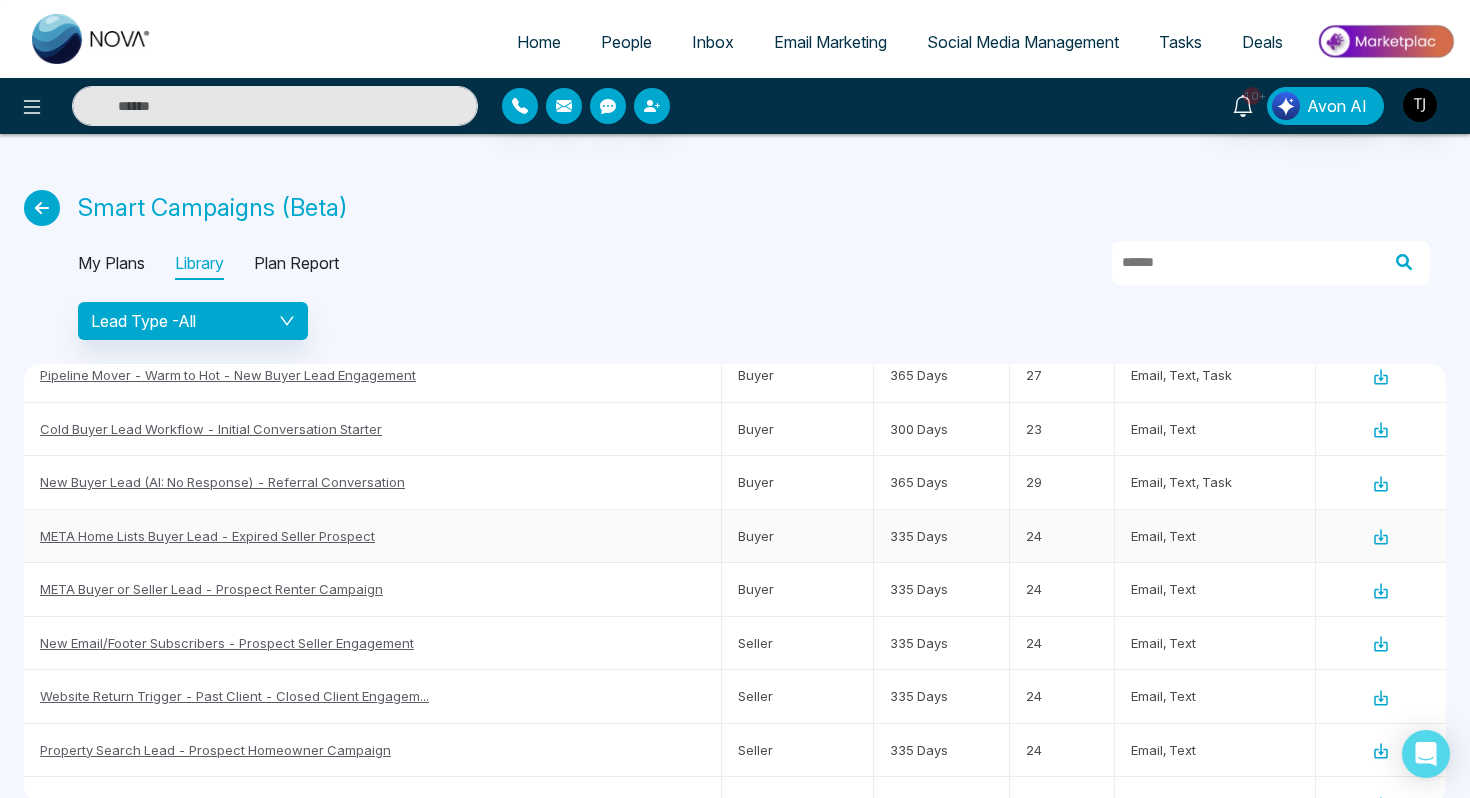 click on "META Home Lists Buyer Lead - Expired Seller Prospect" at bounding box center (207, 536) 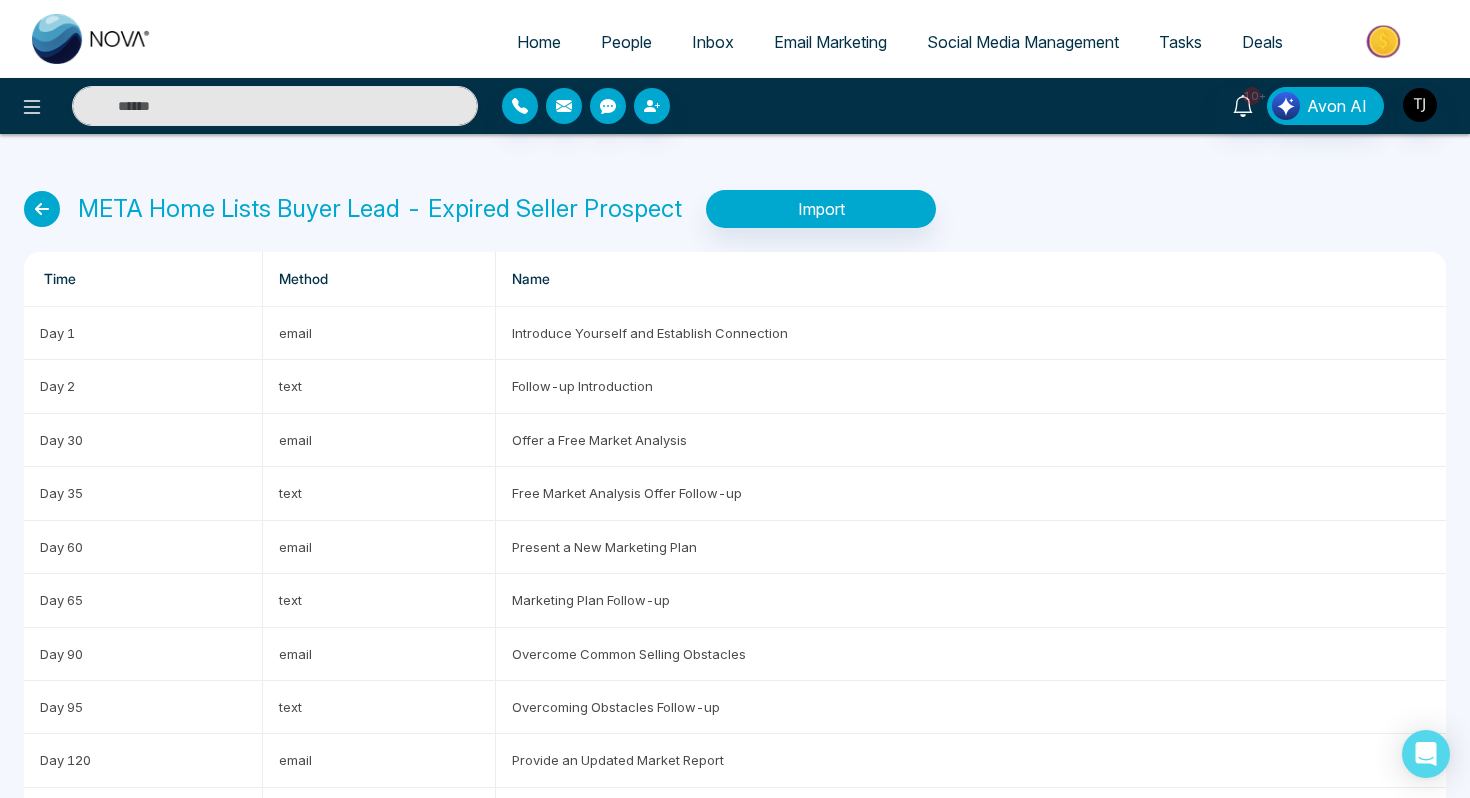 click at bounding box center [42, 209] 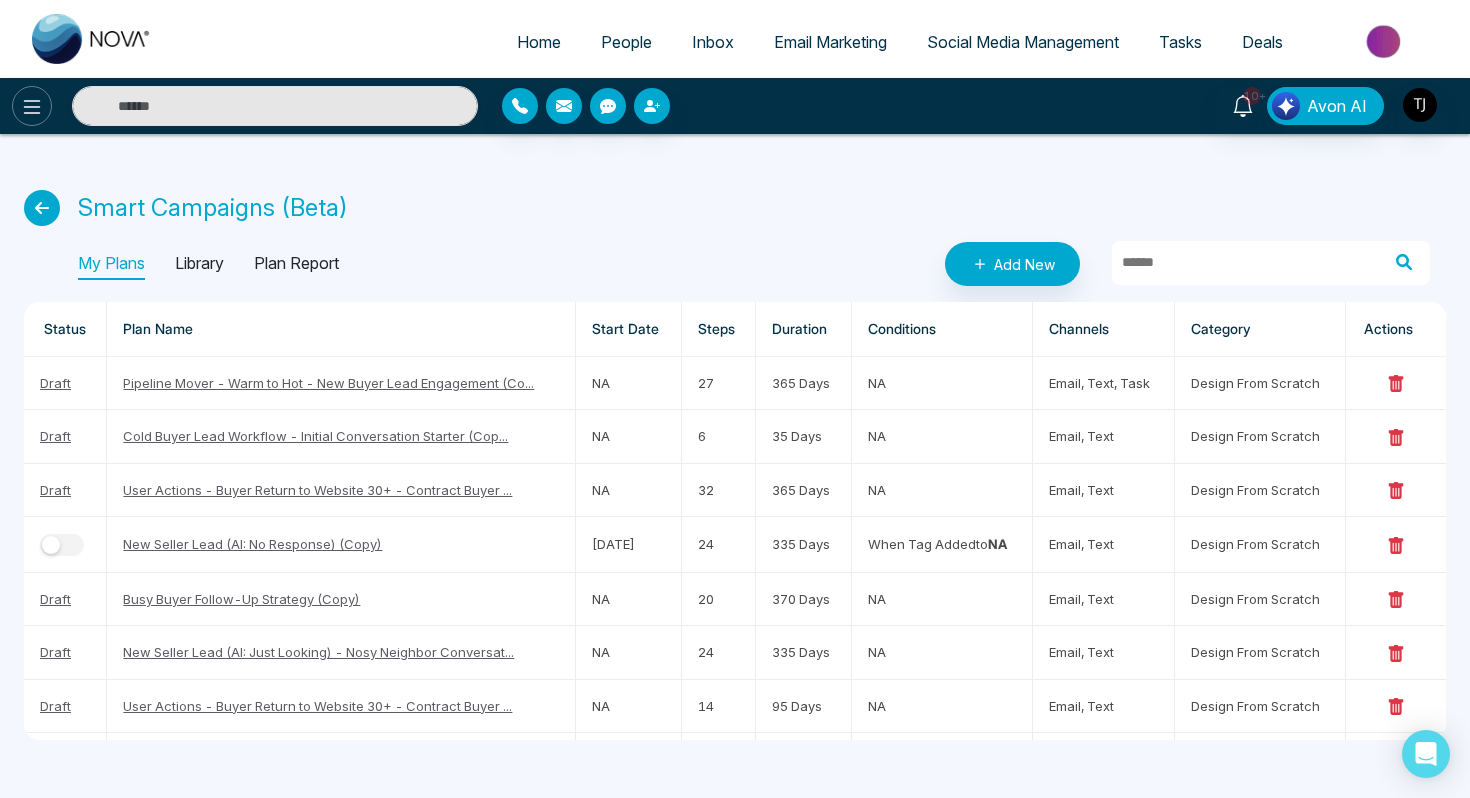 click 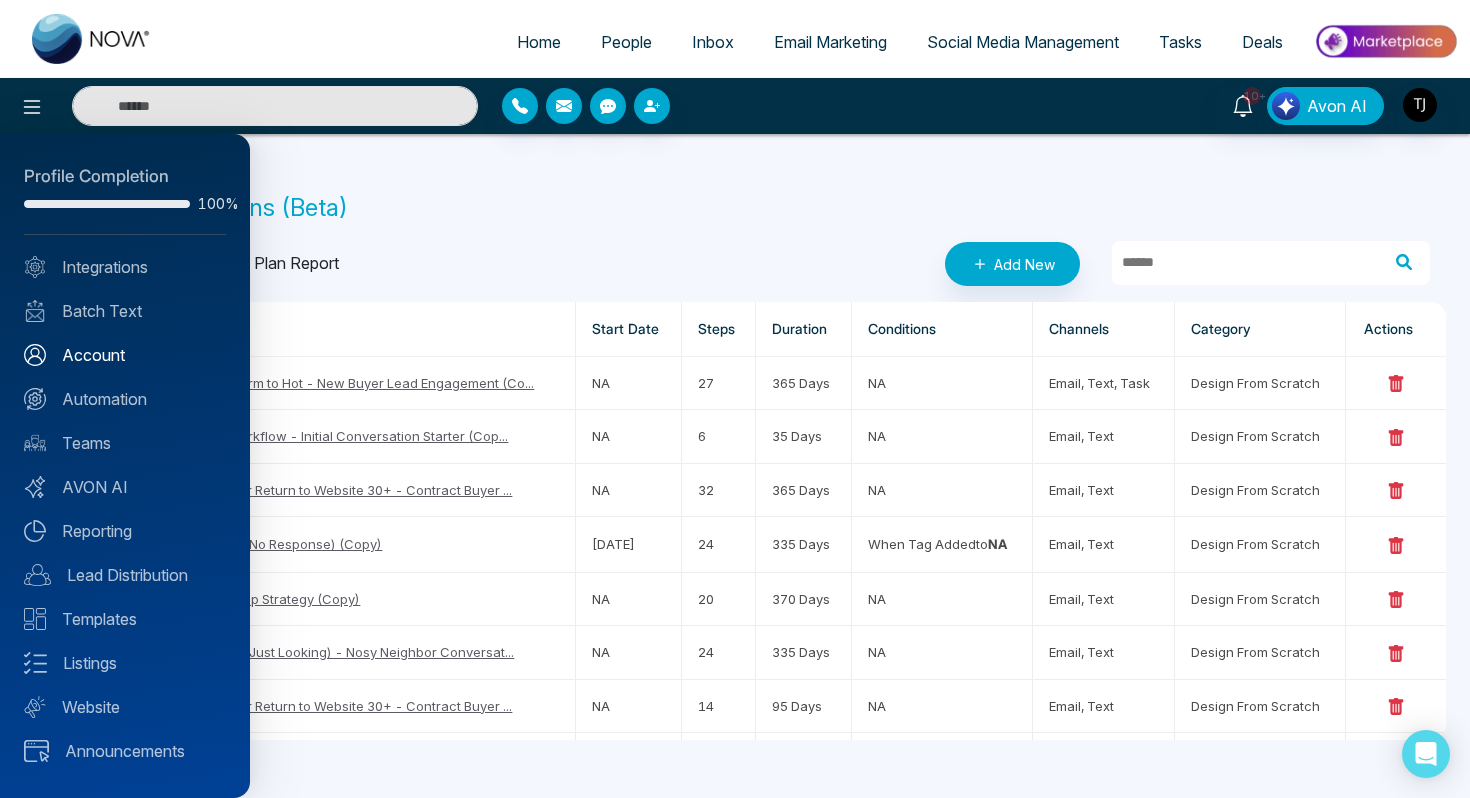click on "Account" at bounding box center (125, 355) 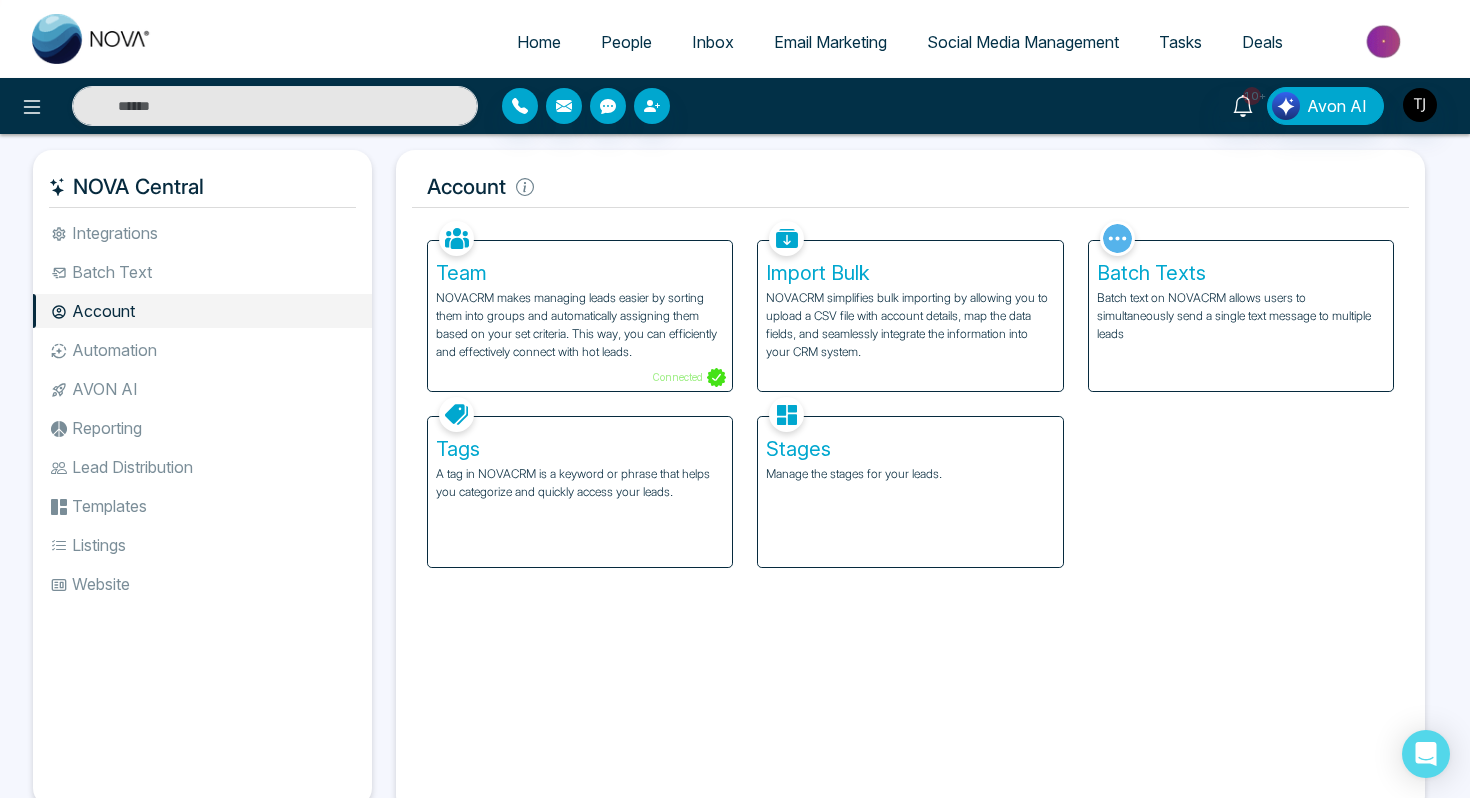 click on "People" at bounding box center (626, 42) 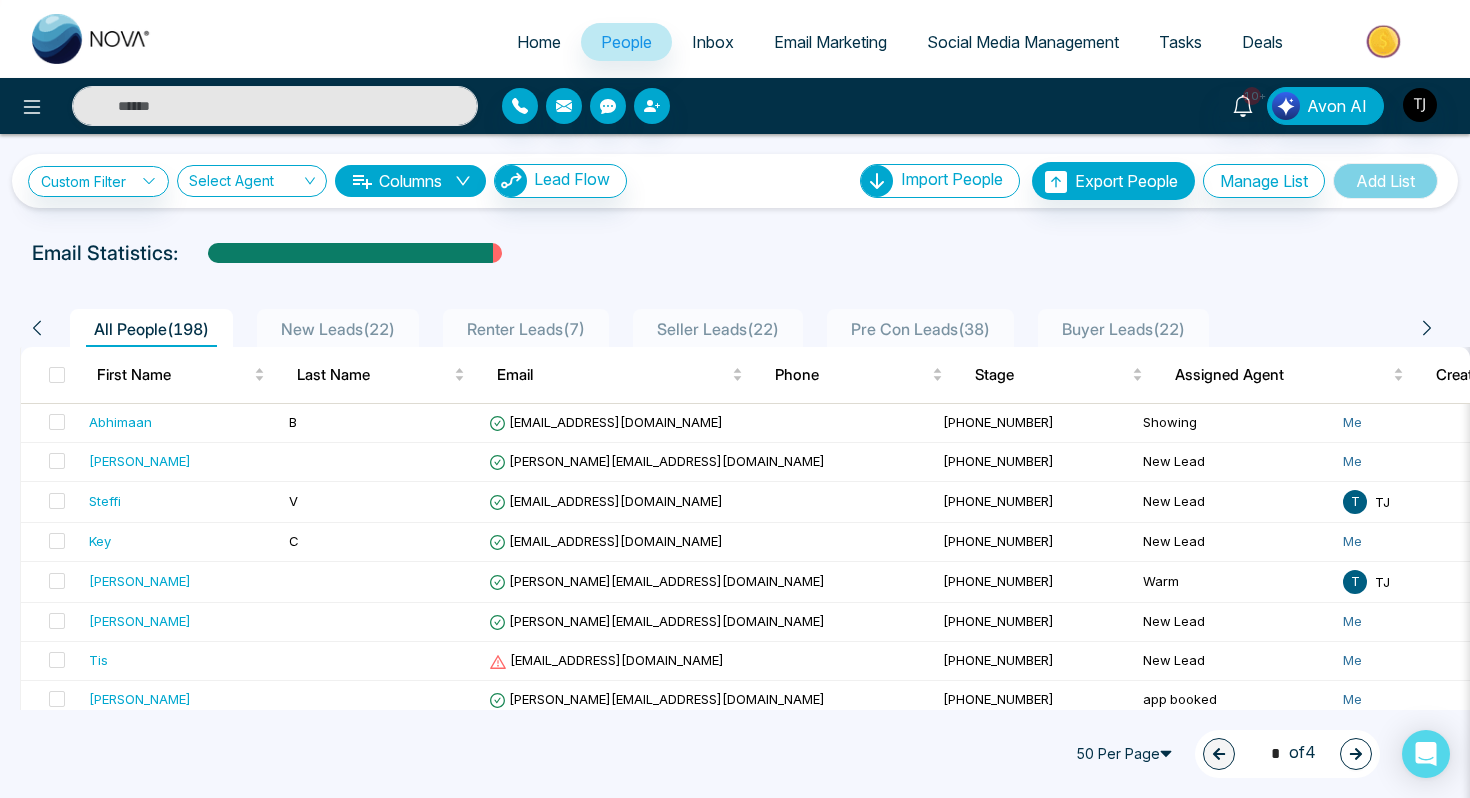 click on "Seller Leads  ( 22 )" at bounding box center (718, 329) 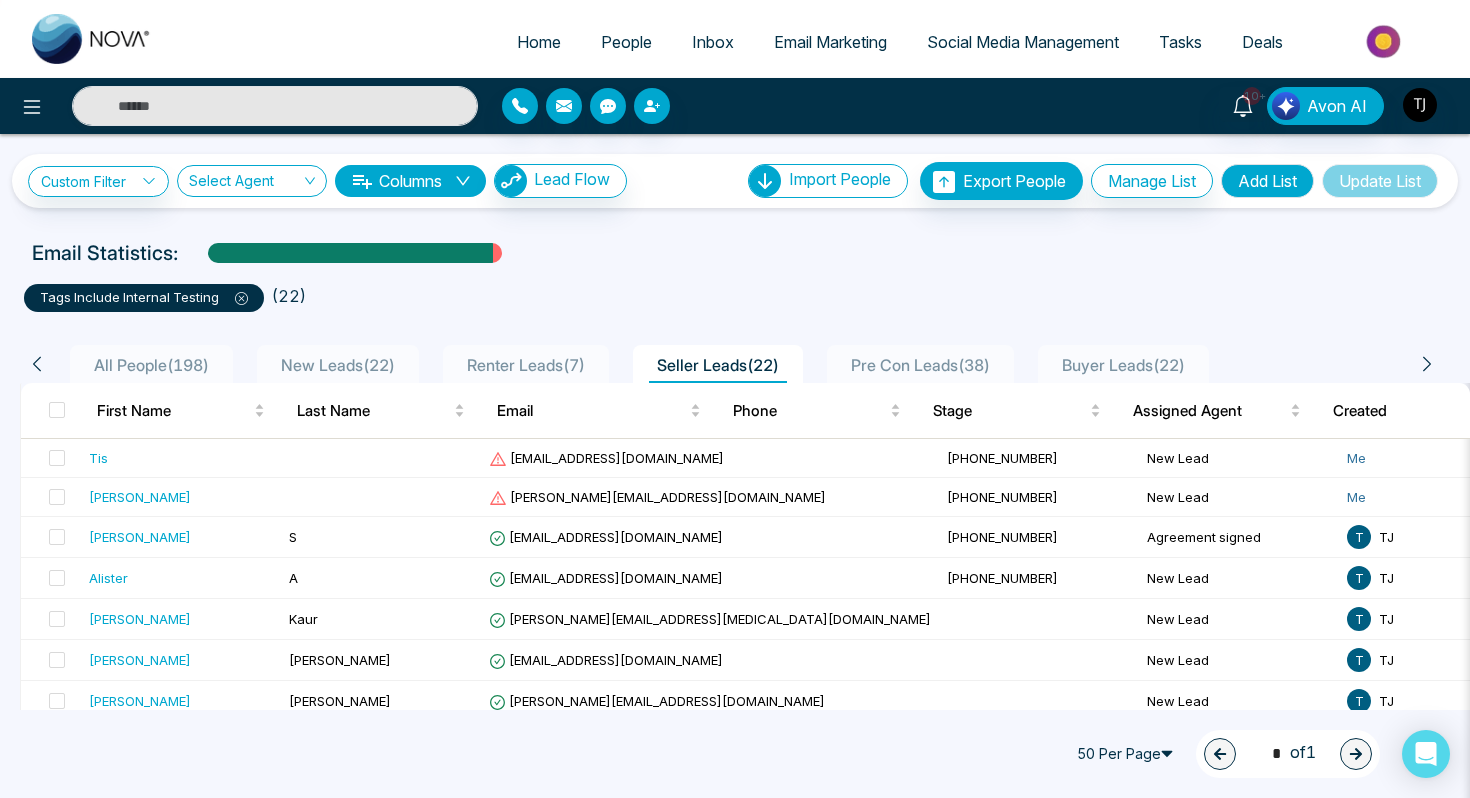 click on "Email Marketing" at bounding box center [830, 42] 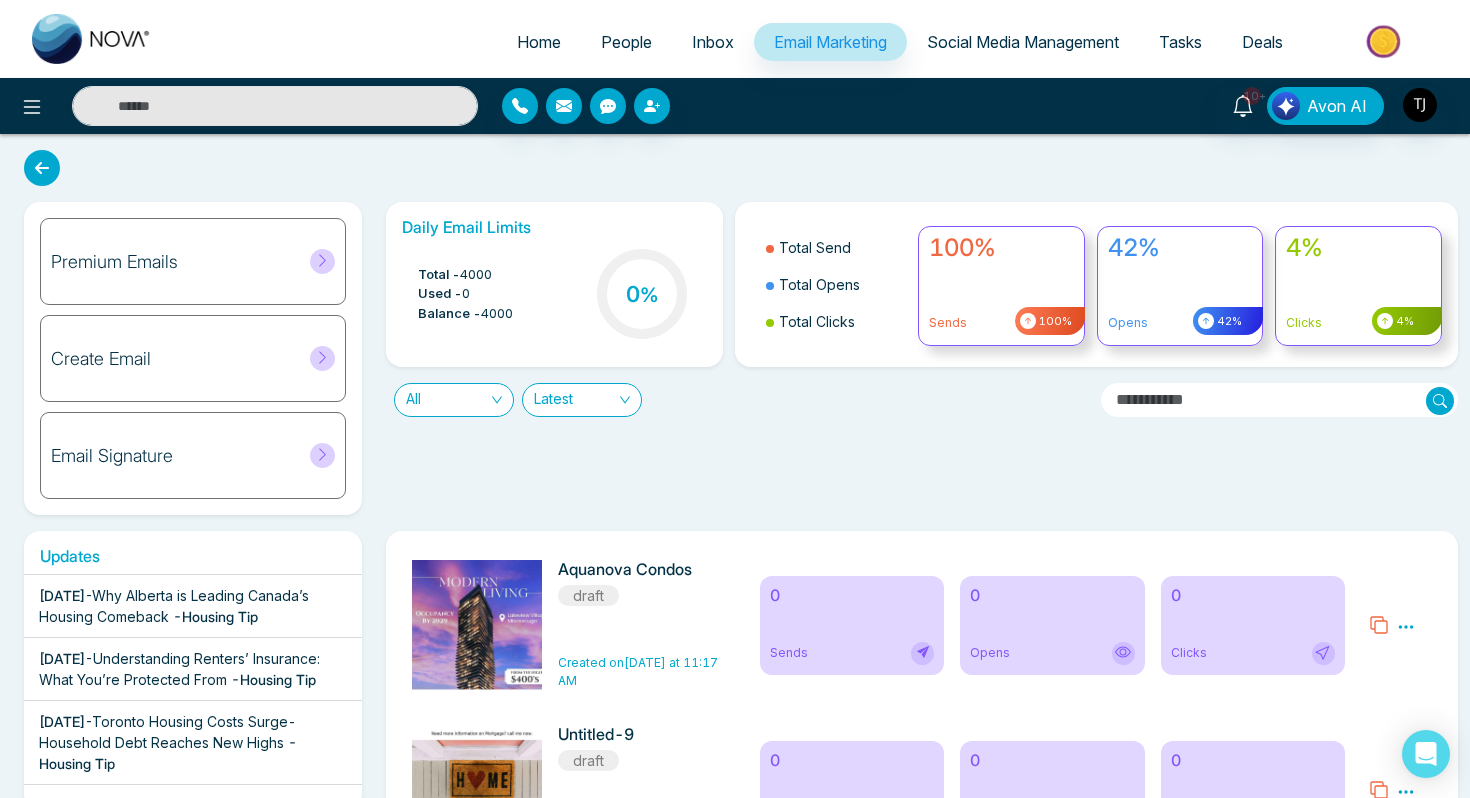 click on "Create Email" at bounding box center [101, 359] 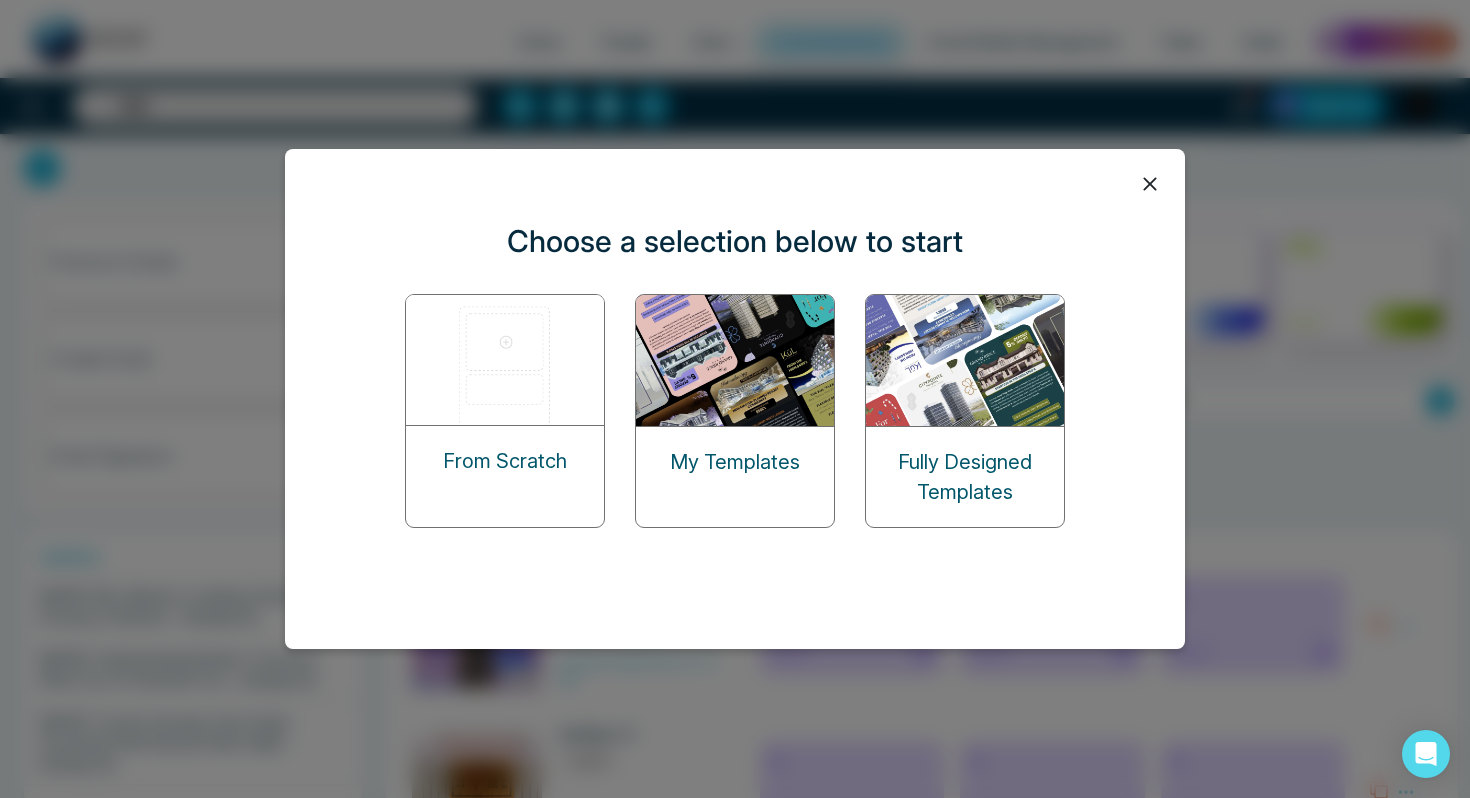 click at bounding box center (506, 360) 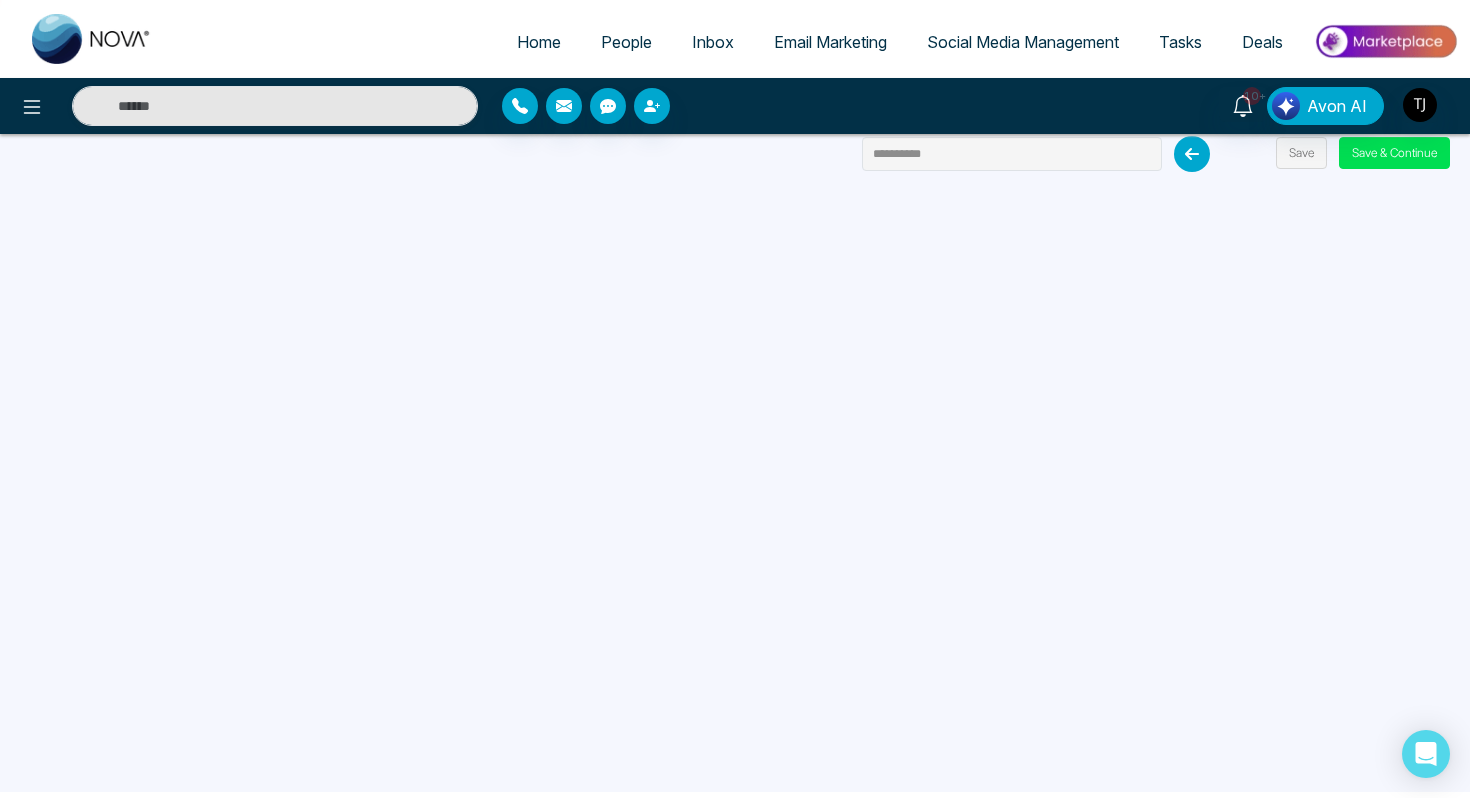 scroll, scrollTop: 0, scrollLeft: 0, axis: both 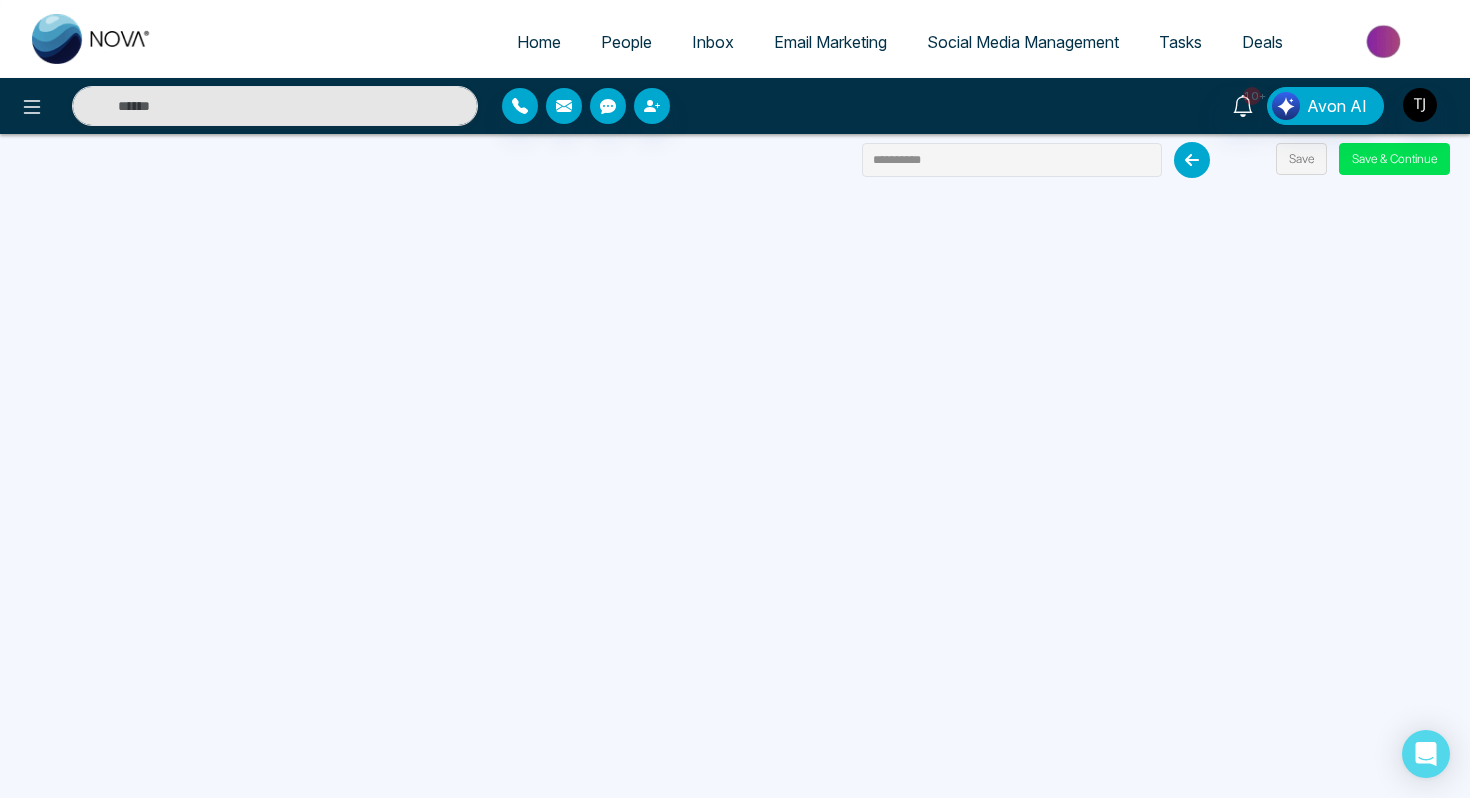 click on "Email Marketing" at bounding box center [830, 42] 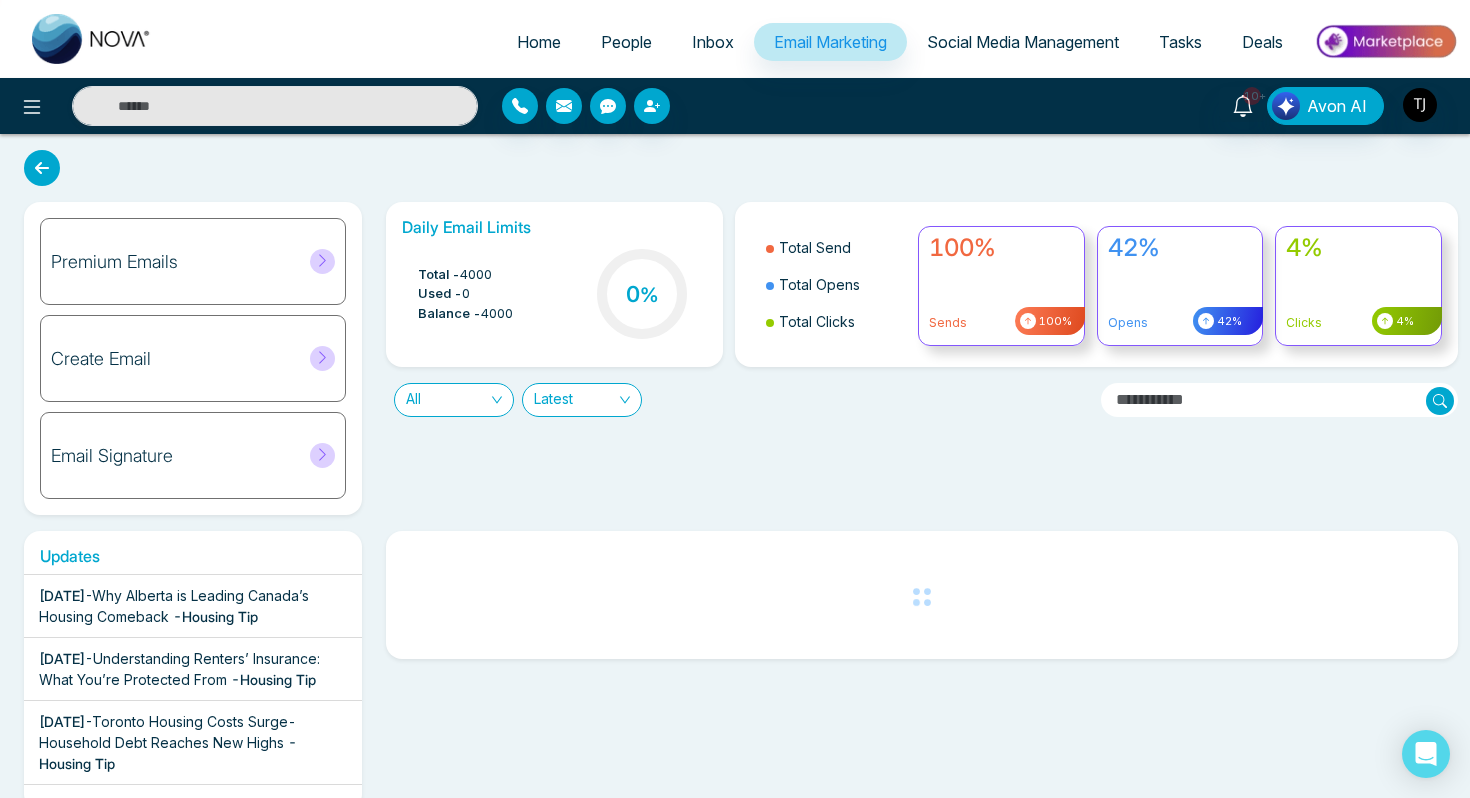 click on "Email Signature" at bounding box center [112, 456] 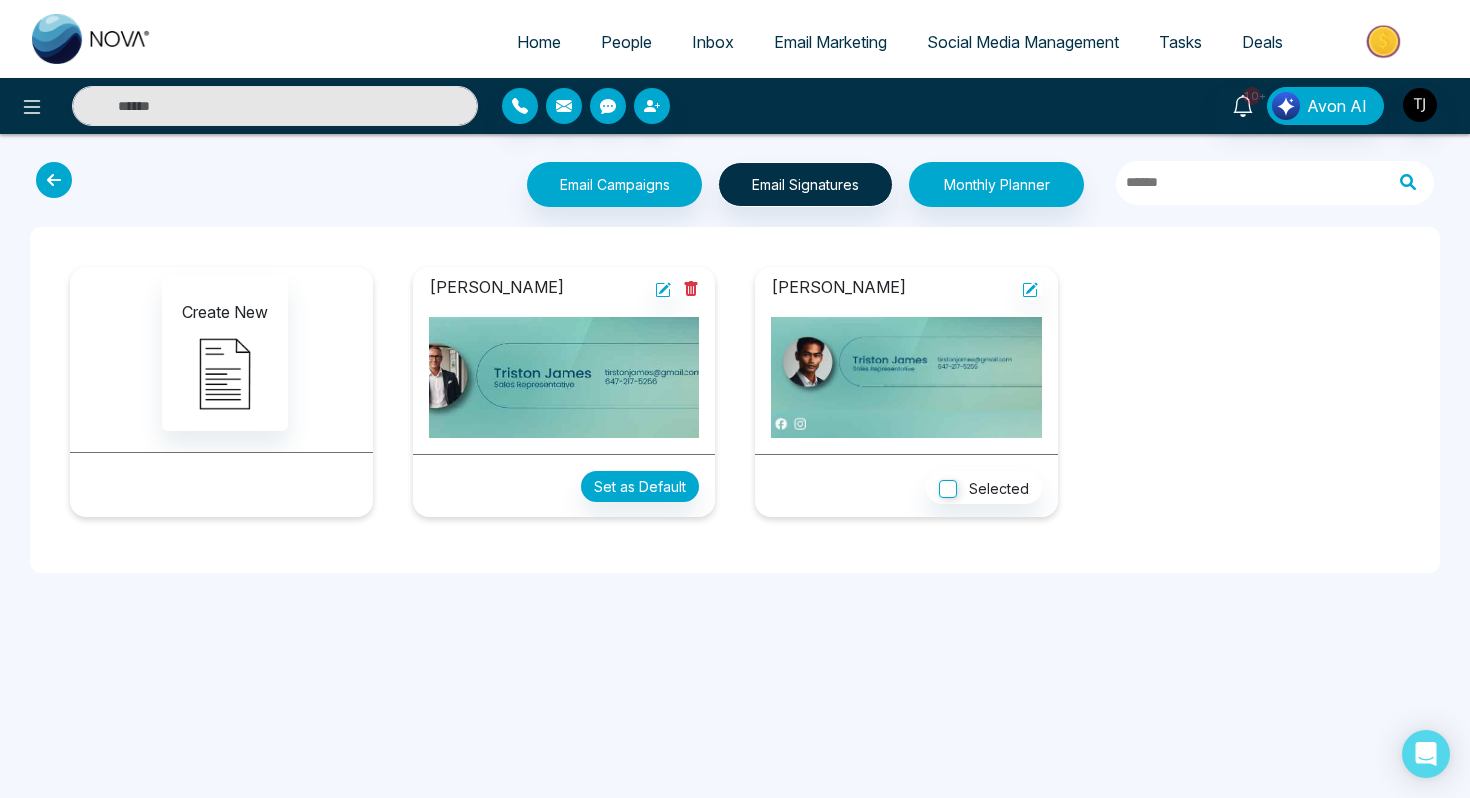 click at bounding box center [54, 180] 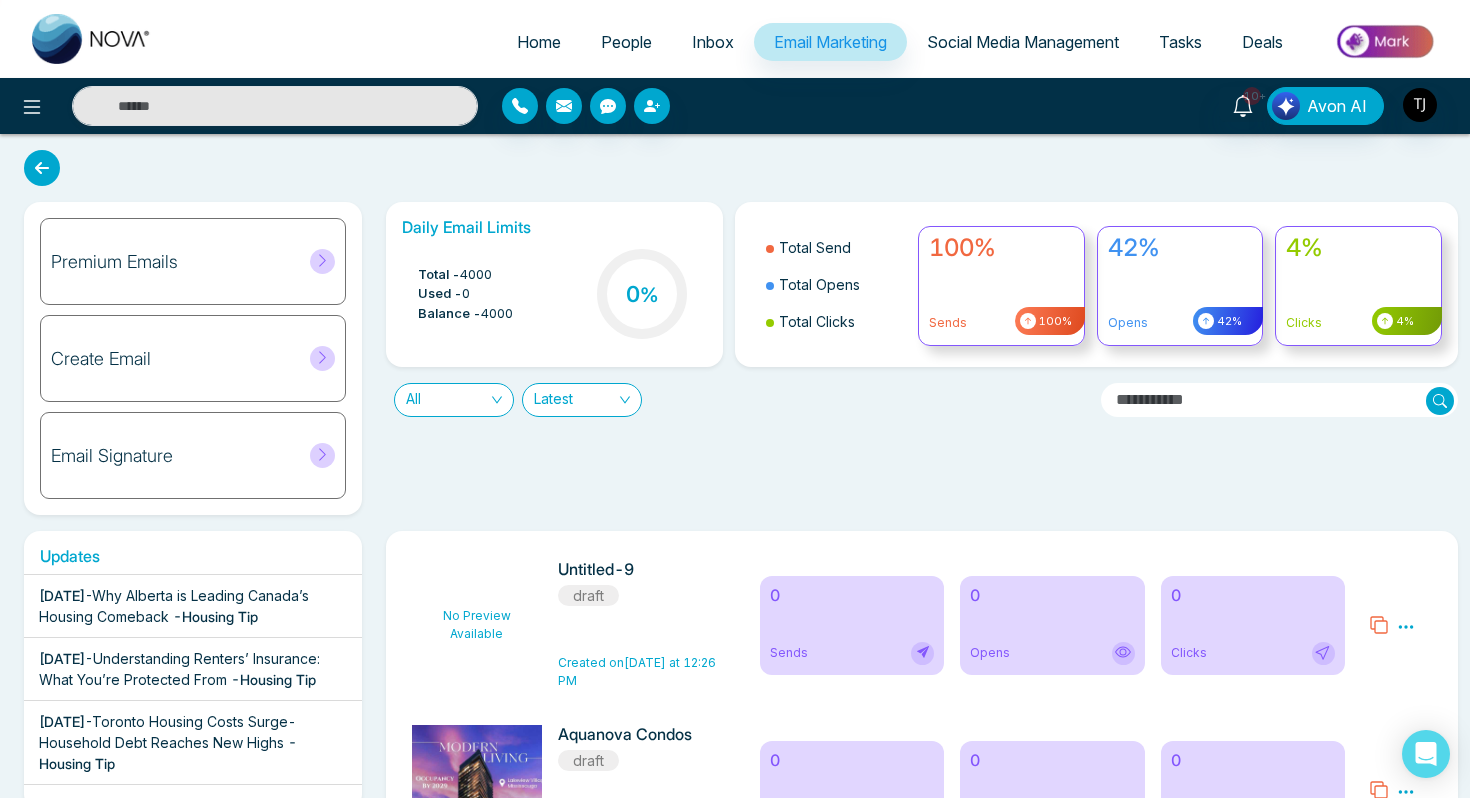 click on "Premium Emails" at bounding box center (114, 262) 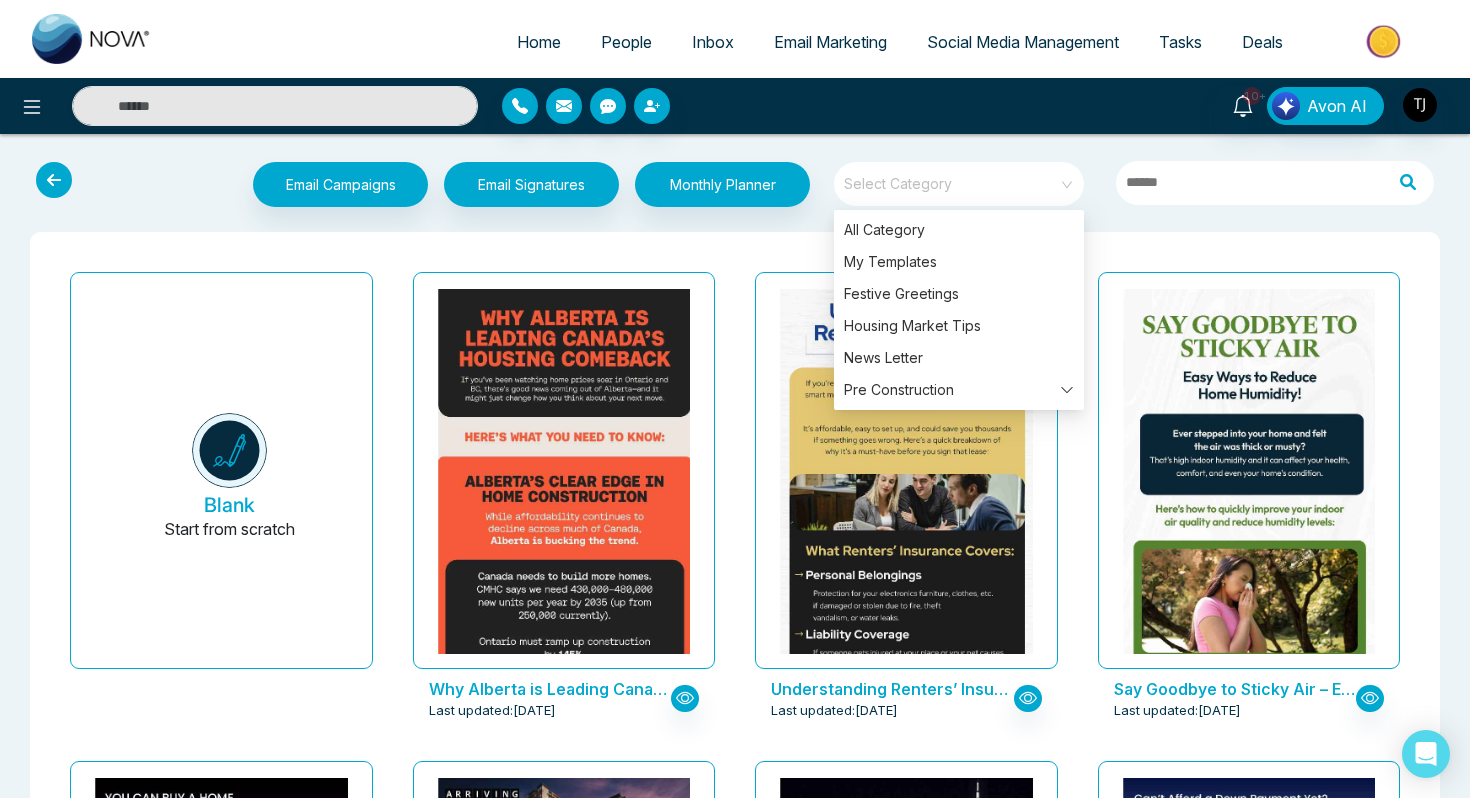 click at bounding box center (952, 184) 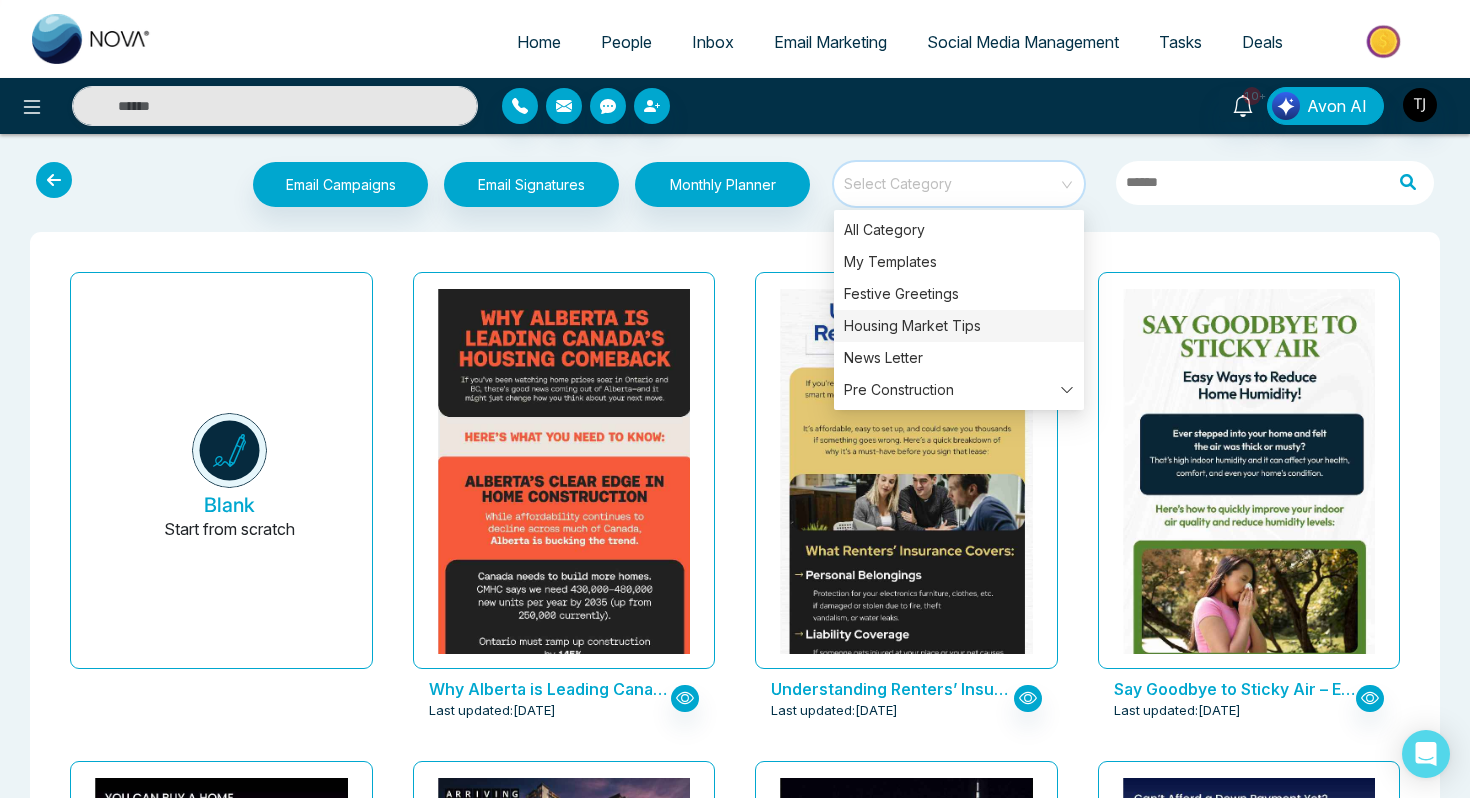 click on "Housing Market Tips" at bounding box center [959, 326] 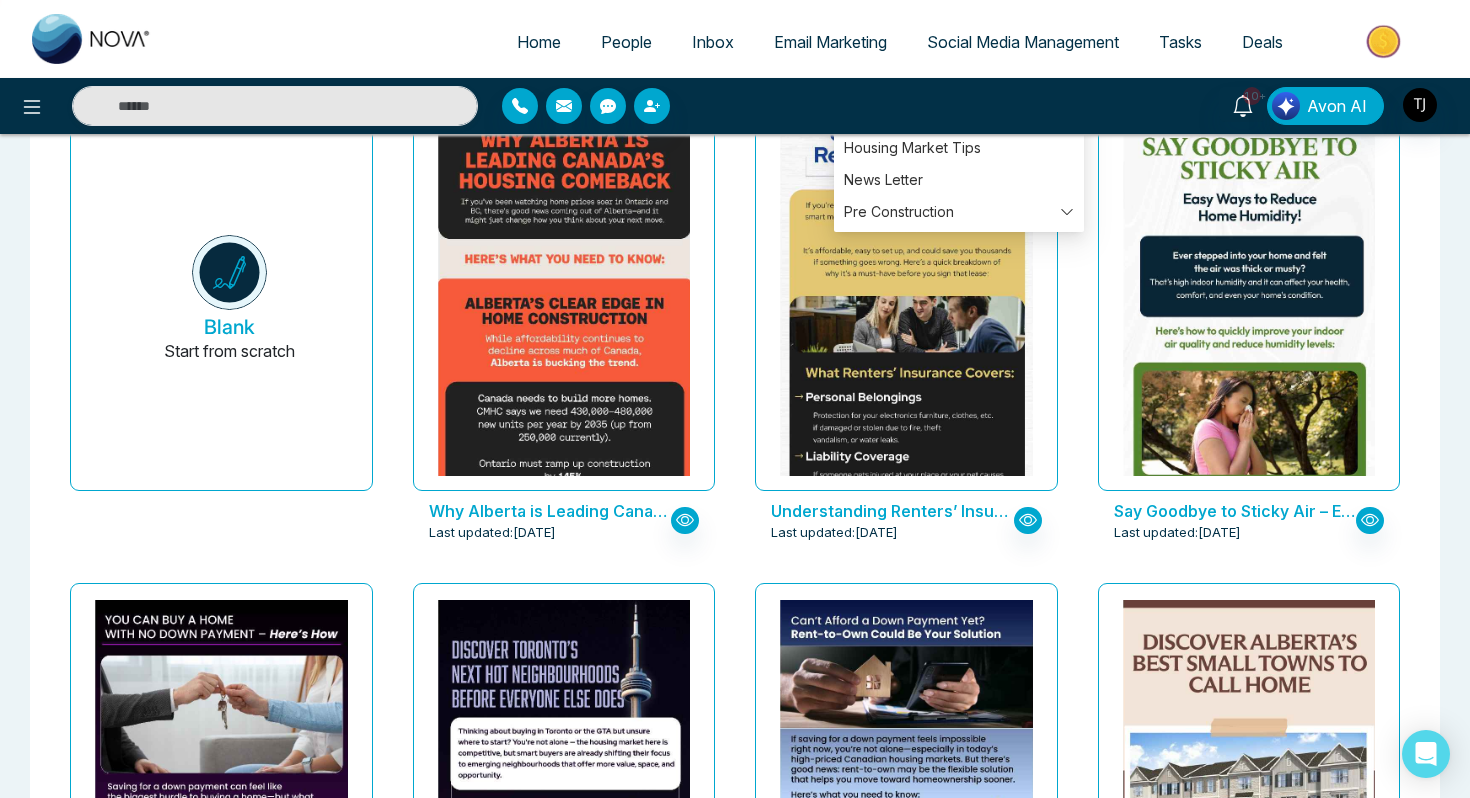 scroll, scrollTop: 205, scrollLeft: 0, axis: vertical 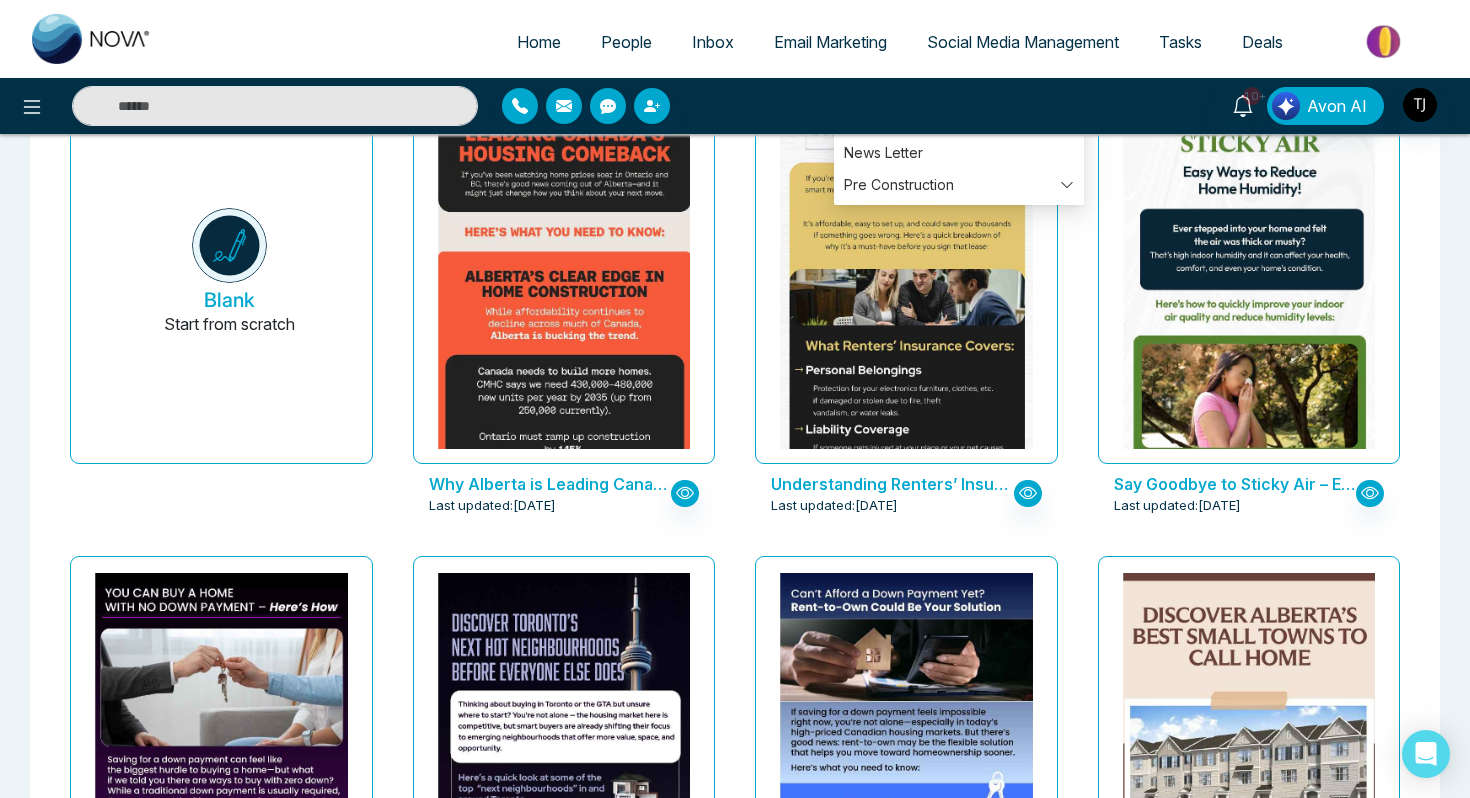 click on "Understanding Renters’ Insurance: What You’re Protected From Last updated:  [DATE]" at bounding box center [906, 303] 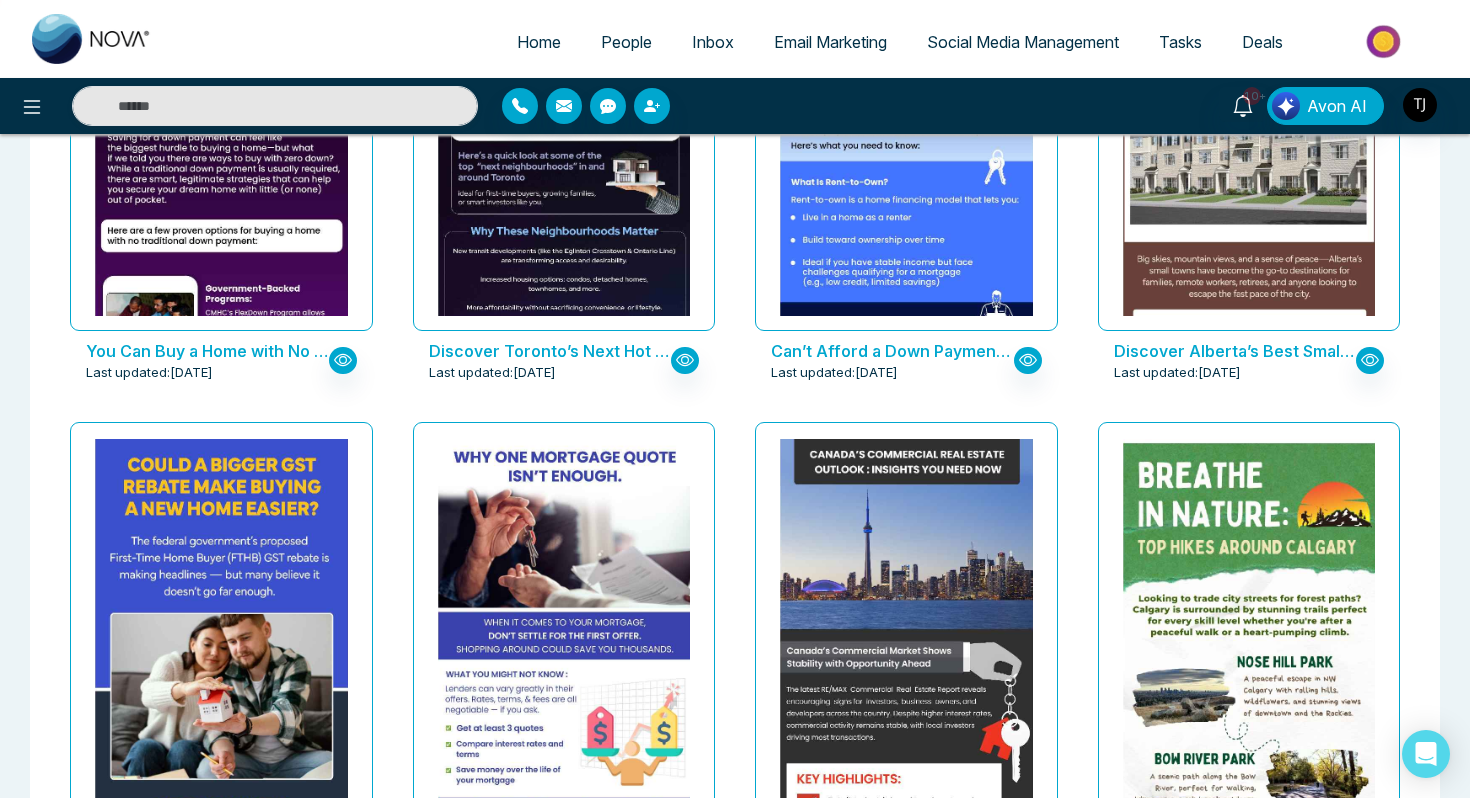 scroll, scrollTop: 844, scrollLeft: 0, axis: vertical 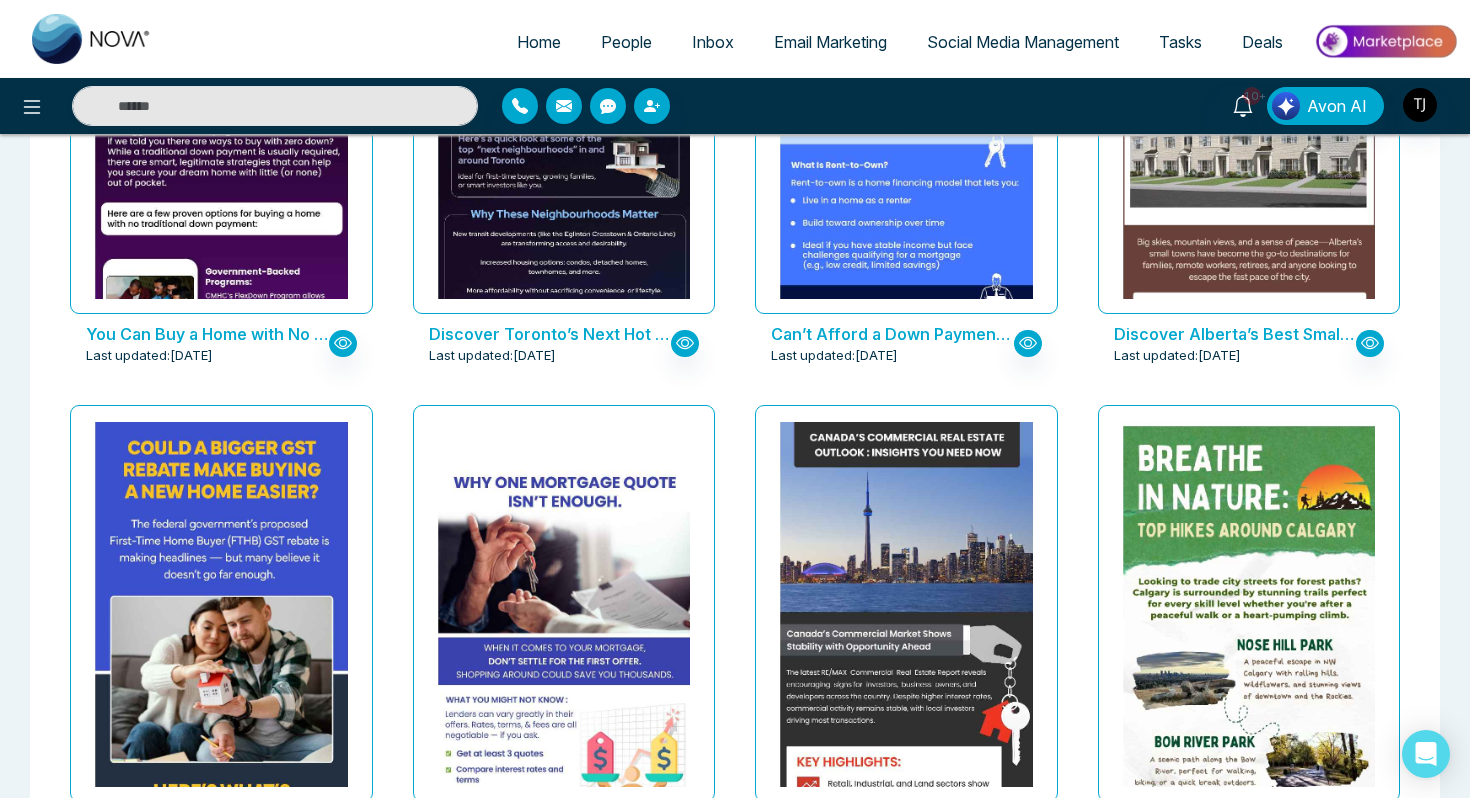 click at bounding box center [563, 687] 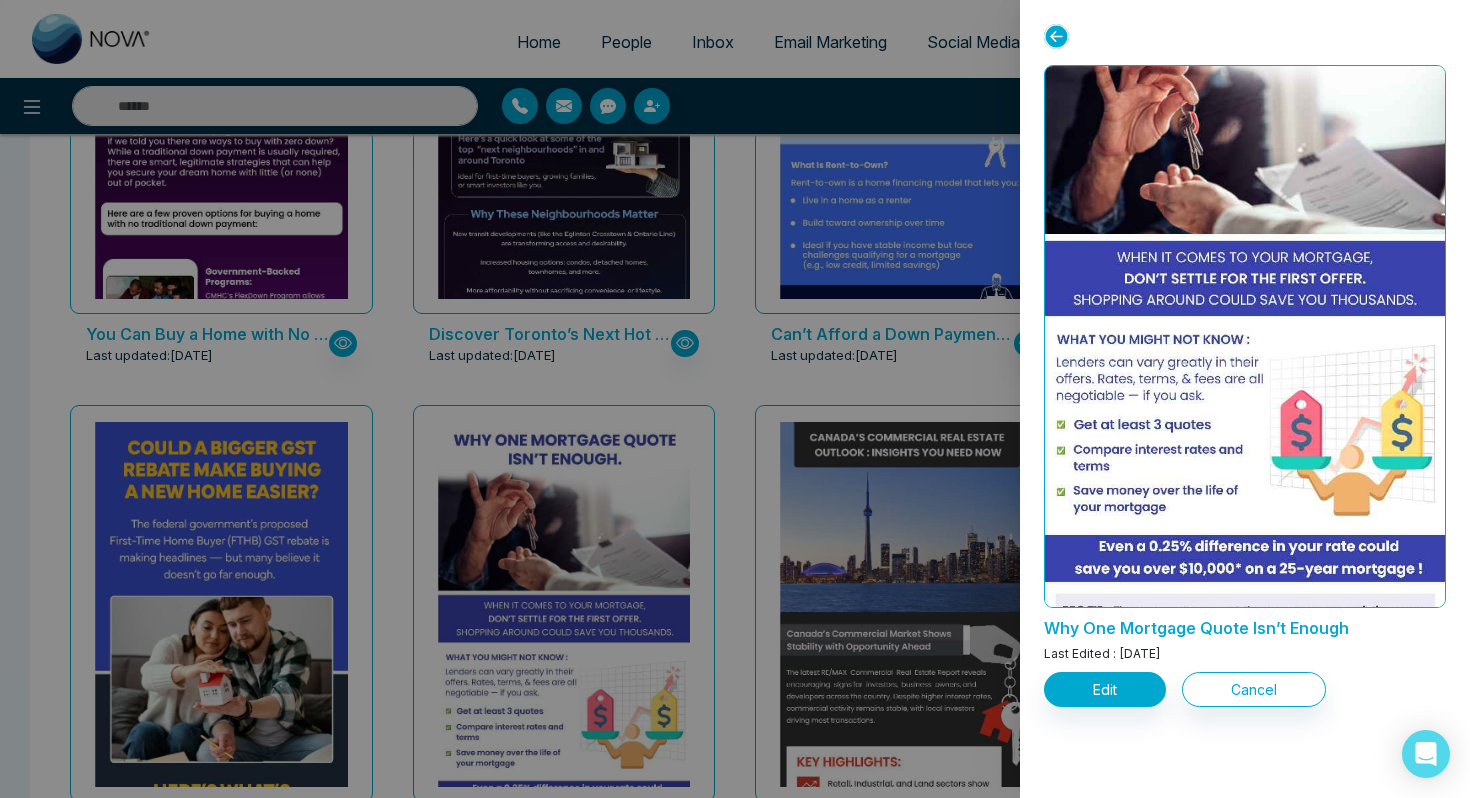 scroll, scrollTop: 166, scrollLeft: 0, axis: vertical 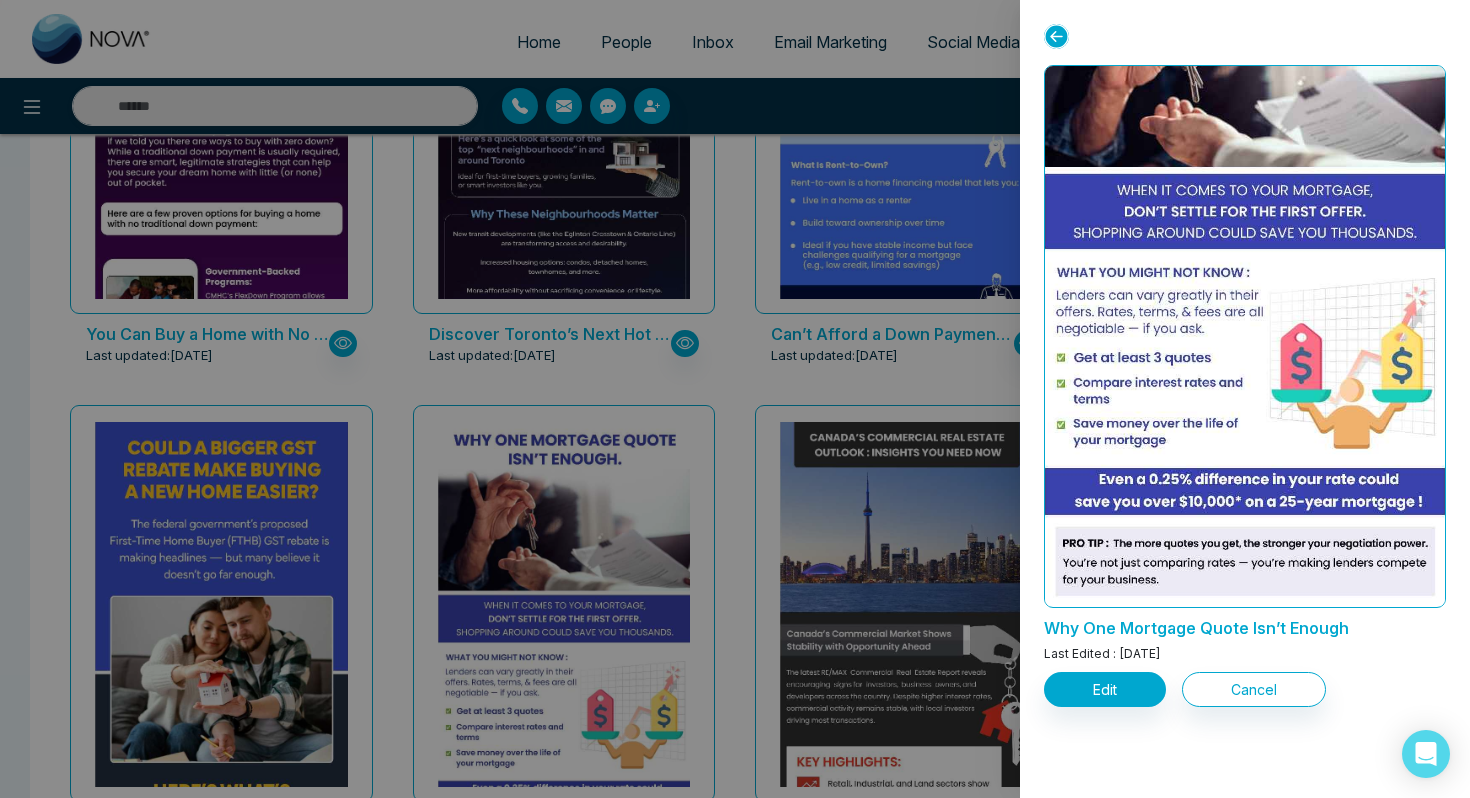 click at bounding box center (735, 399) 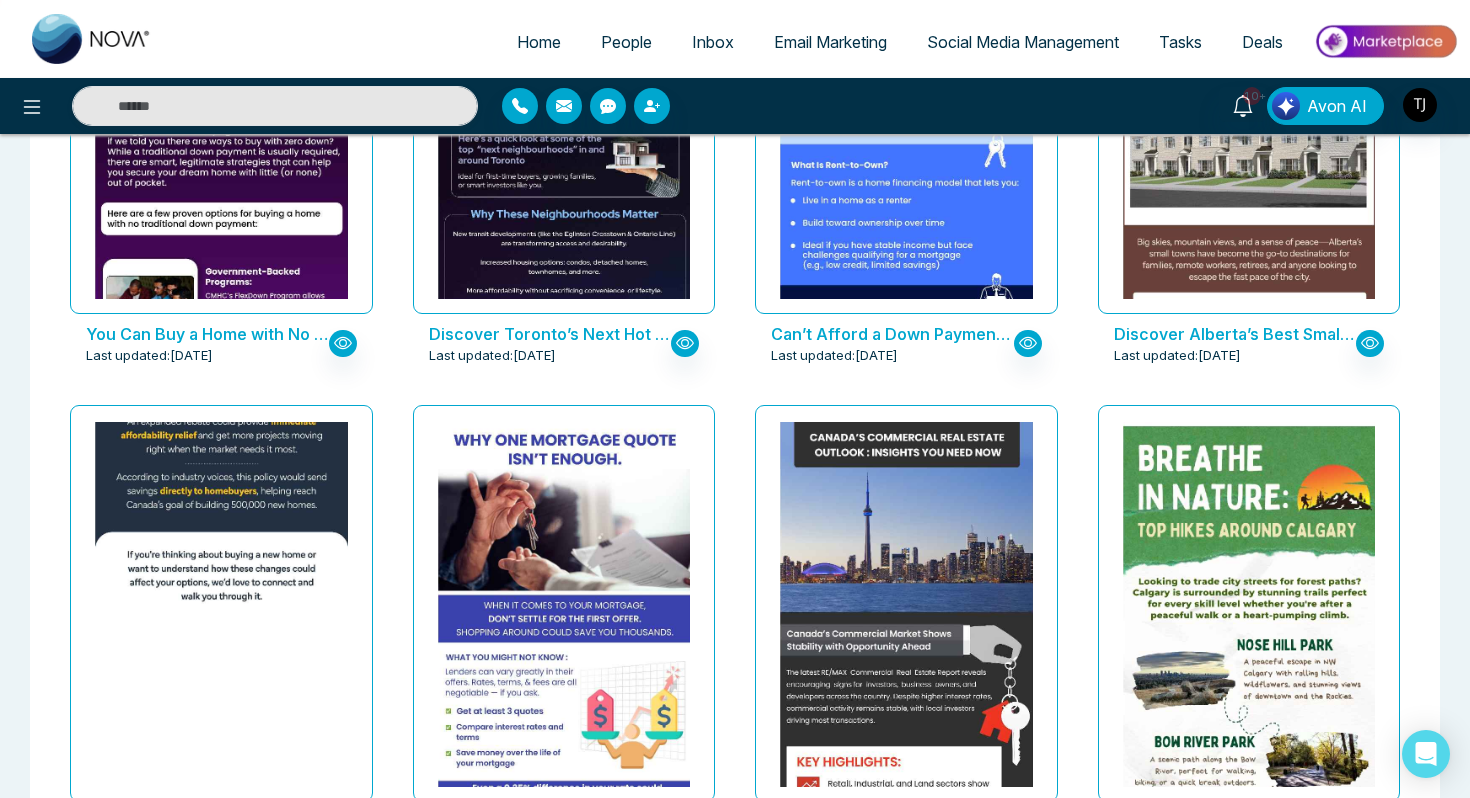 click at bounding box center [221, -164] 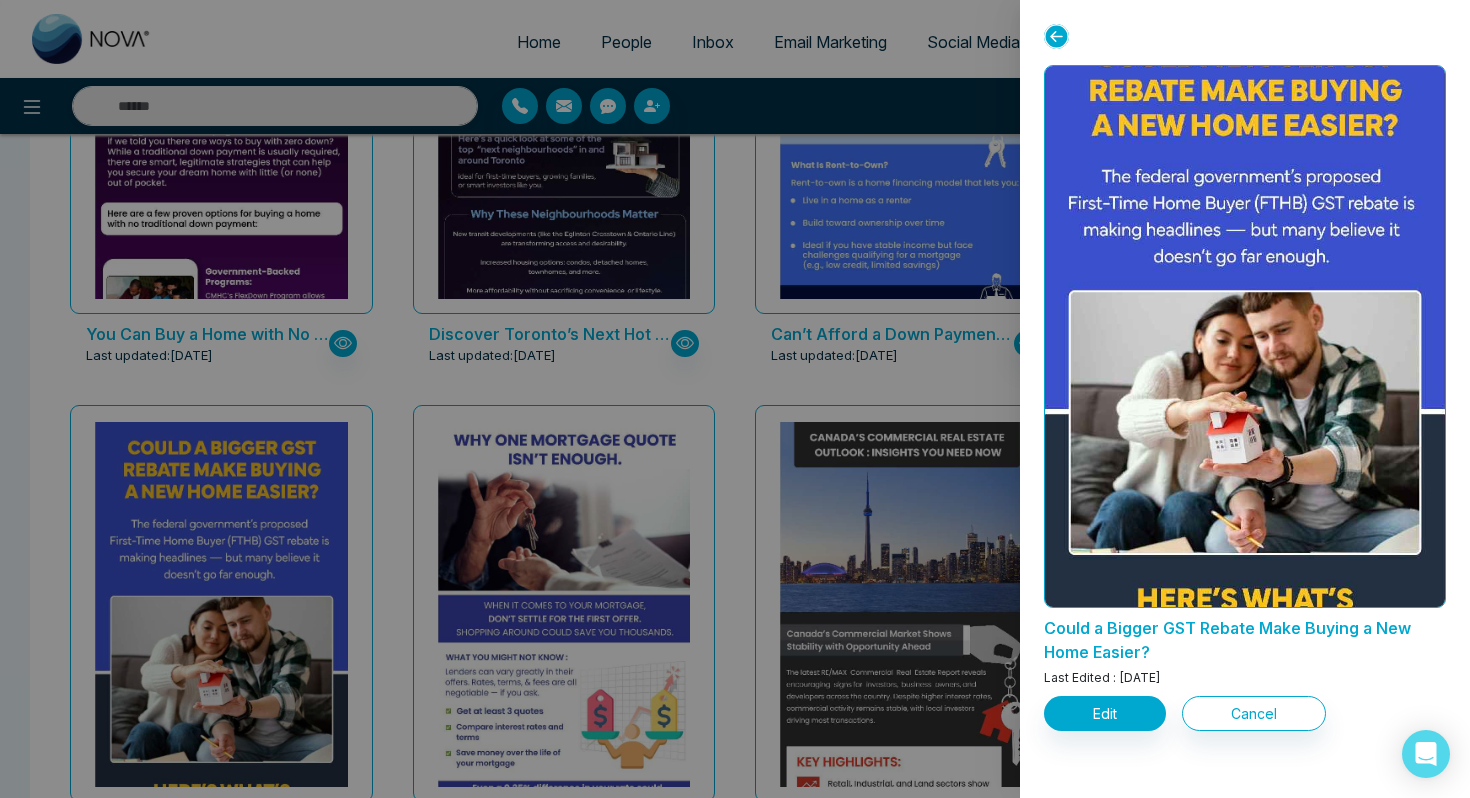 scroll, scrollTop: 0, scrollLeft: 0, axis: both 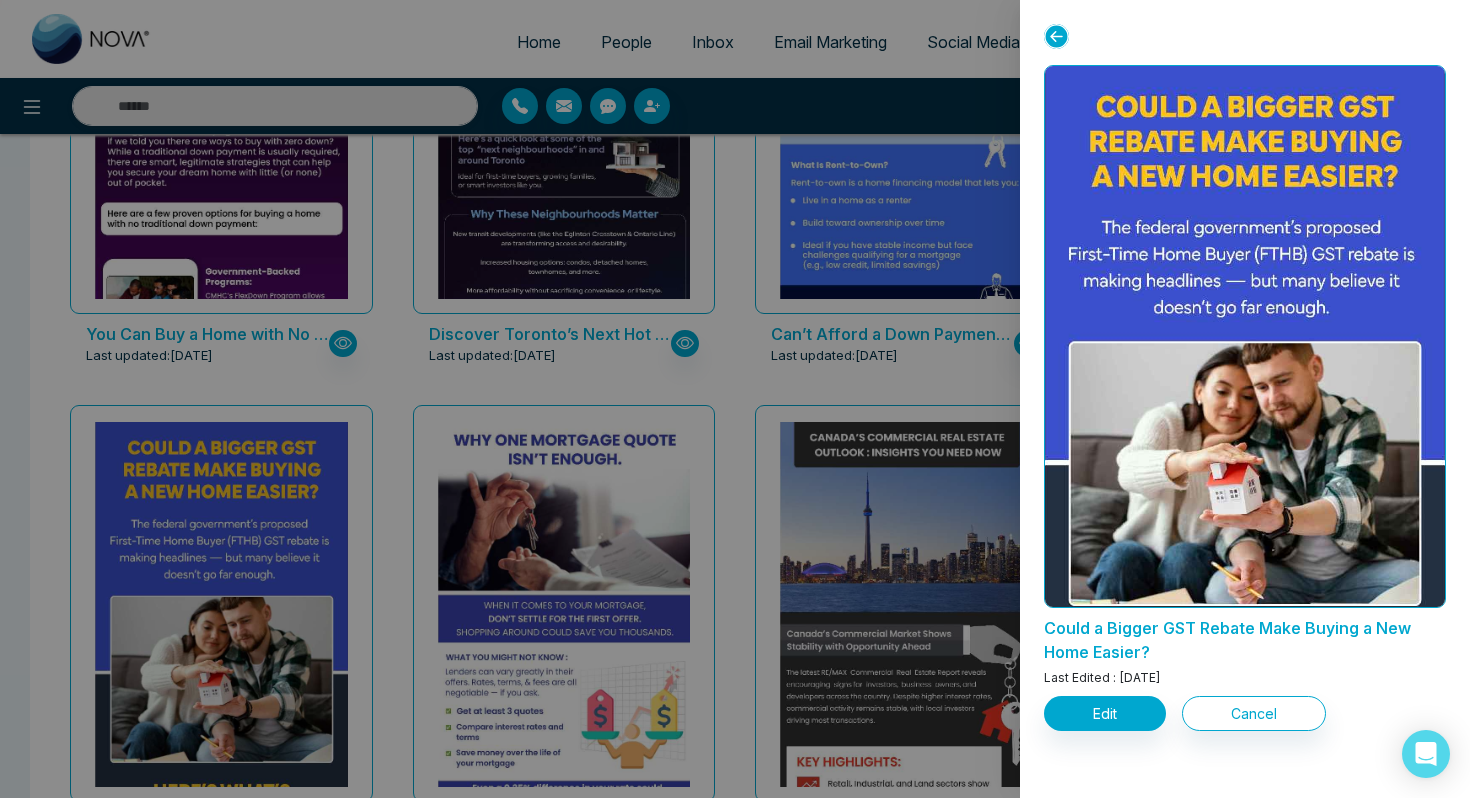 click at bounding box center [735, 399] 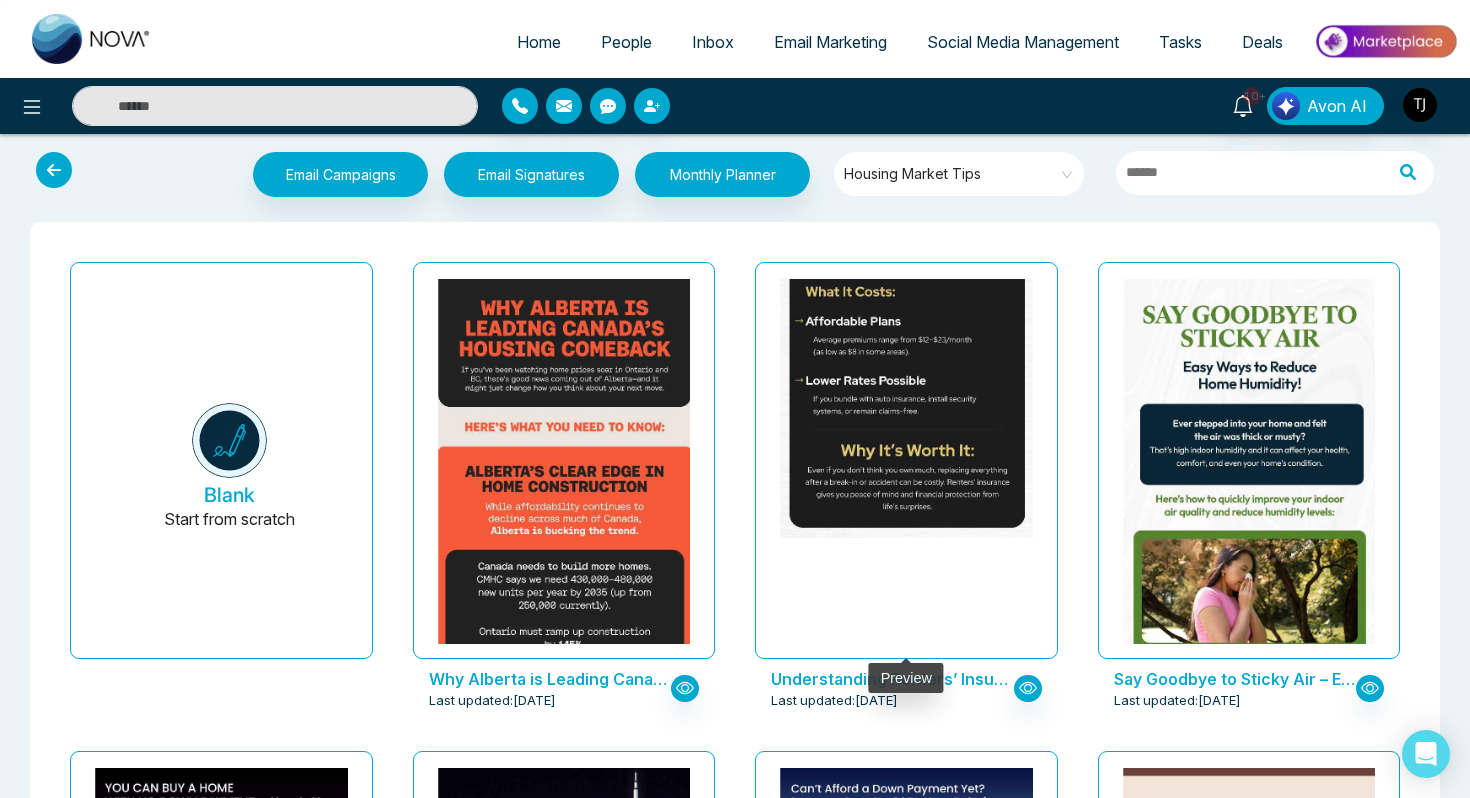 scroll, scrollTop: 0, scrollLeft: 0, axis: both 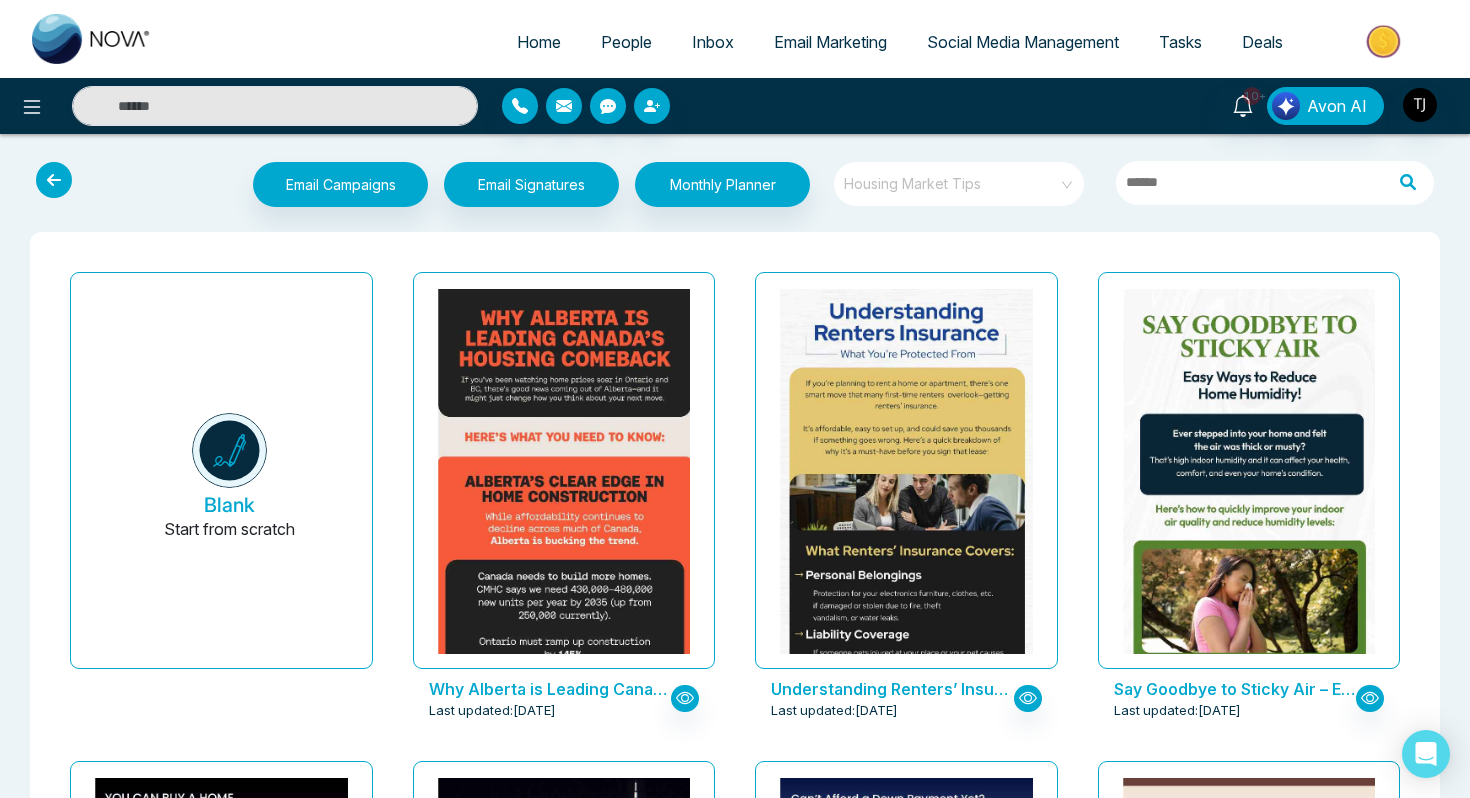 click on "Housing Market Tips" at bounding box center [960, 184] 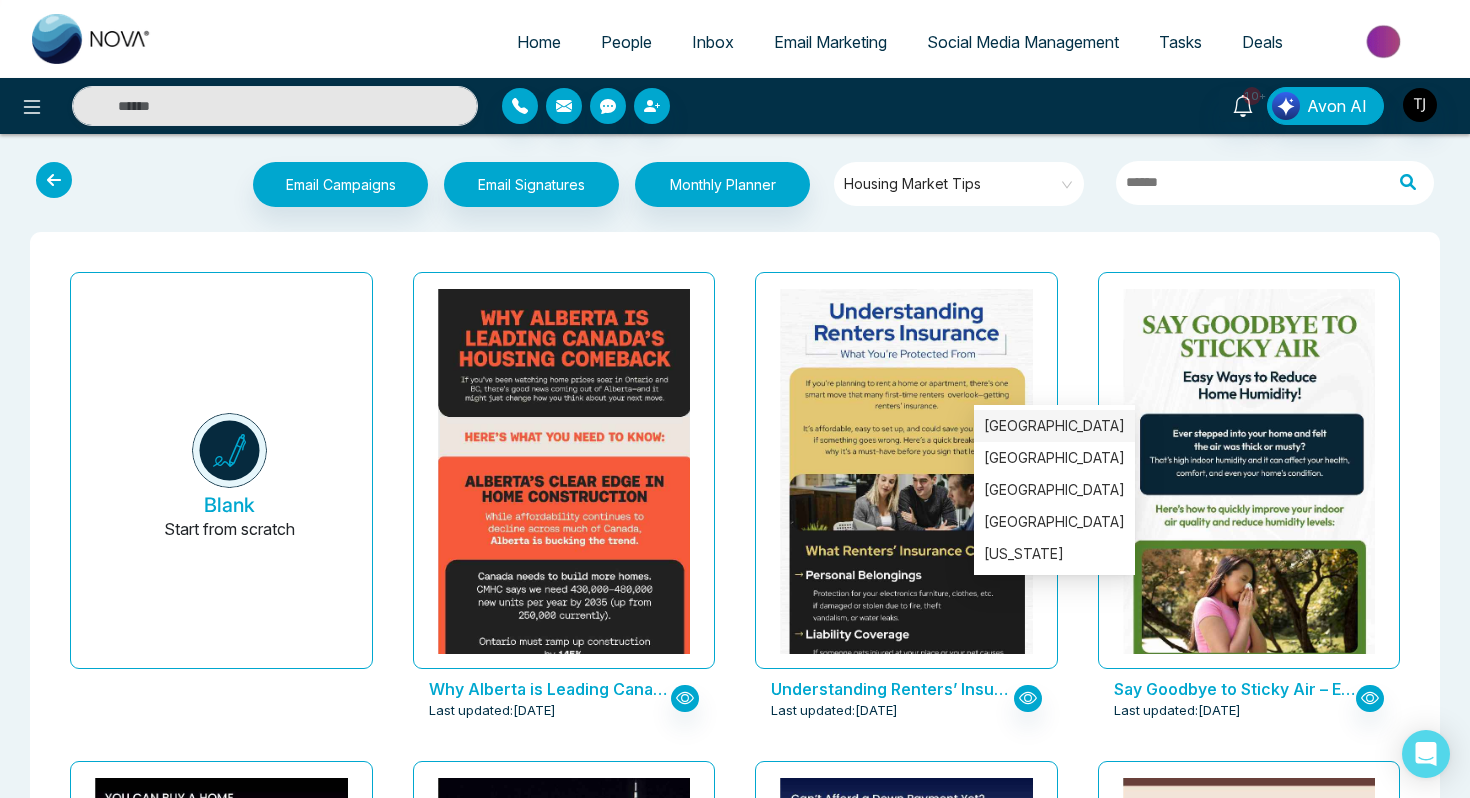 click on "[GEOGRAPHIC_DATA]" at bounding box center (1054, 426) 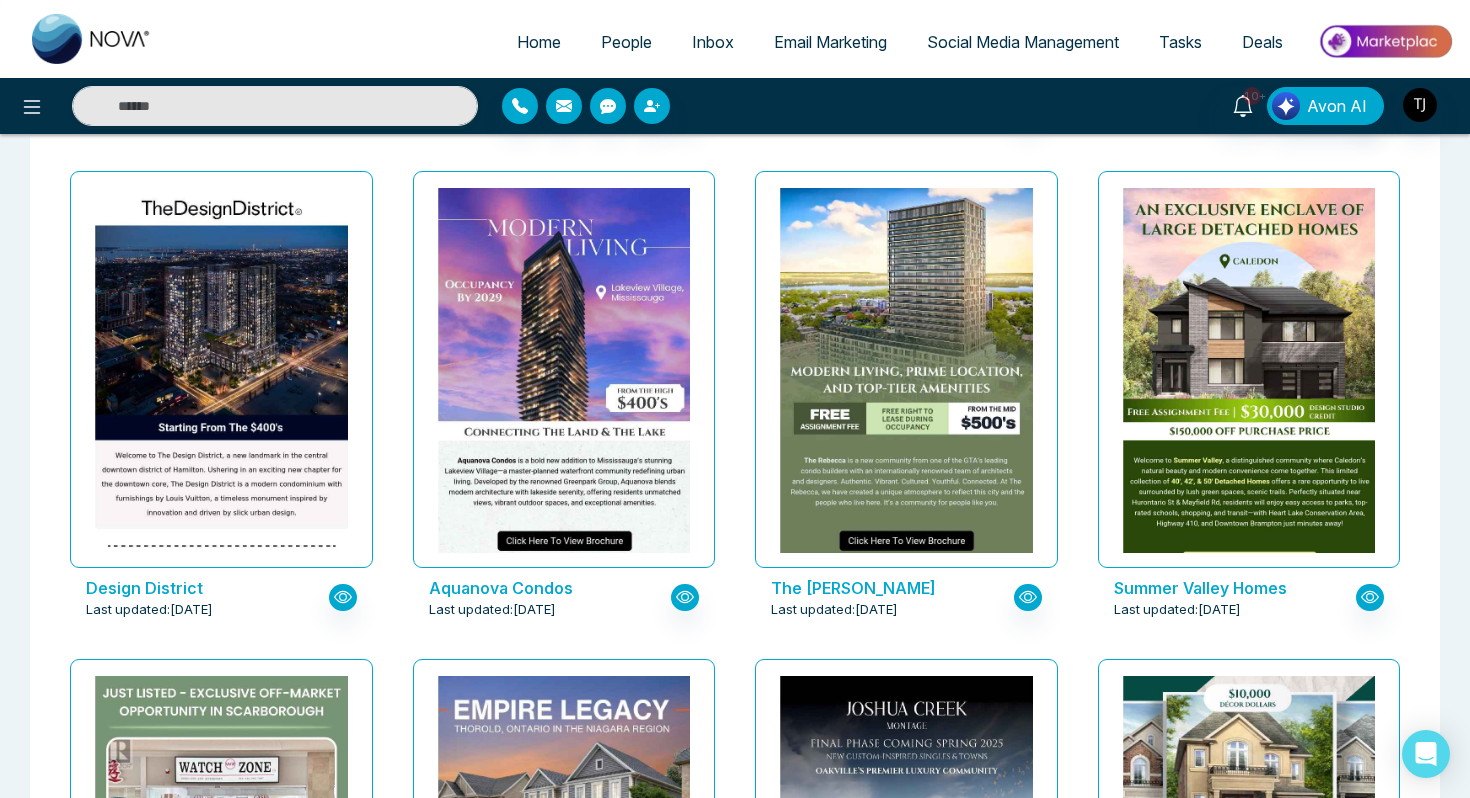 scroll, scrollTop: 594, scrollLeft: 0, axis: vertical 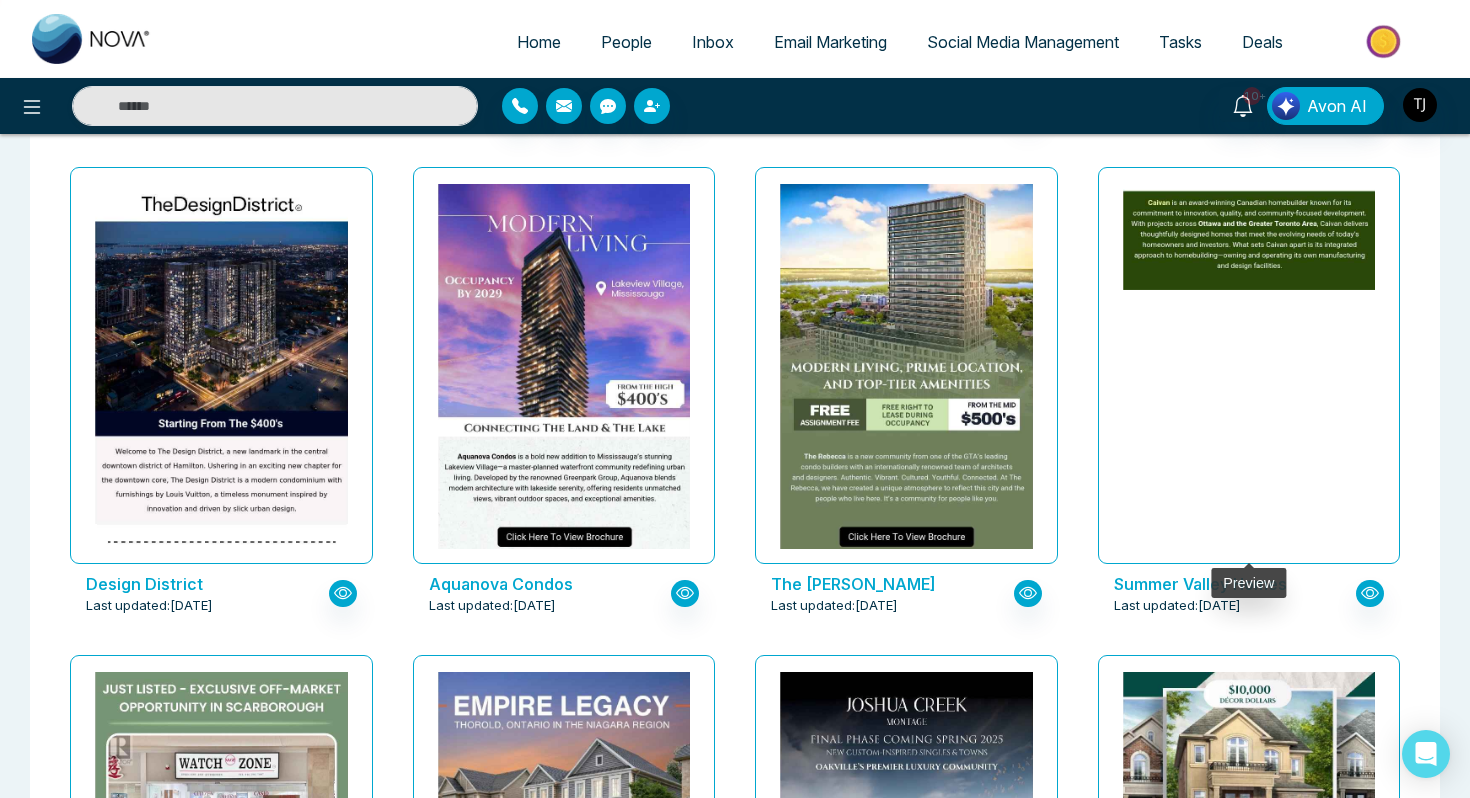 click at bounding box center [1248, -697] 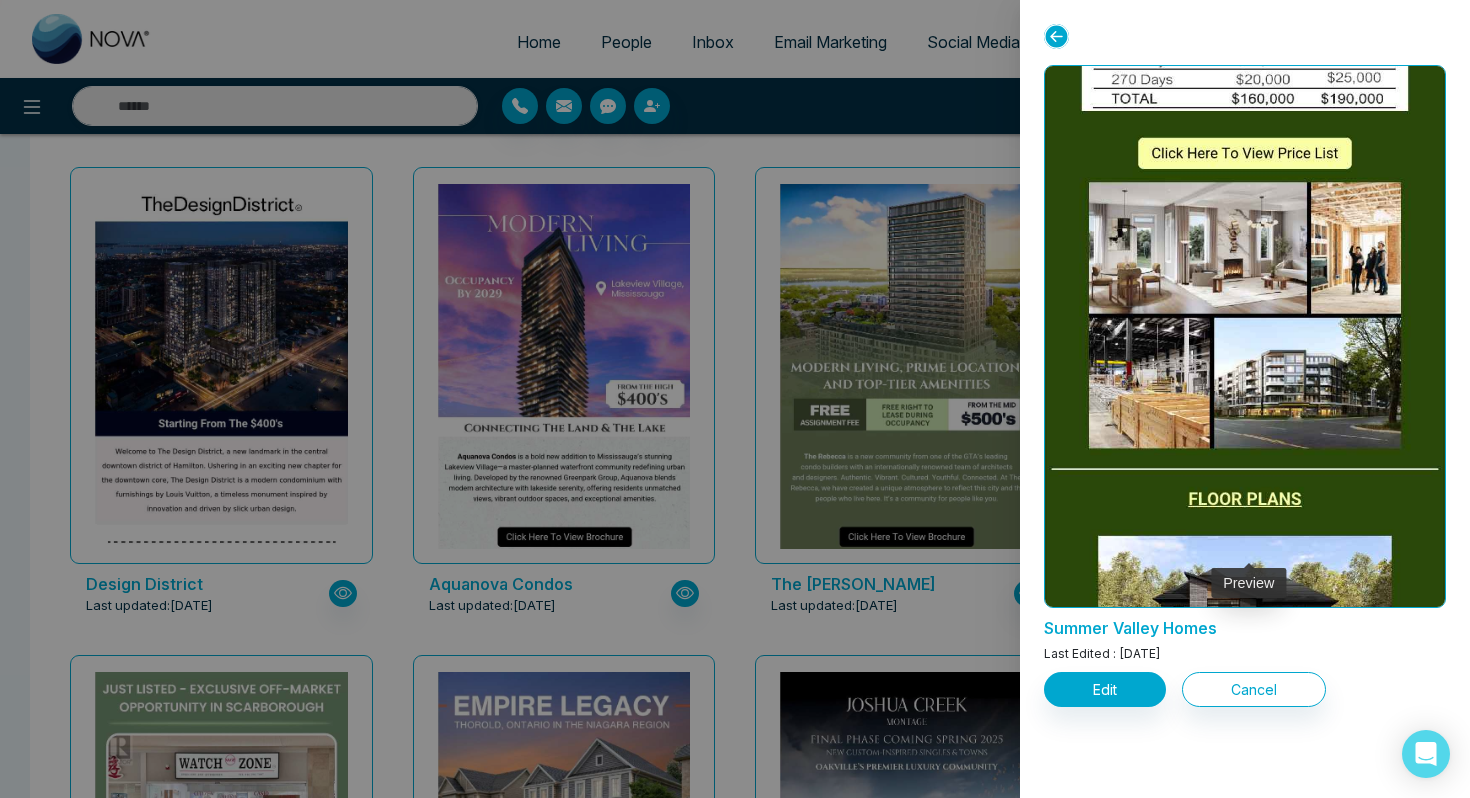 scroll, scrollTop: 1389, scrollLeft: 0, axis: vertical 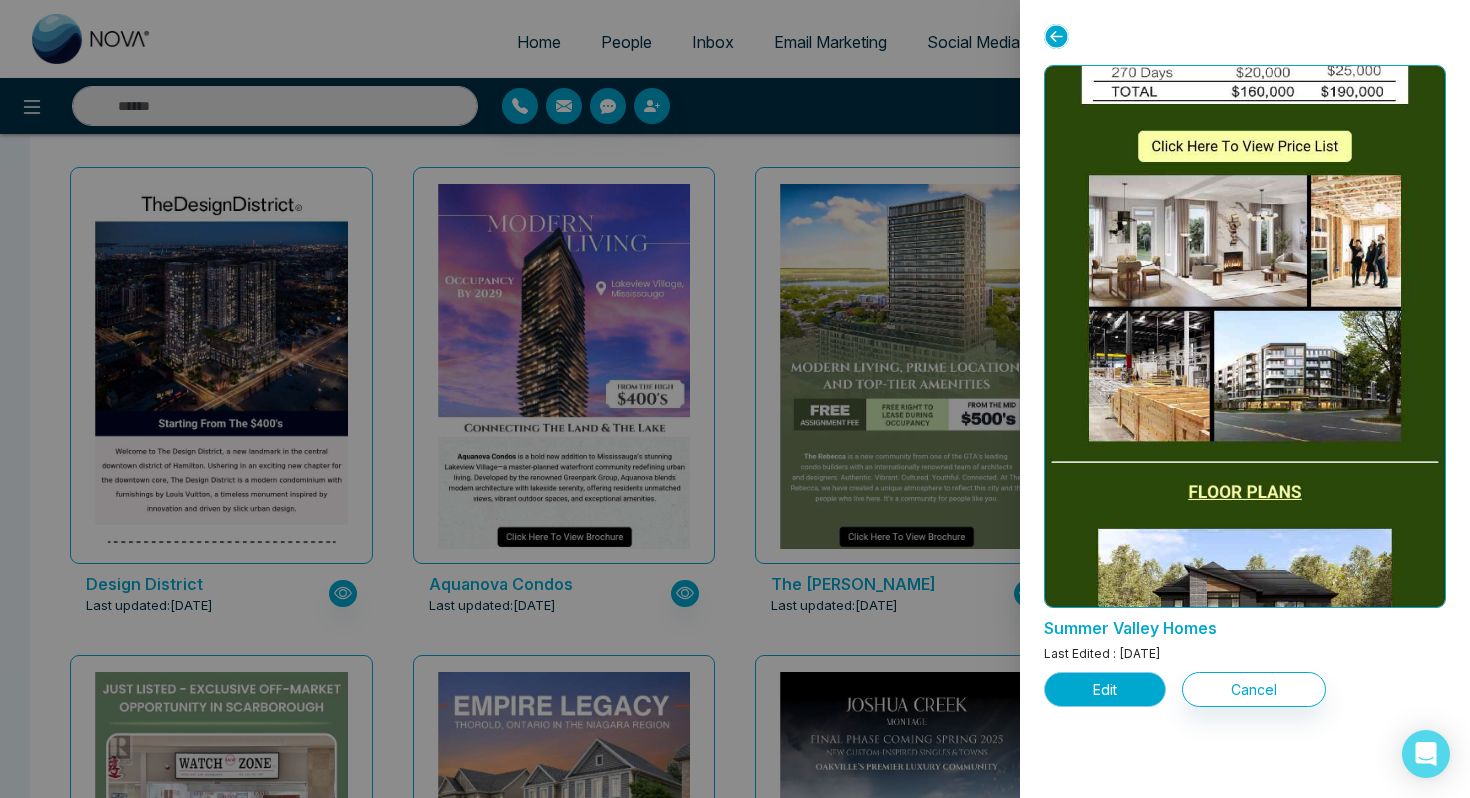 click on "Edit" at bounding box center (1105, 689) 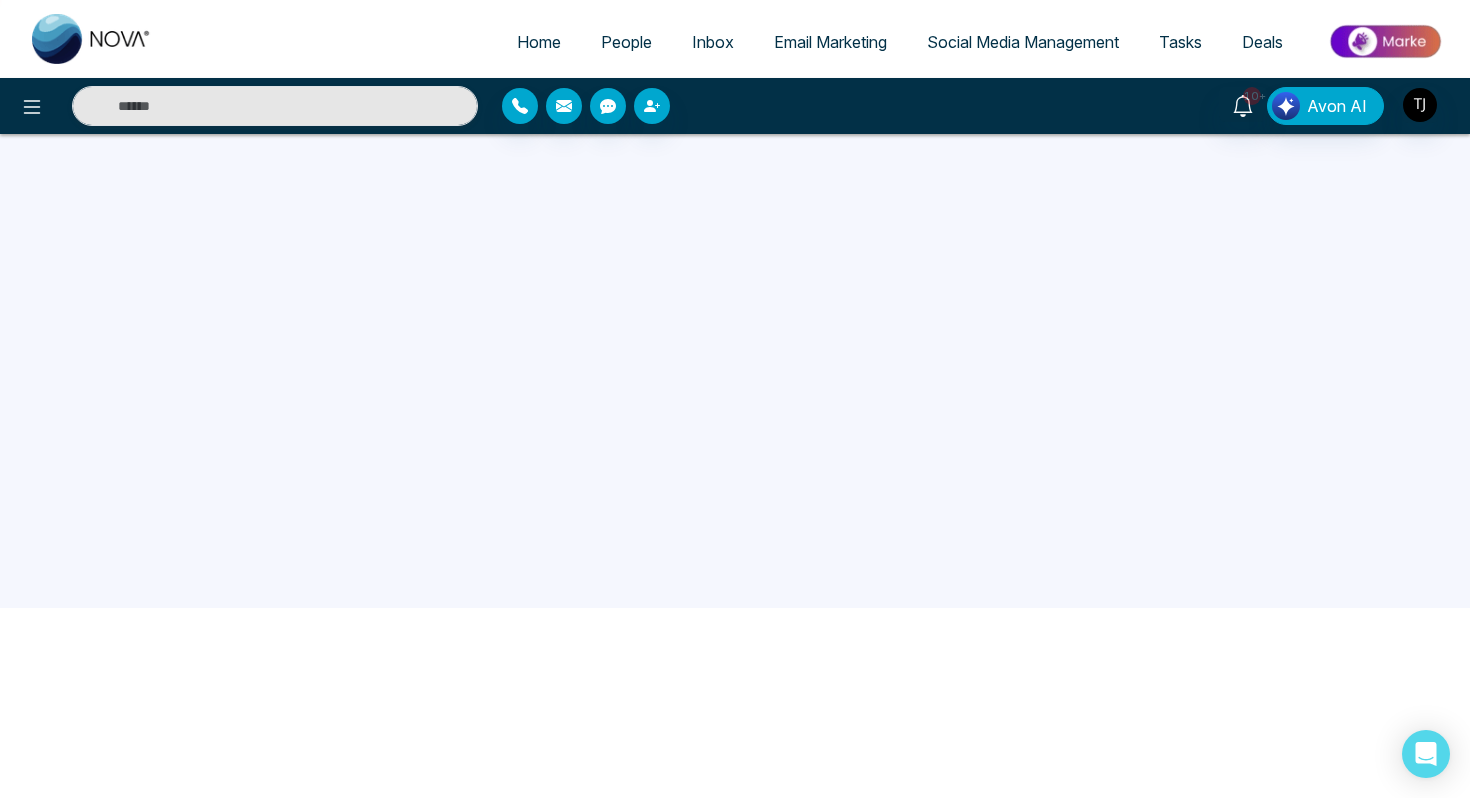 scroll, scrollTop: 0, scrollLeft: 0, axis: both 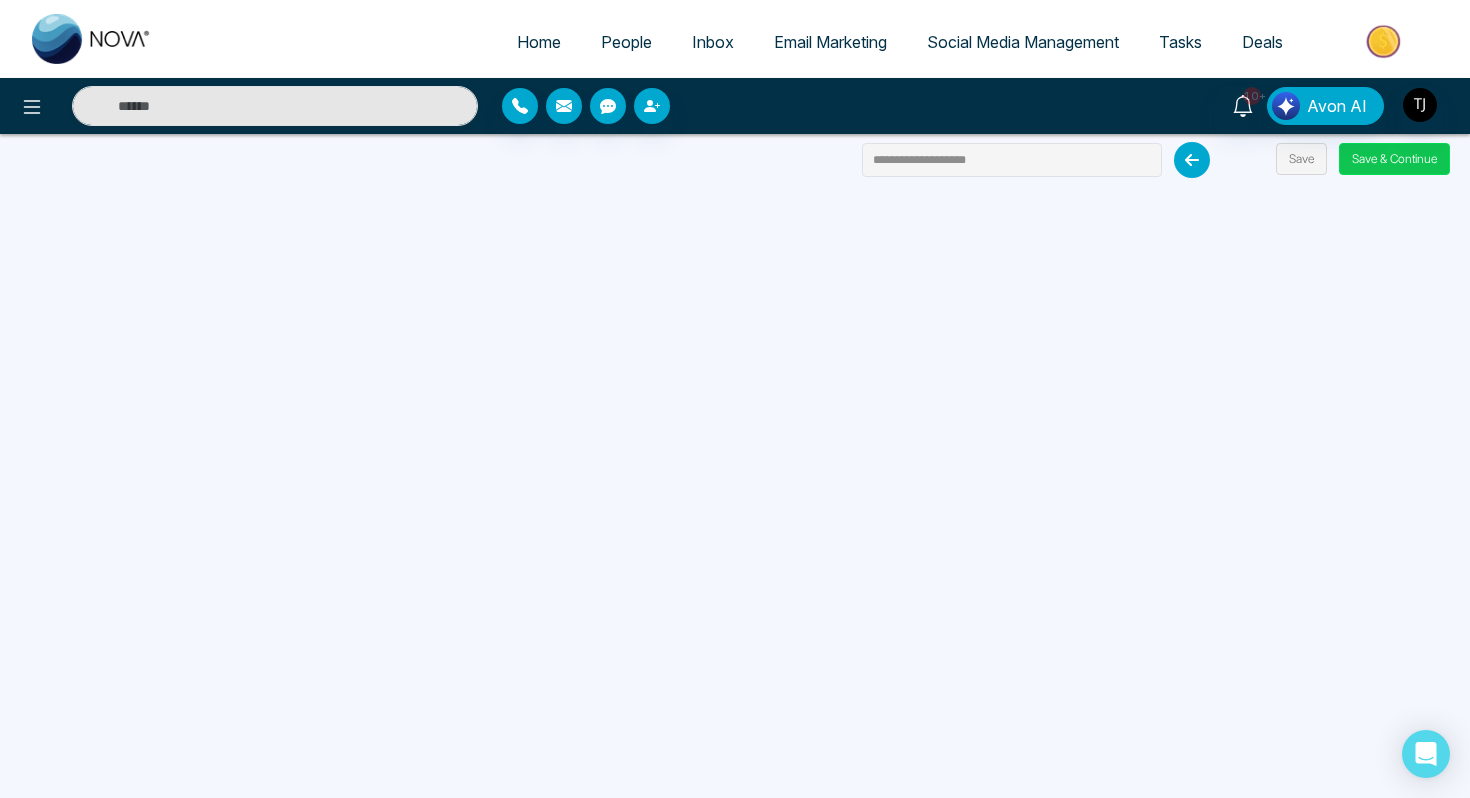 click on "Save & Continue" at bounding box center (1394, 159) 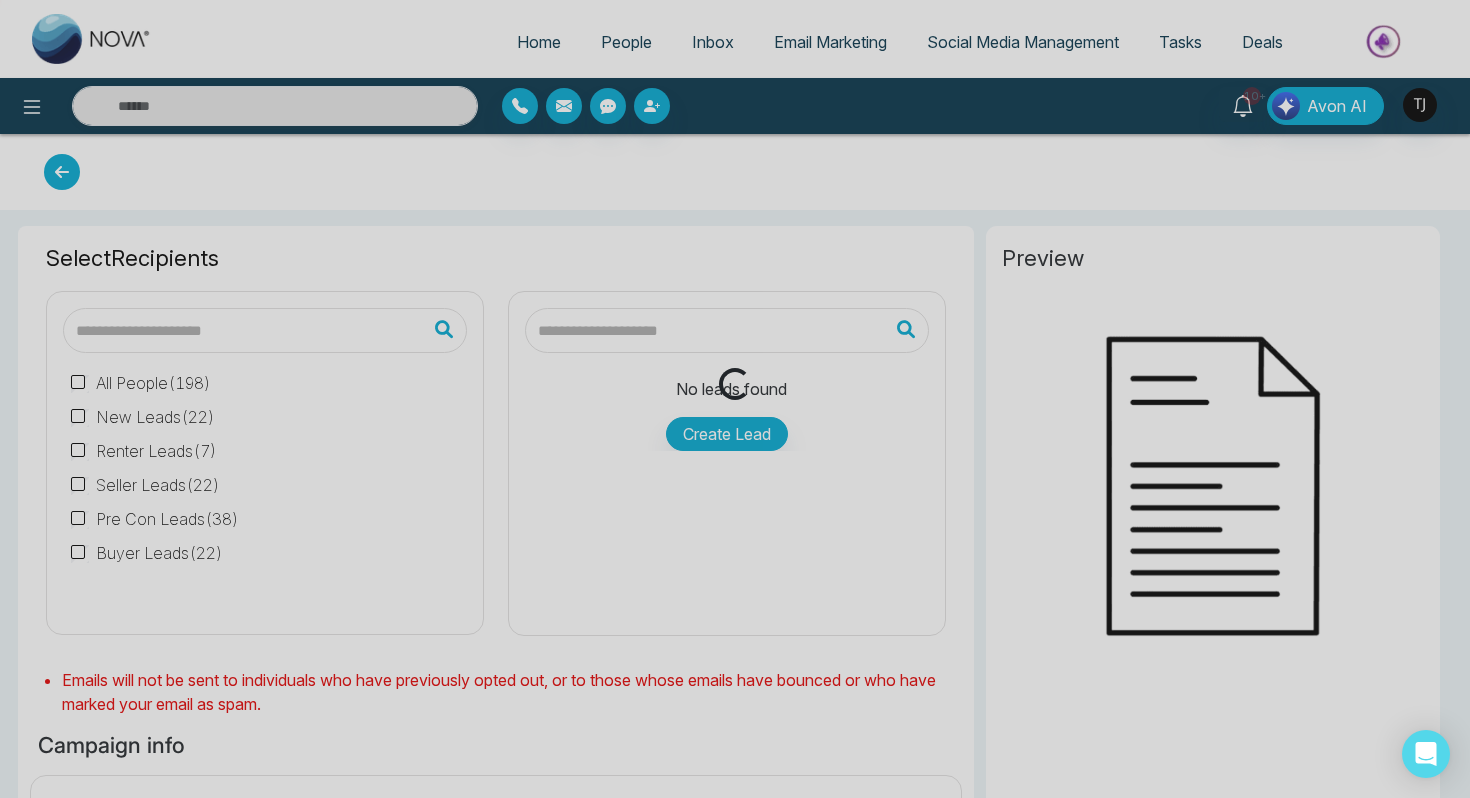 type on "**********" 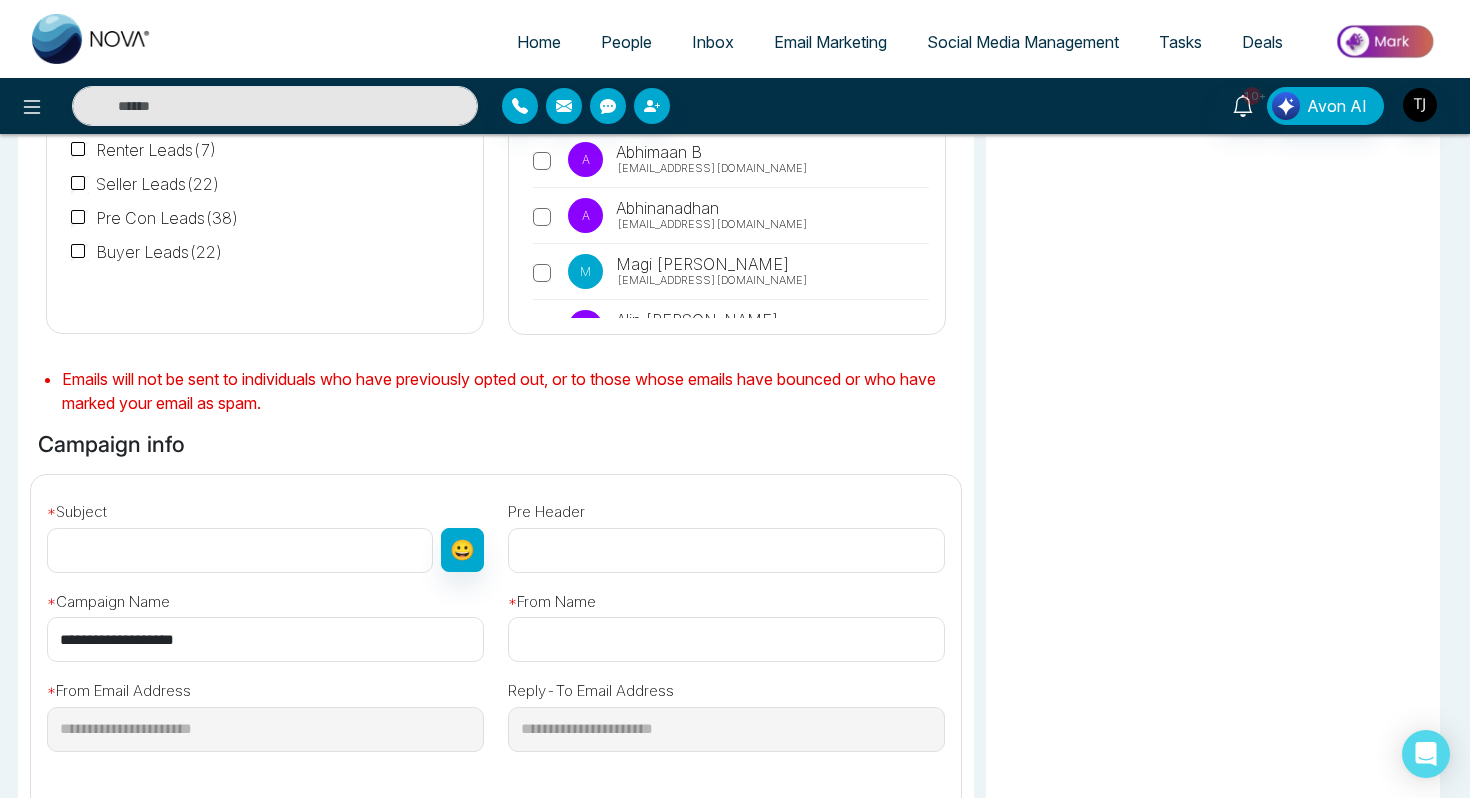 scroll, scrollTop: 328, scrollLeft: 0, axis: vertical 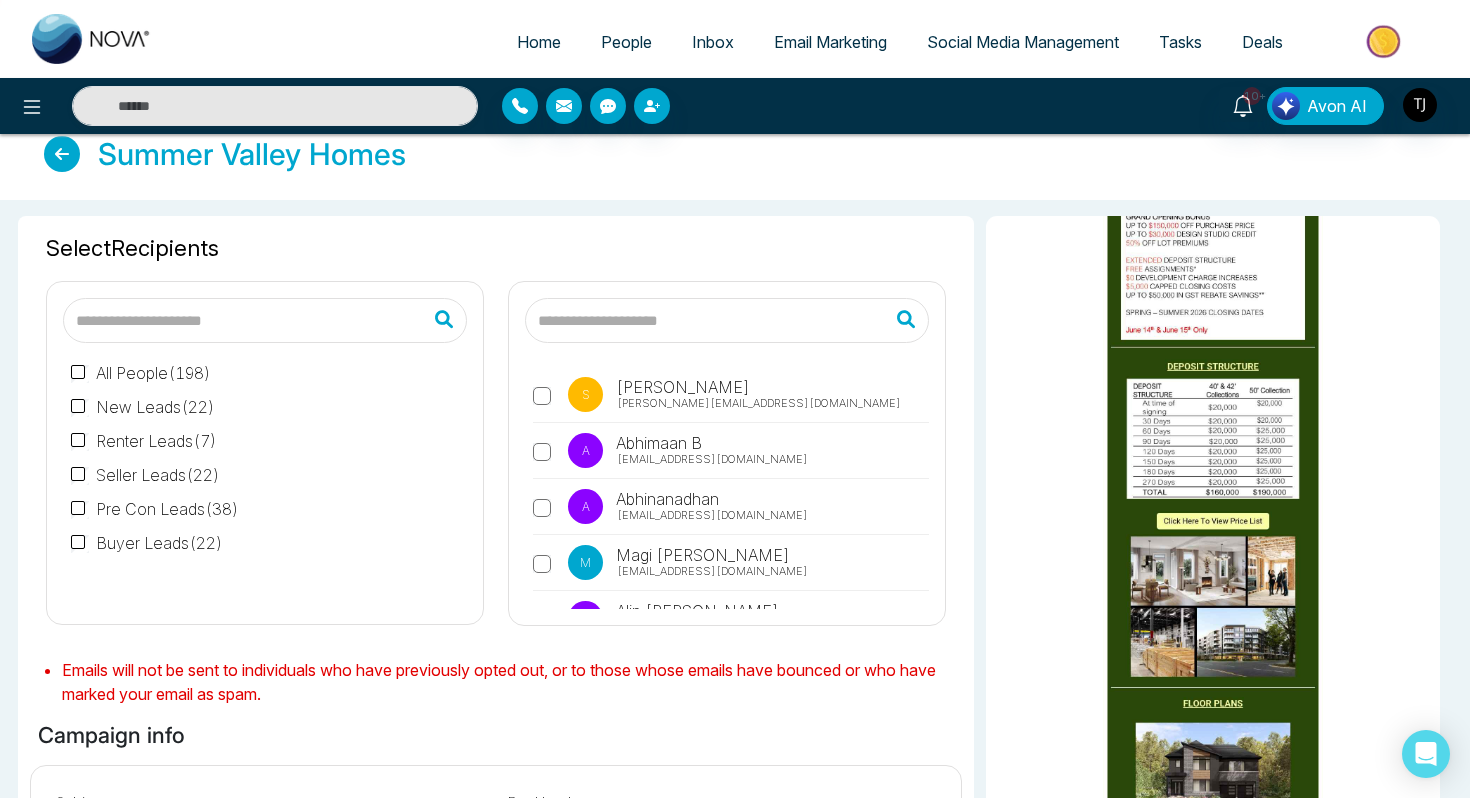 click on "Email Marketing" at bounding box center [830, 42] 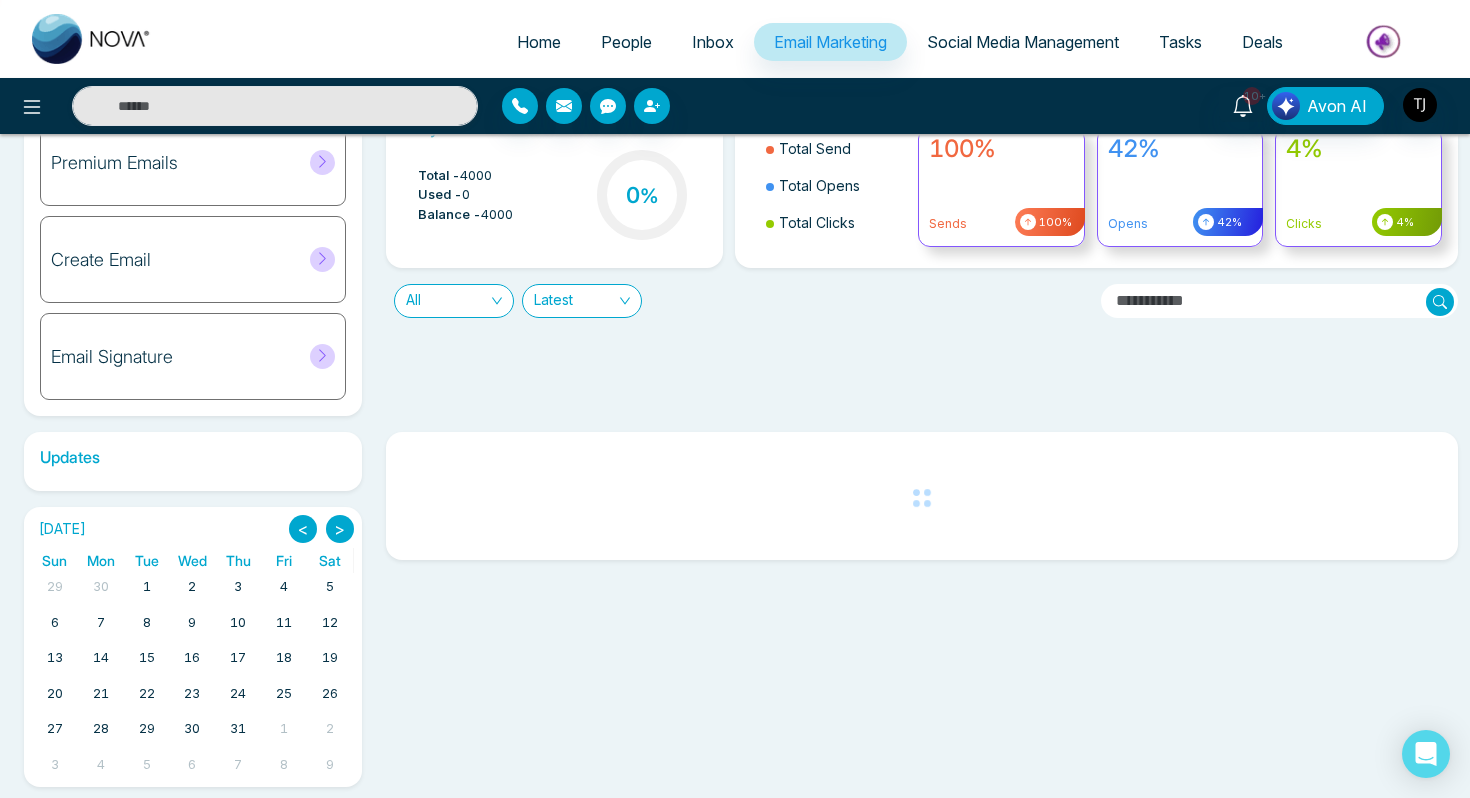 scroll, scrollTop: 103, scrollLeft: 0, axis: vertical 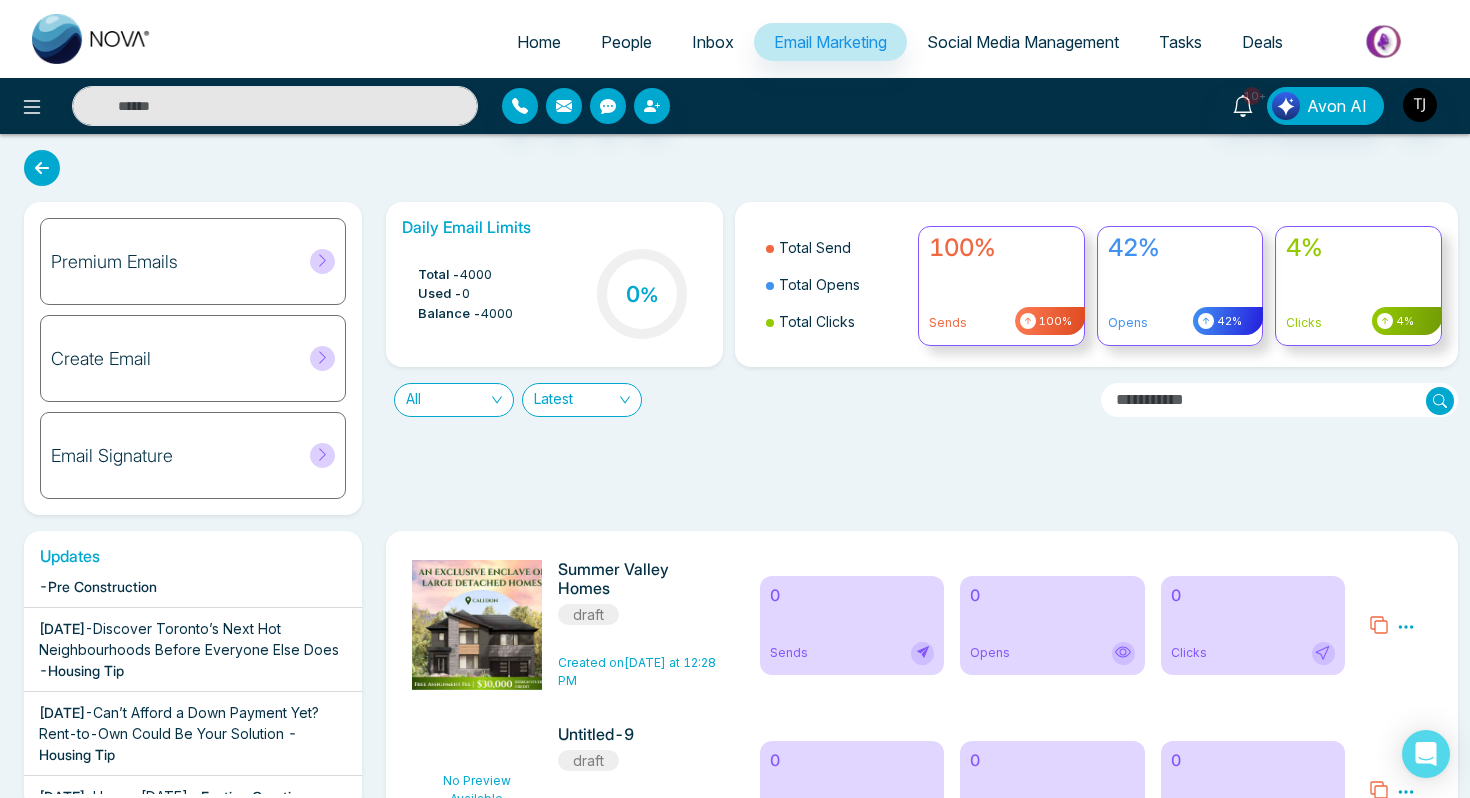 click on "Social Media Management" at bounding box center (1023, 42) 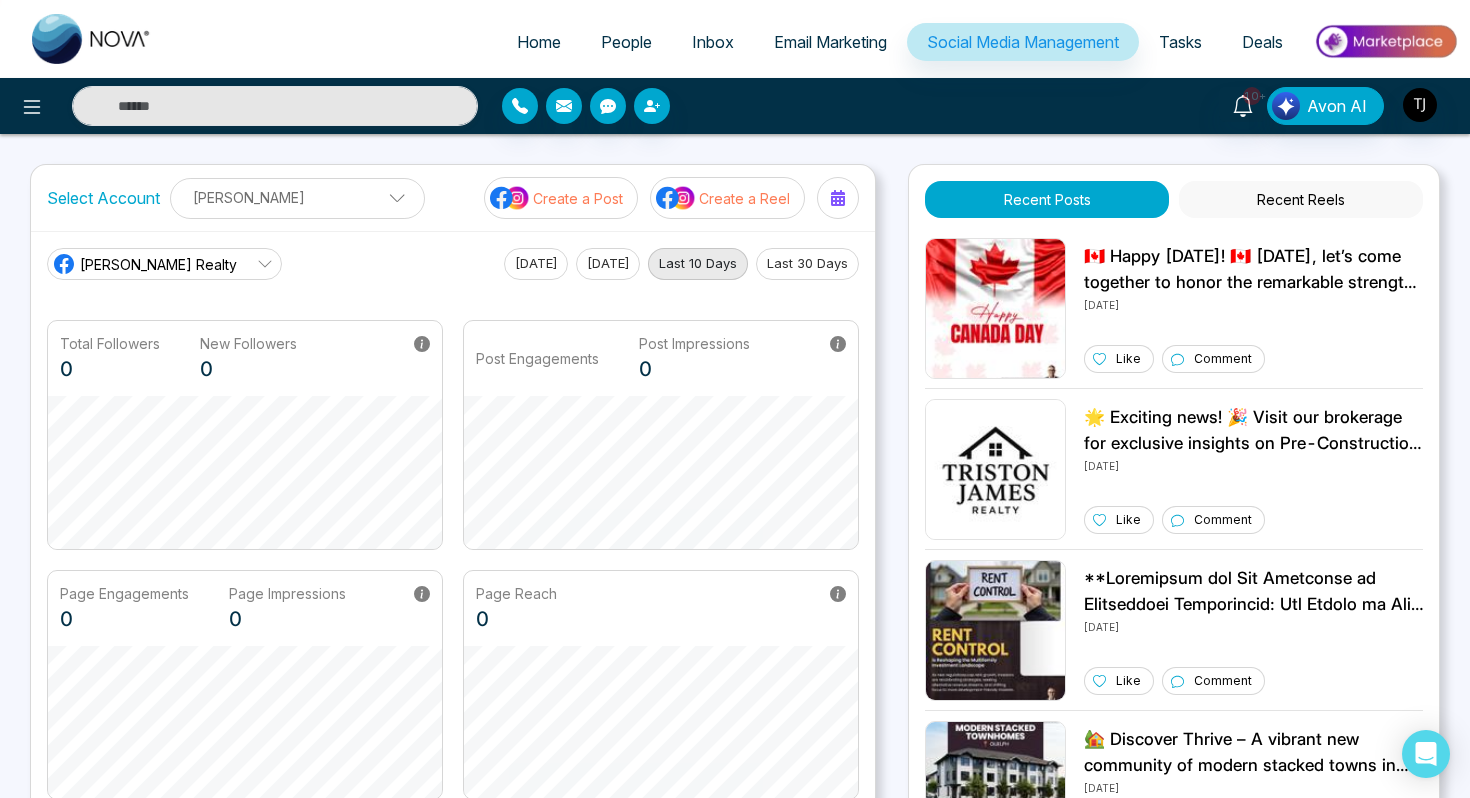 click on "Create a Post" at bounding box center [578, 198] 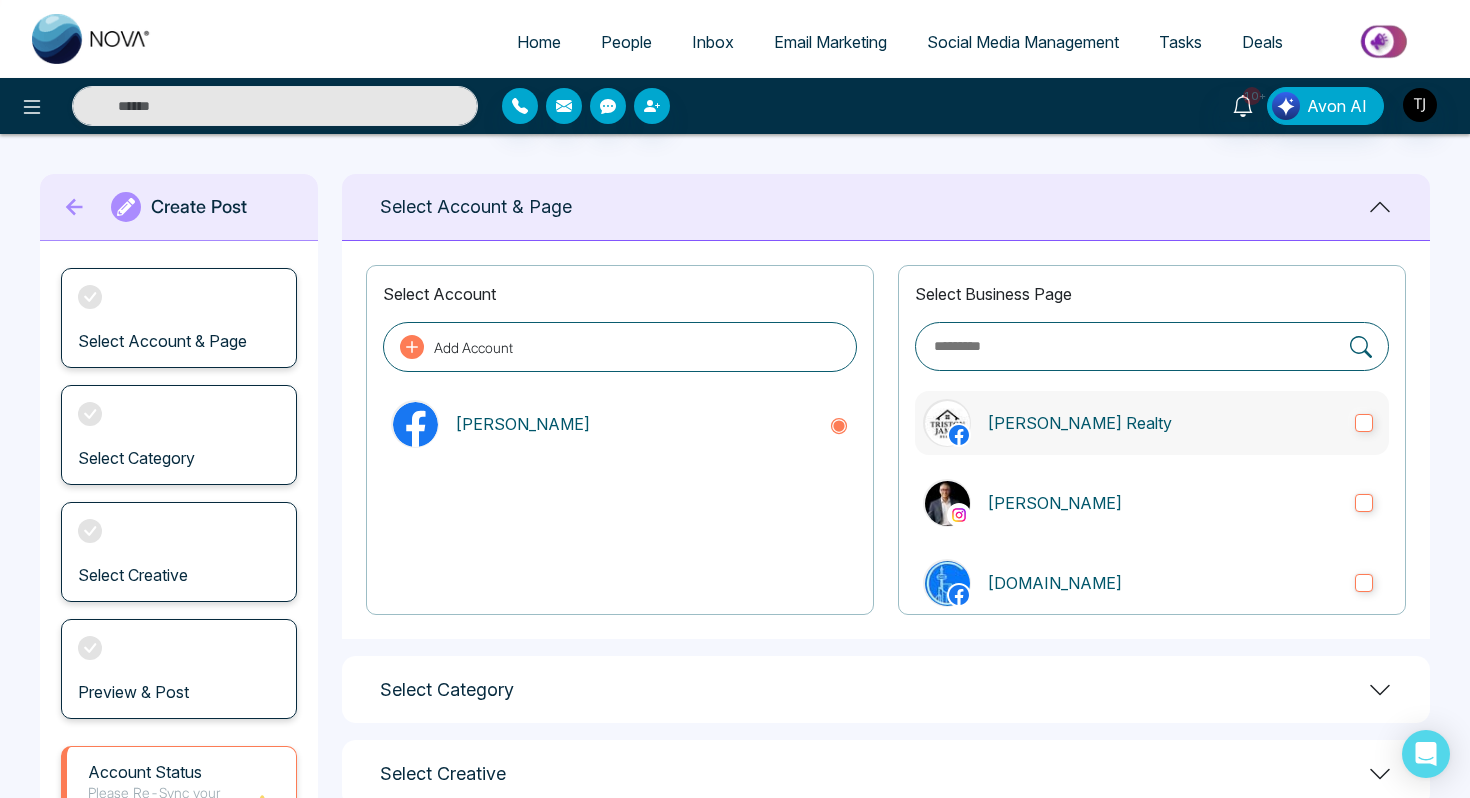 click on "[PERSON_NAME] Realty" at bounding box center (1152, 423) 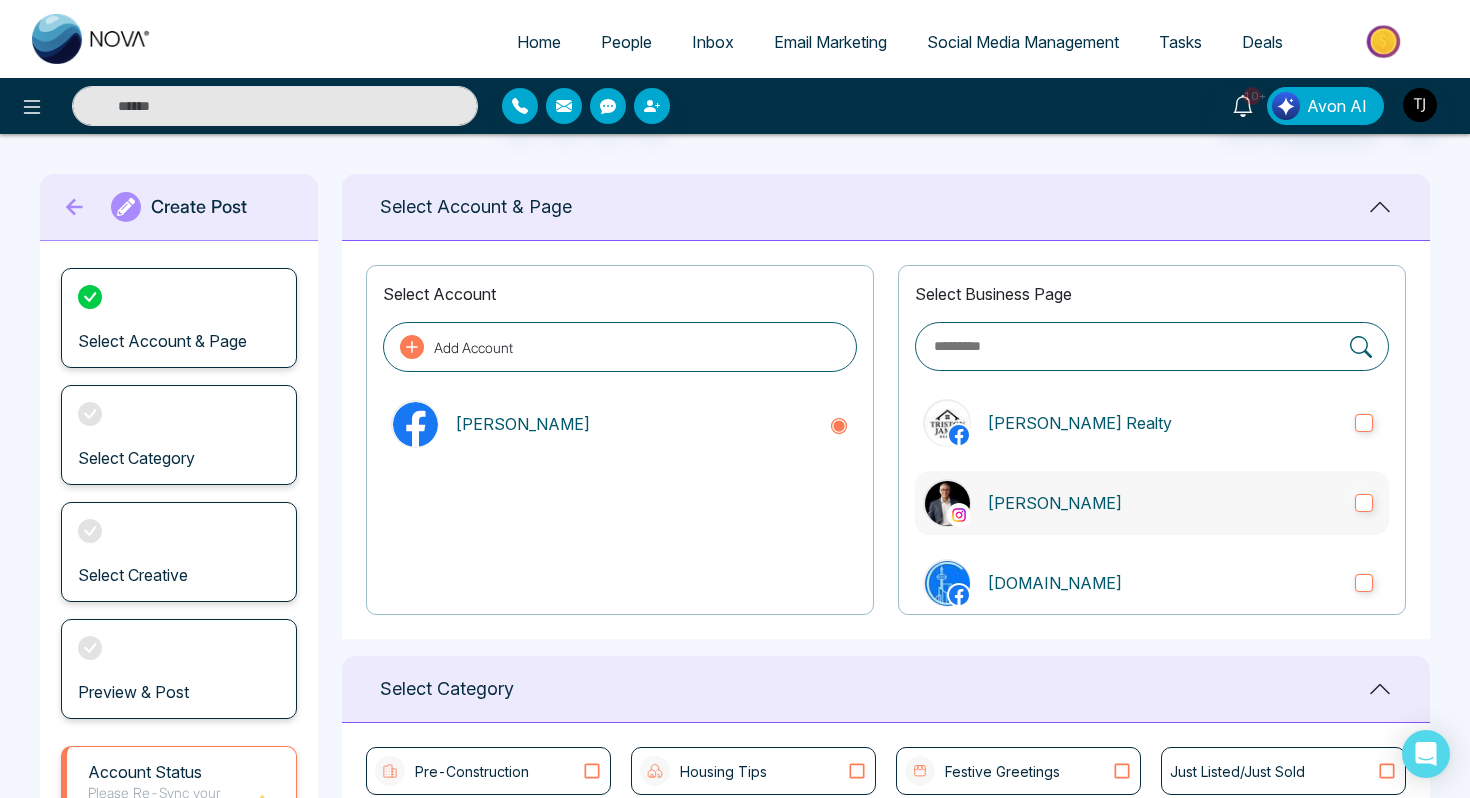 click on "[PERSON_NAME]" at bounding box center (1163, 503) 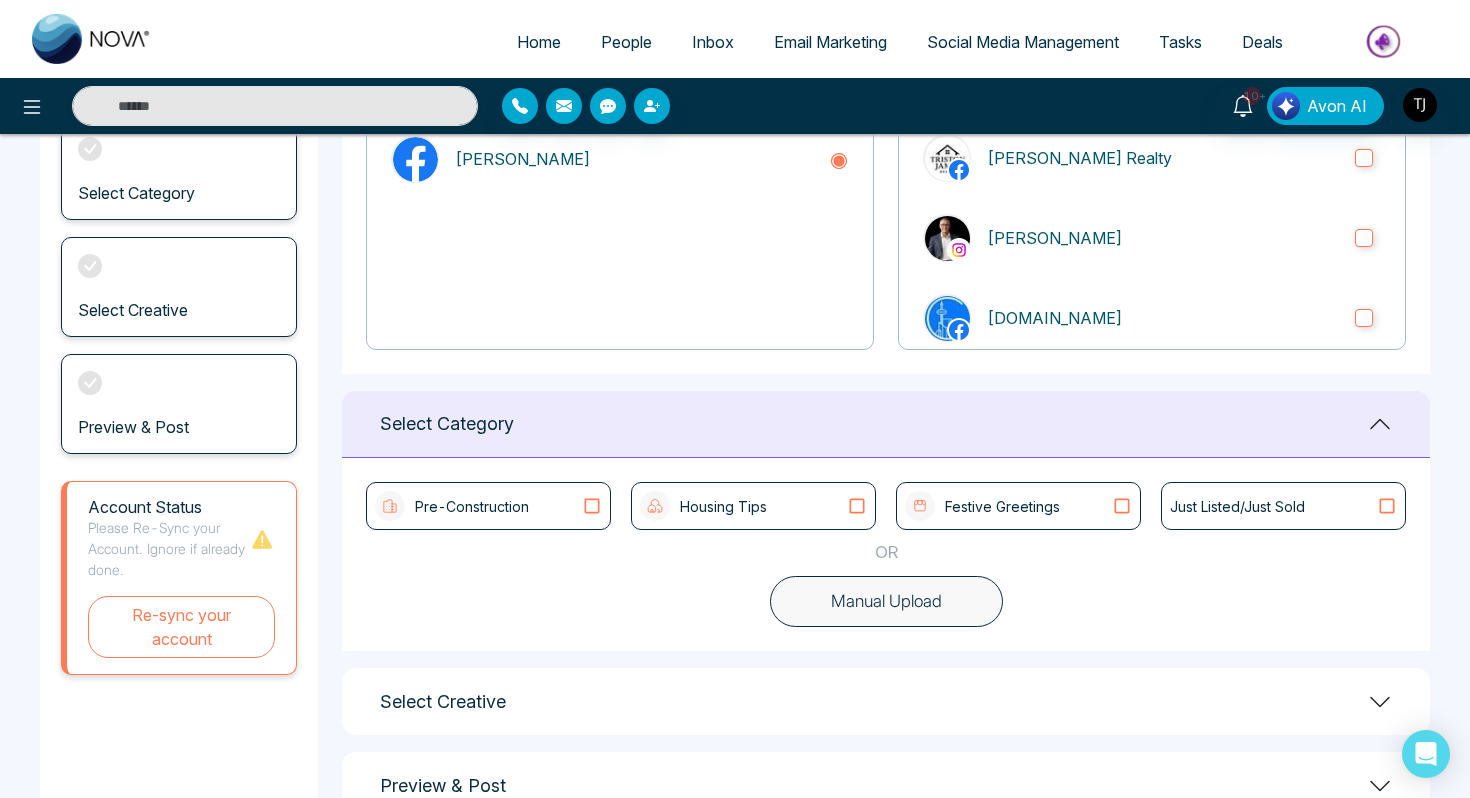 scroll, scrollTop: 324, scrollLeft: 0, axis: vertical 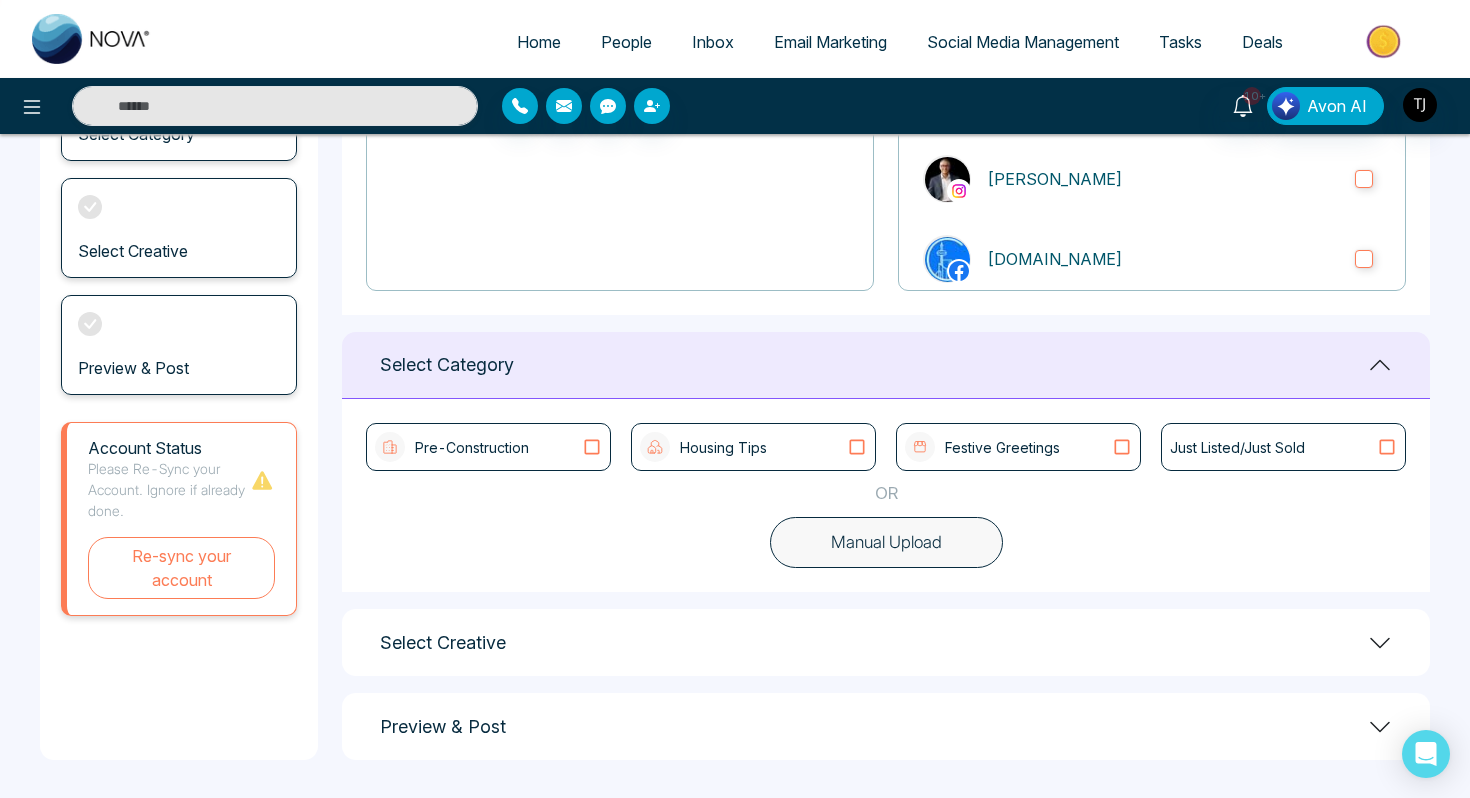 click on "Manual Upload" at bounding box center [886, 543] 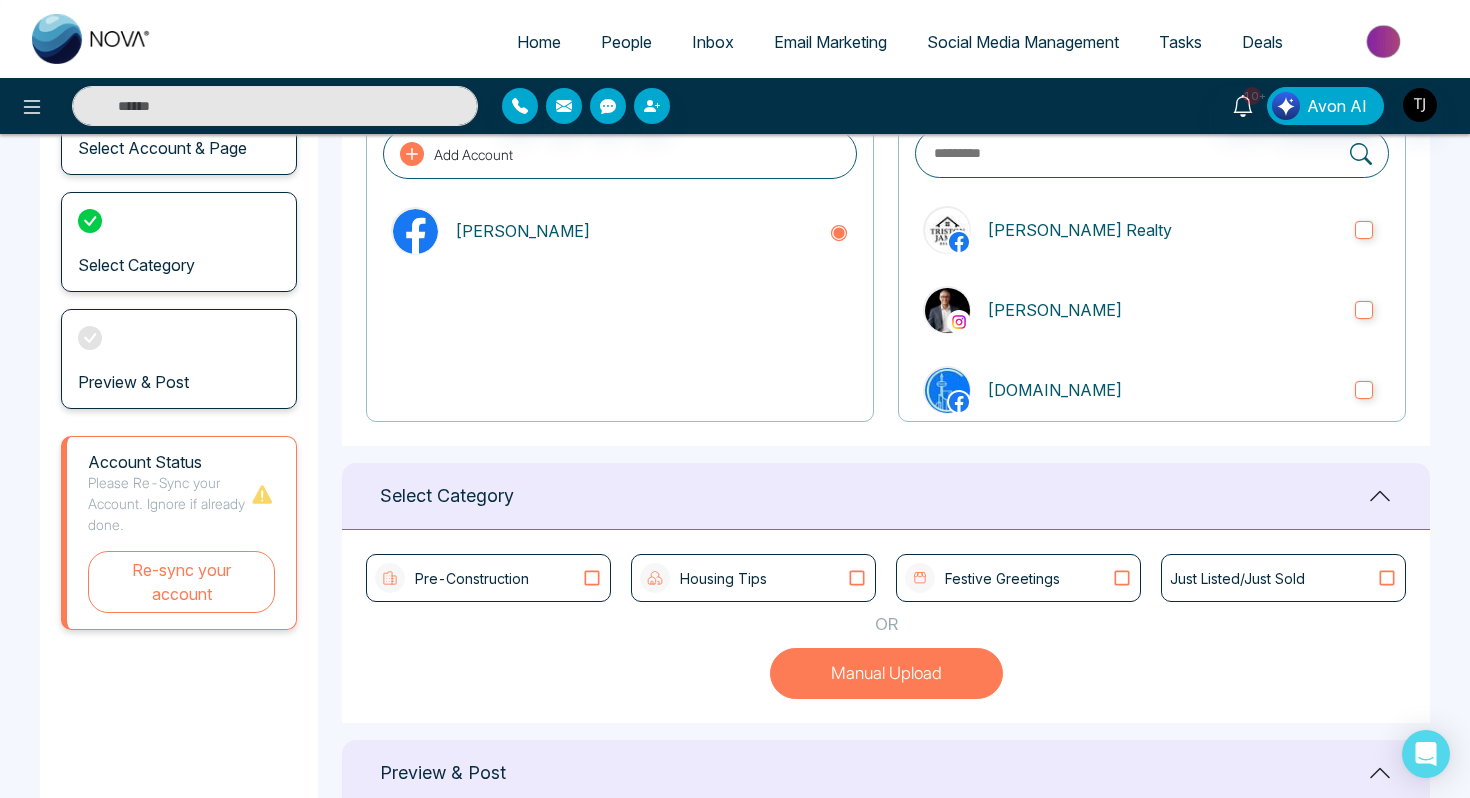 scroll, scrollTop: 216, scrollLeft: 0, axis: vertical 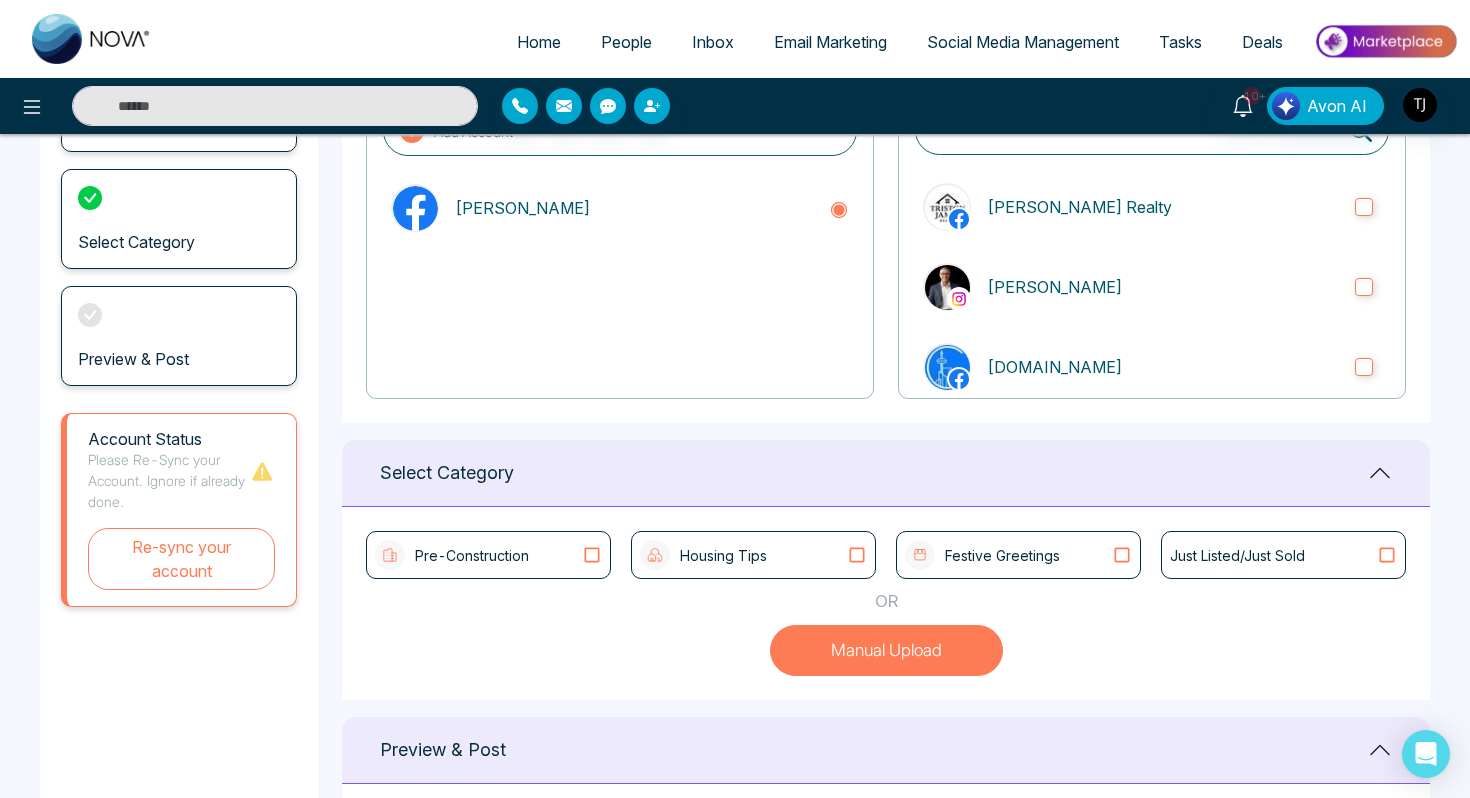 click on "Just Listed/Just Sold" at bounding box center (1283, 555) 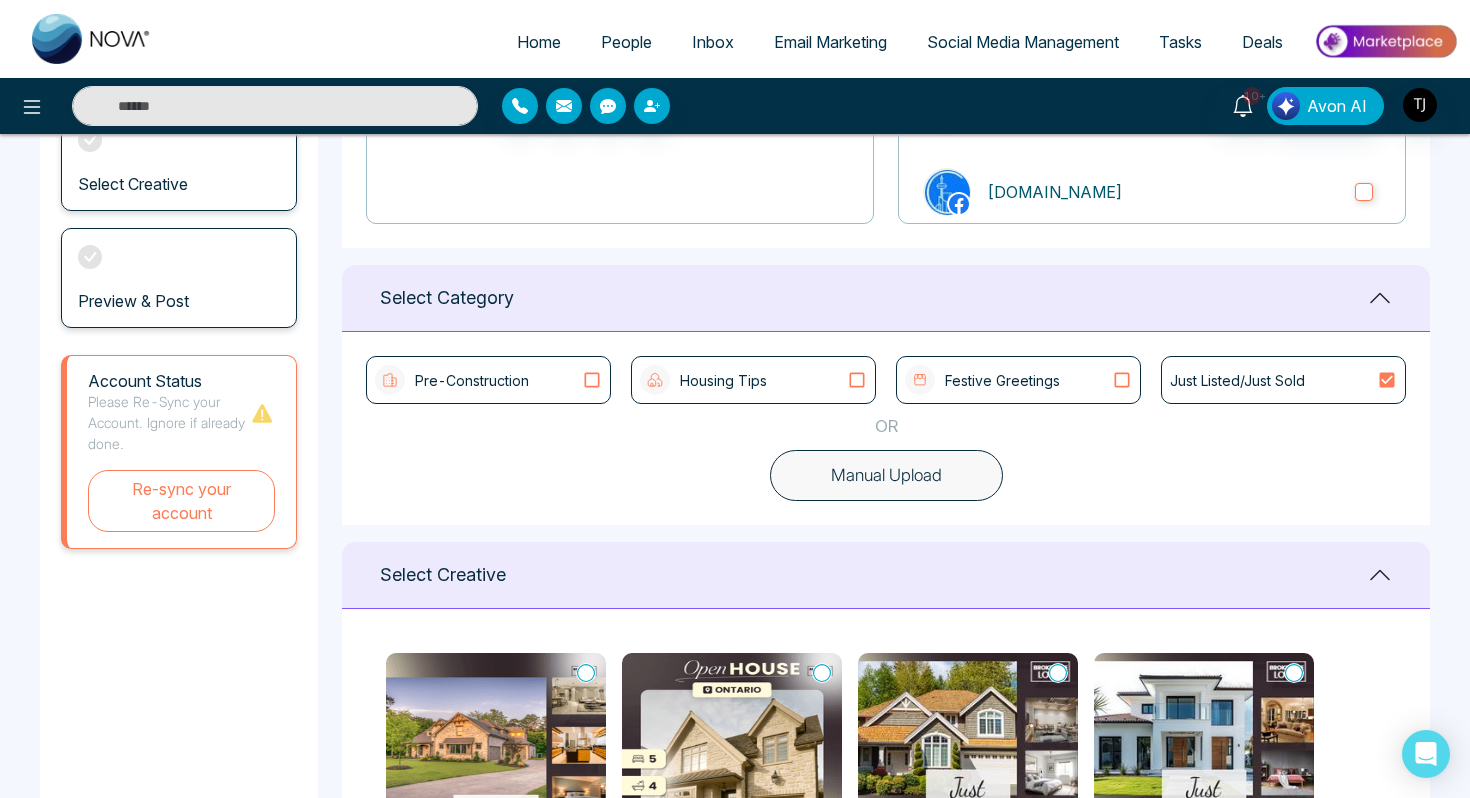 scroll, scrollTop: 327, scrollLeft: 0, axis: vertical 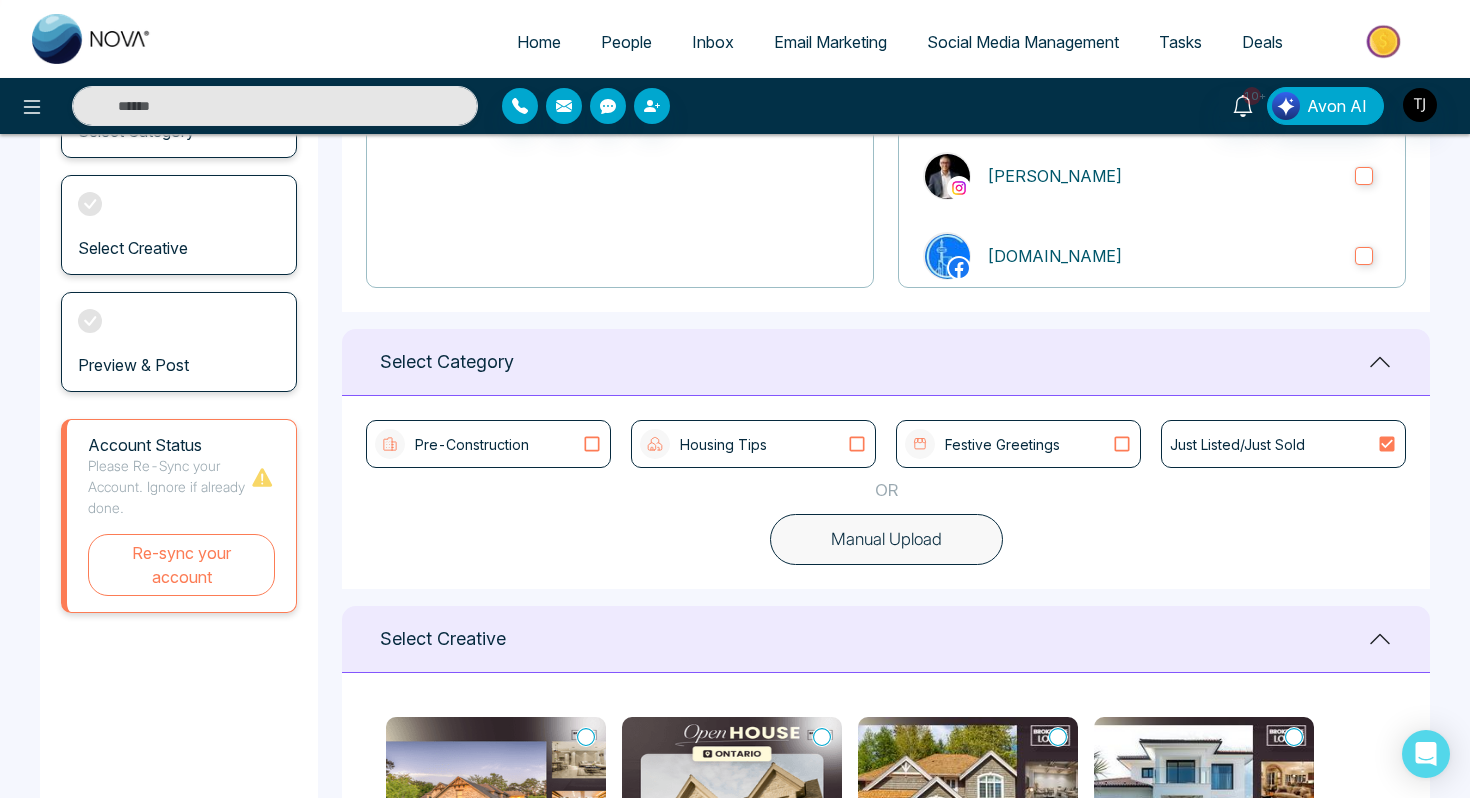 click on "Housing Tips" at bounding box center [753, 444] 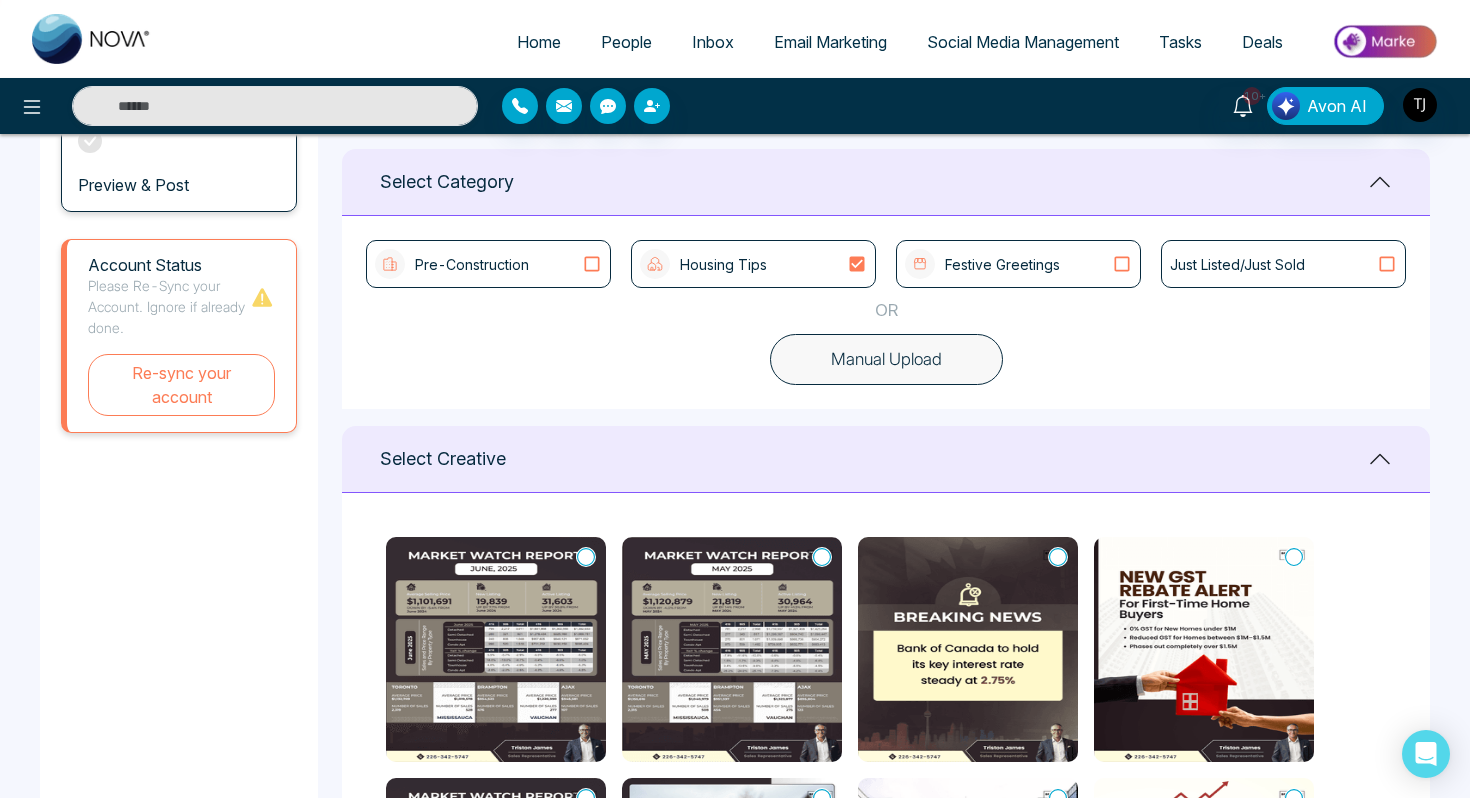 scroll, scrollTop: 483, scrollLeft: 0, axis: vertical 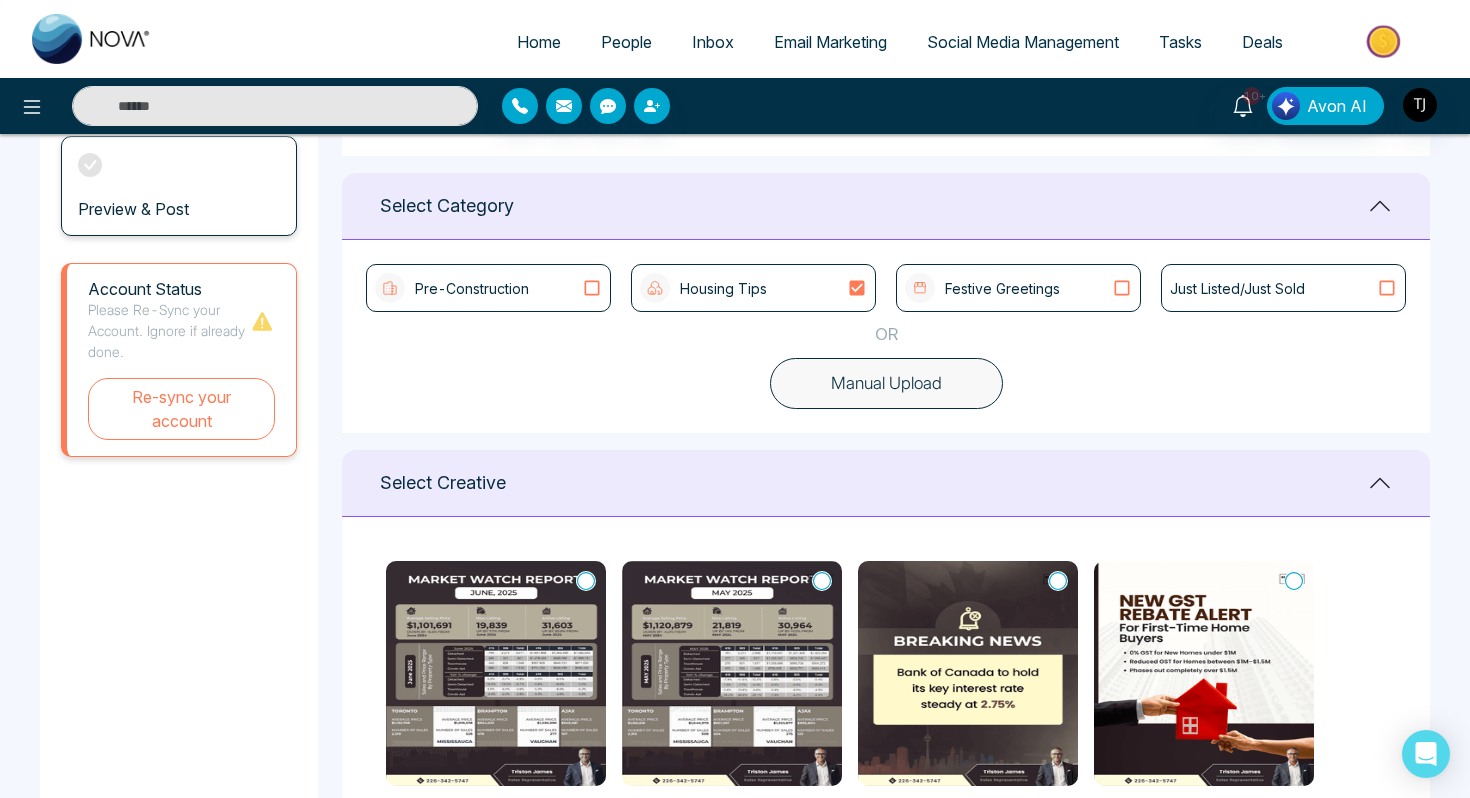 click on "Pre-Construction" at bounding box center [472, 288] 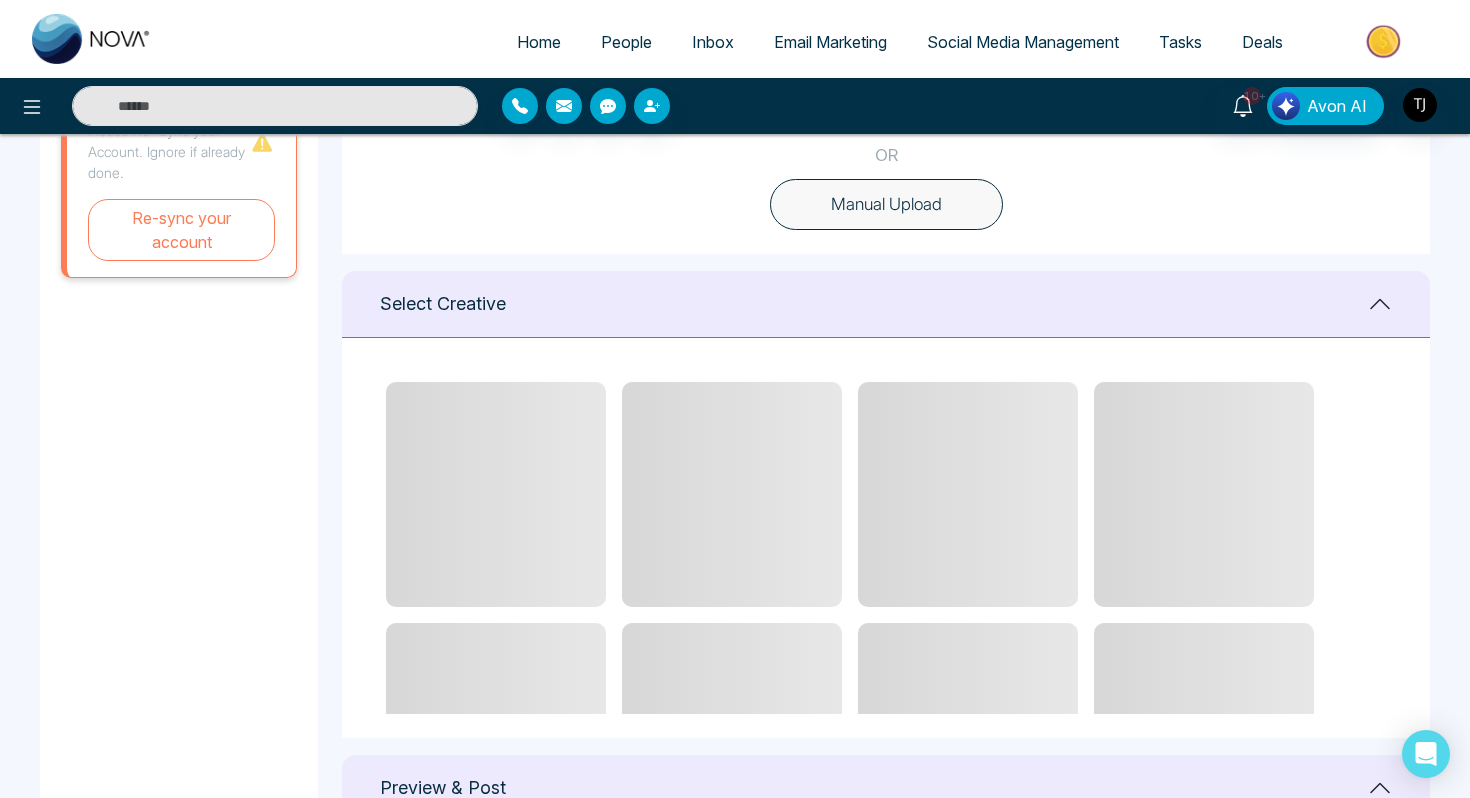scroll, scrollTop: 663, scrollLeft: 0, axis: vertical 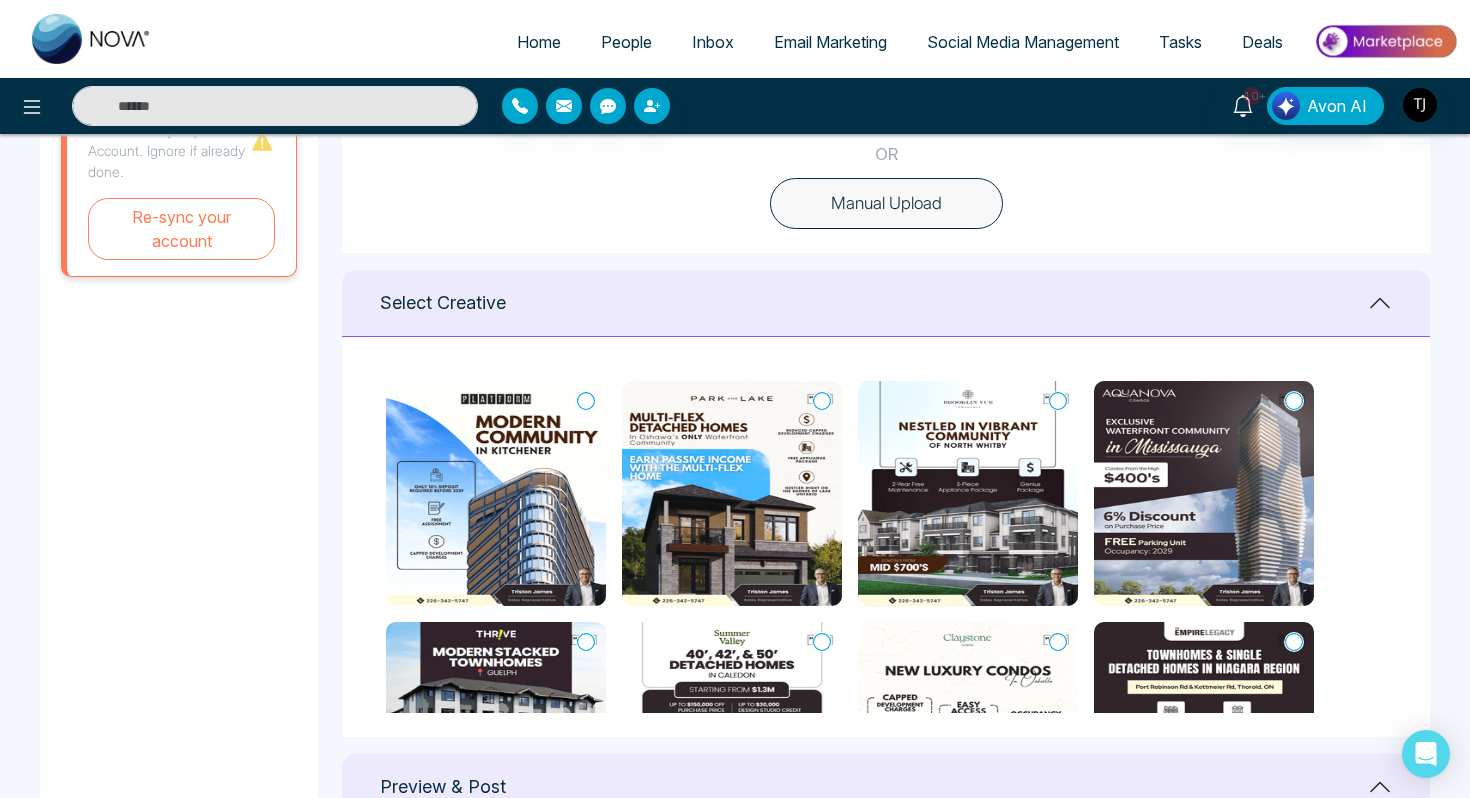 click 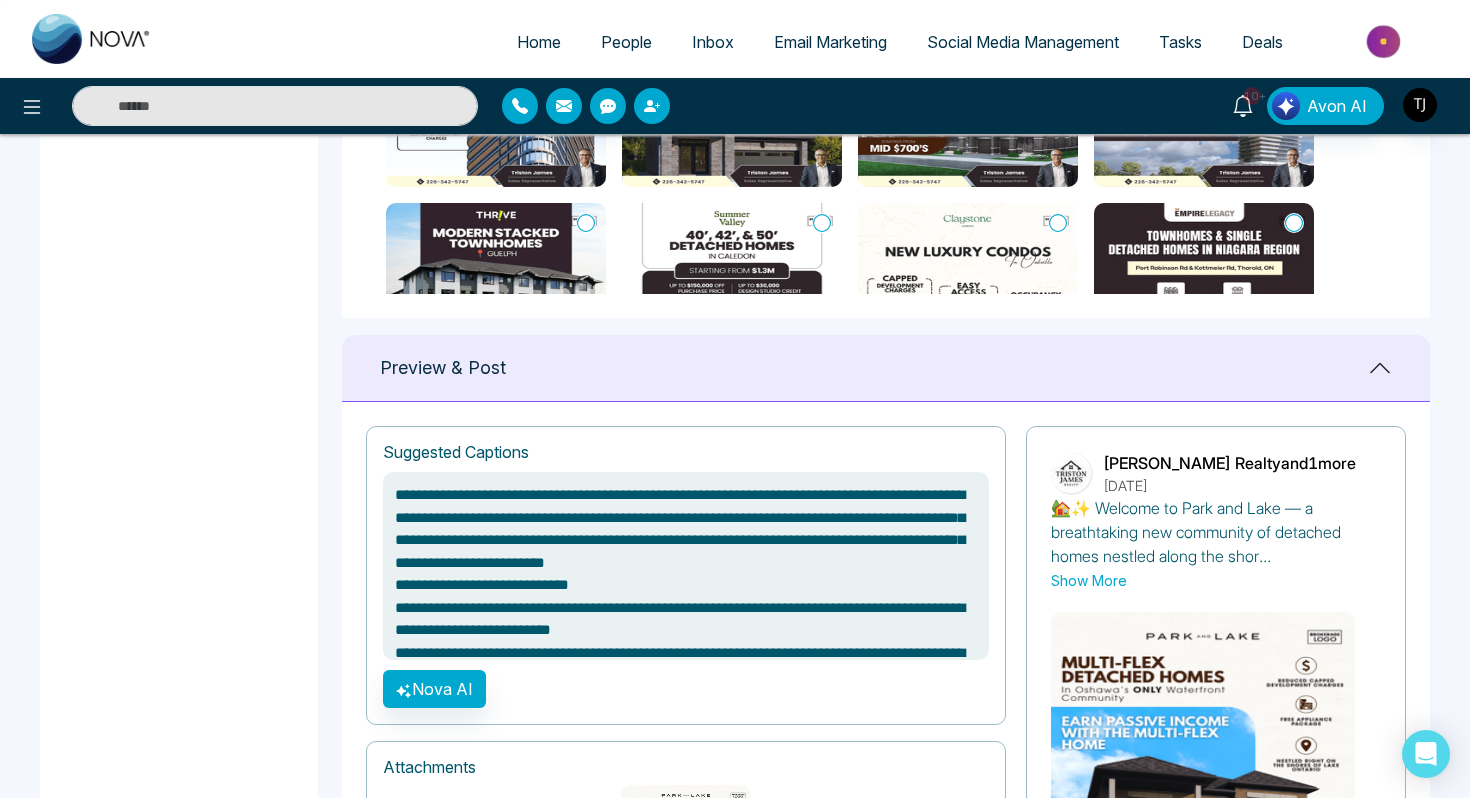 scroll, scrollTop: 1083, scrollLeft: 0, axis: vertical 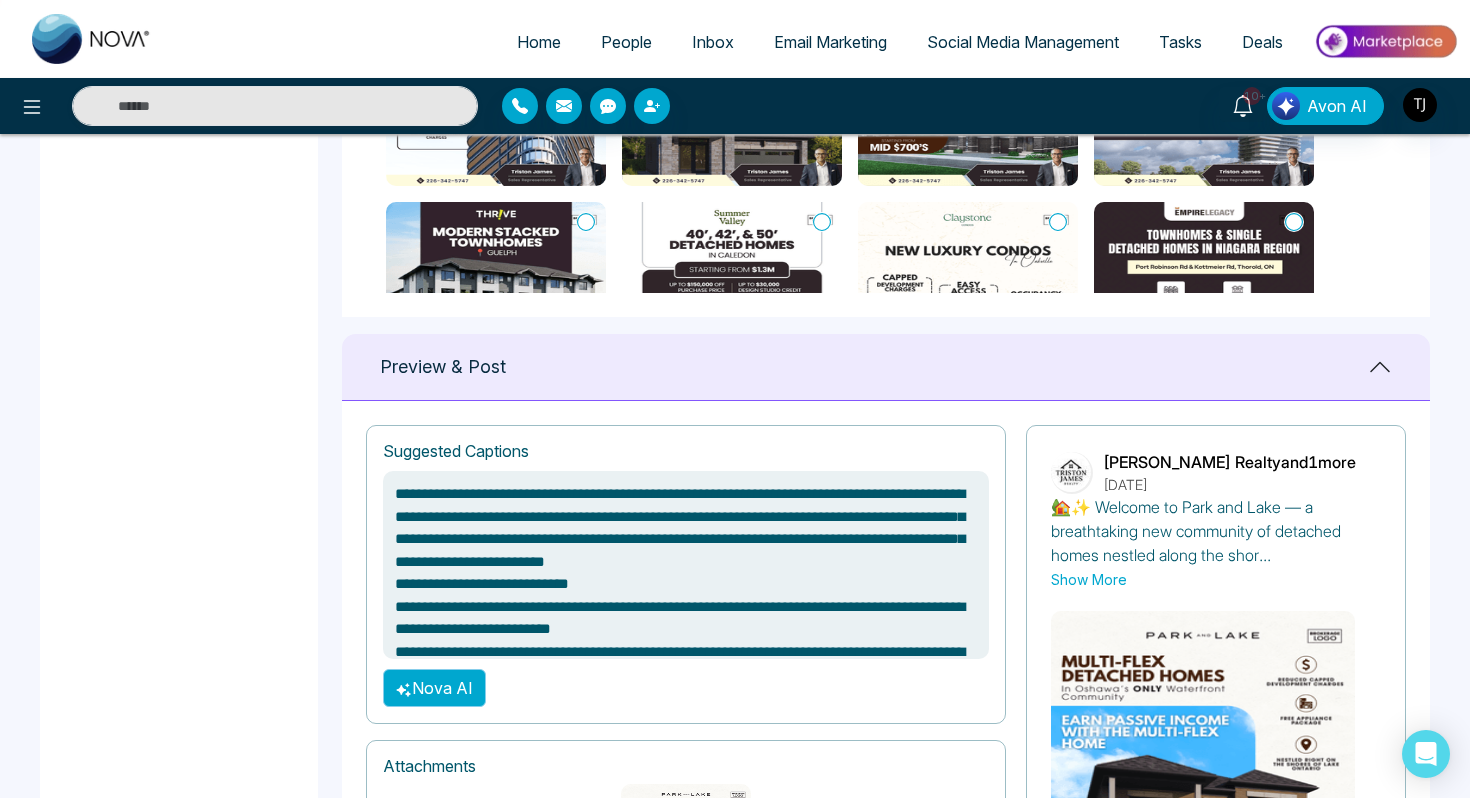 click on "Nova AI" at bounding box center [434, 688] 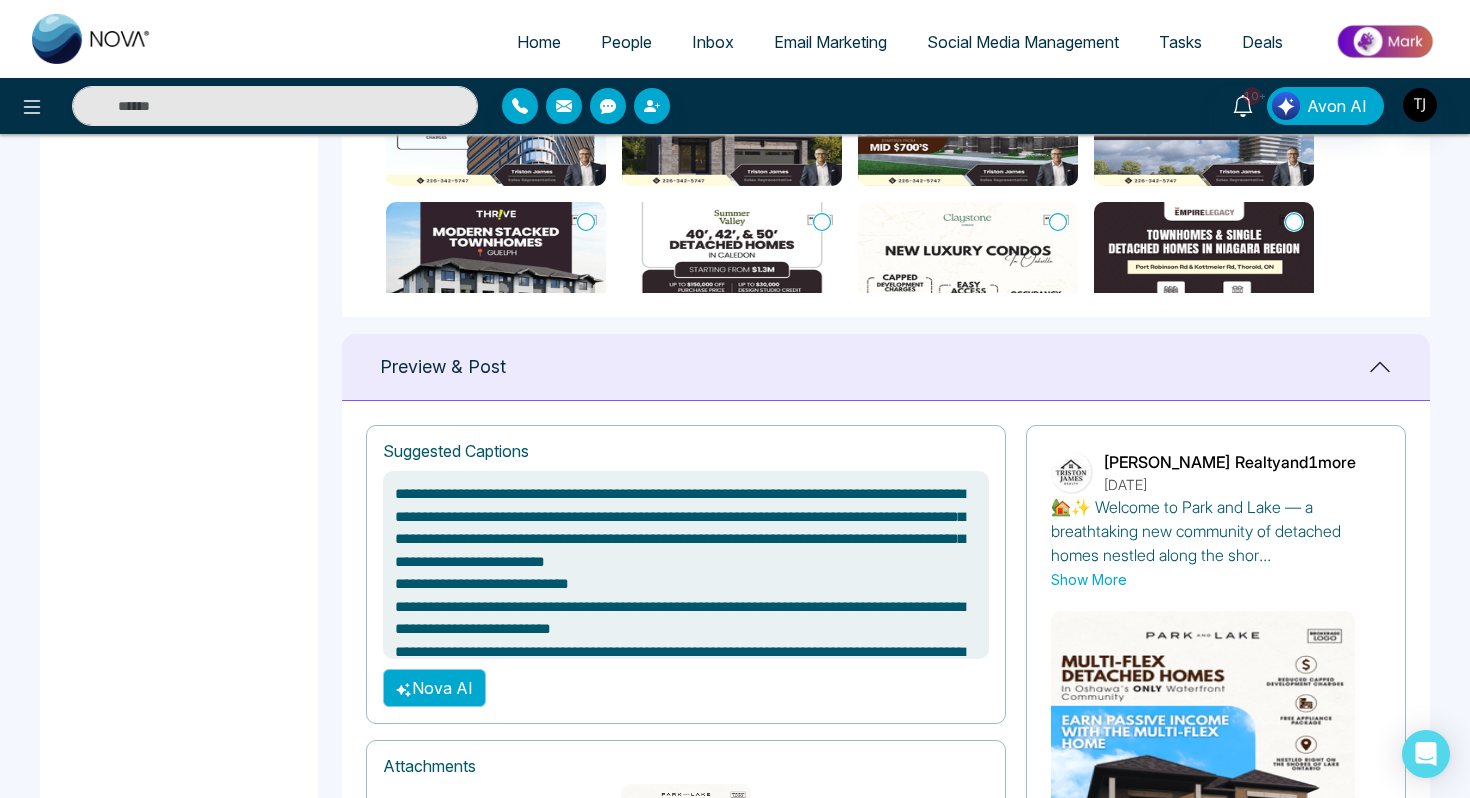 type on "**********" 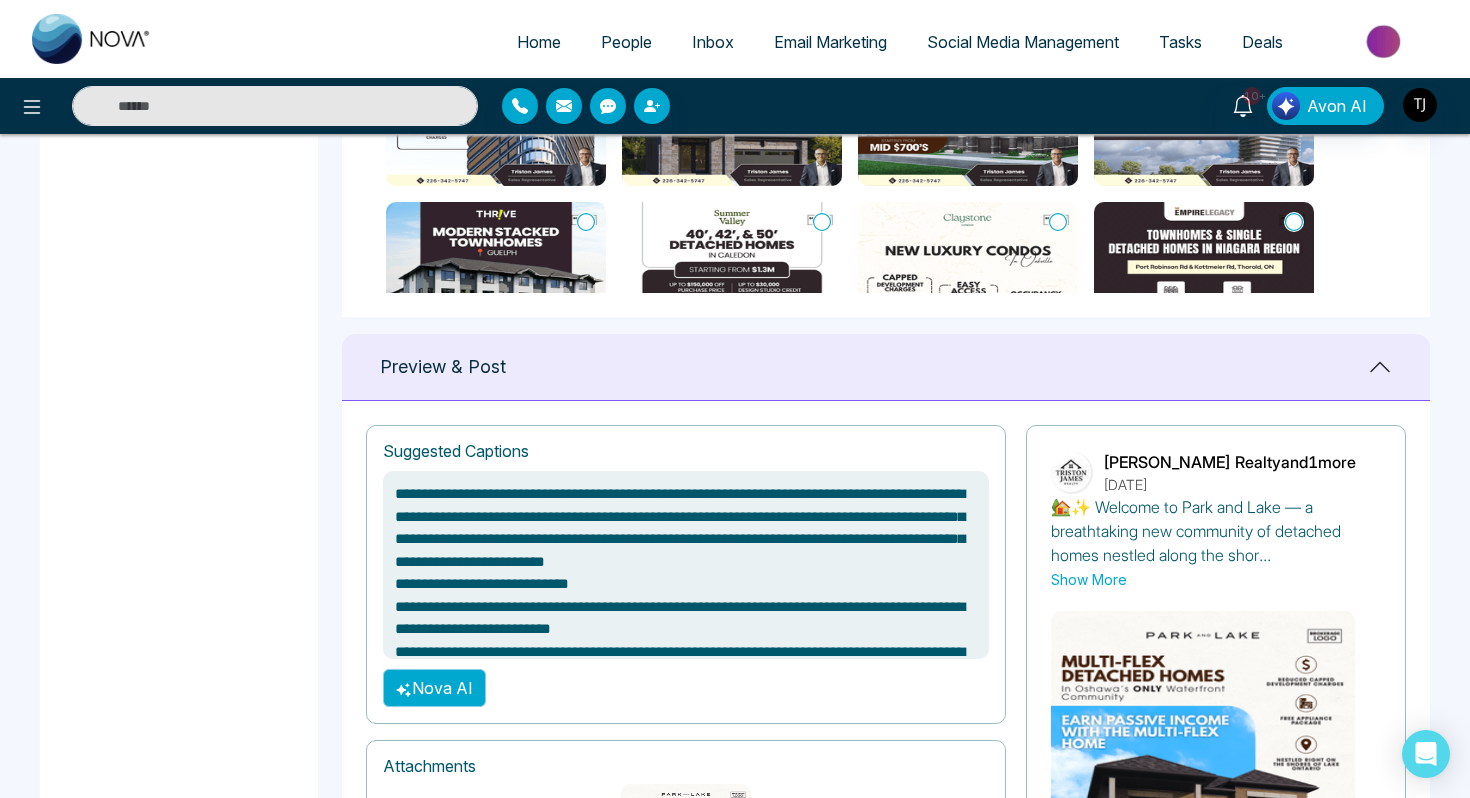 type on "**********" 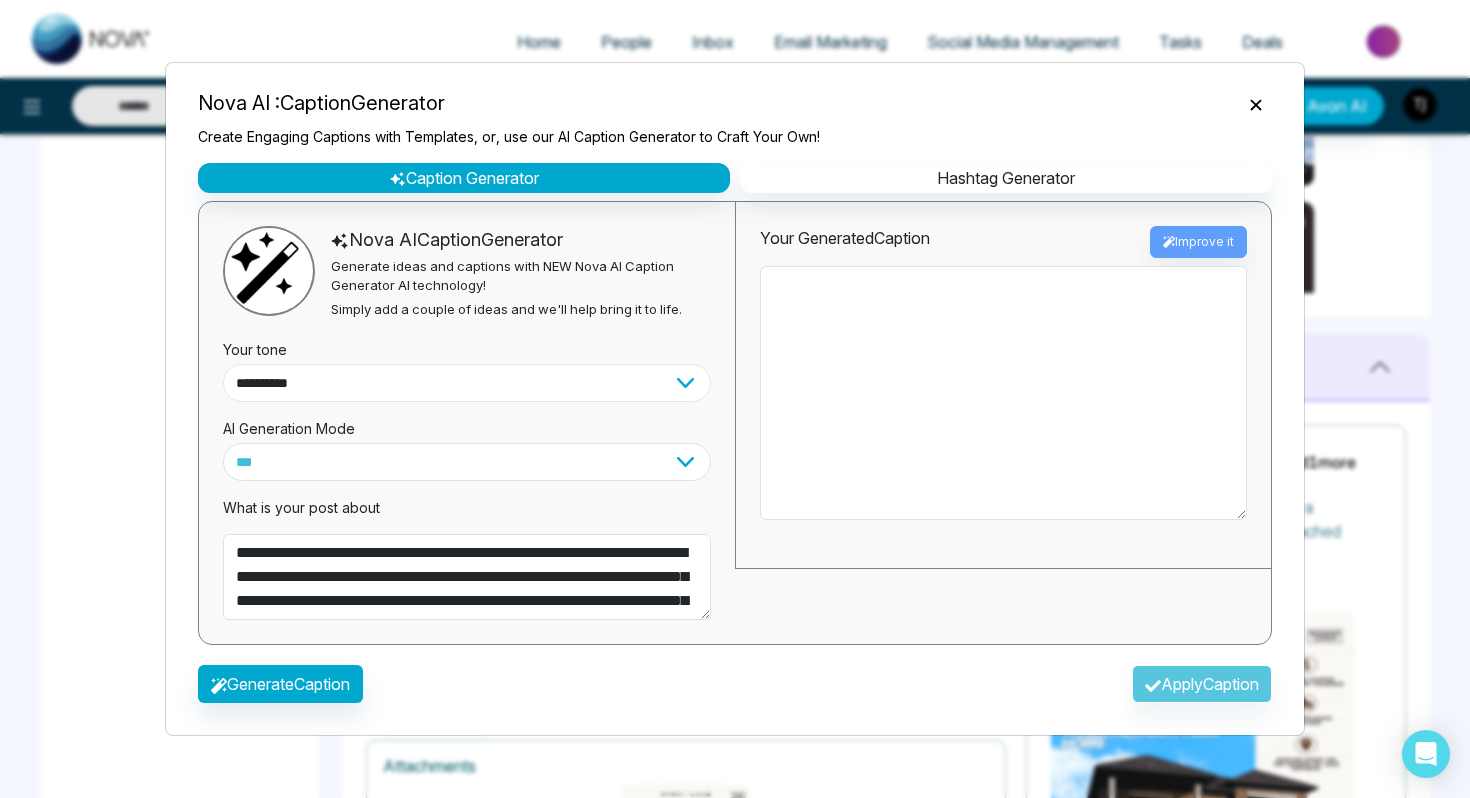 click on "**********" at bounding box center (467, 383) 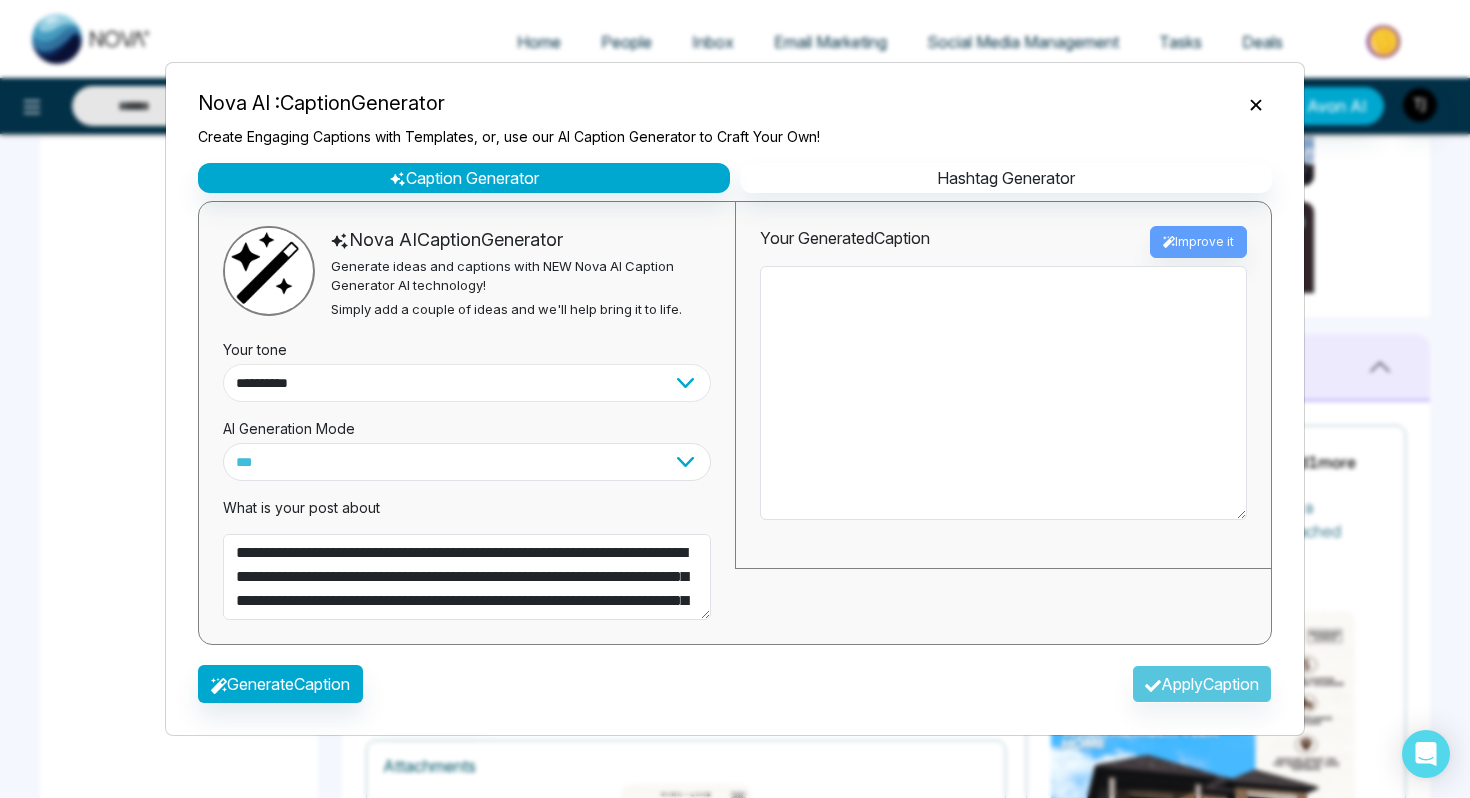 select on "*******" 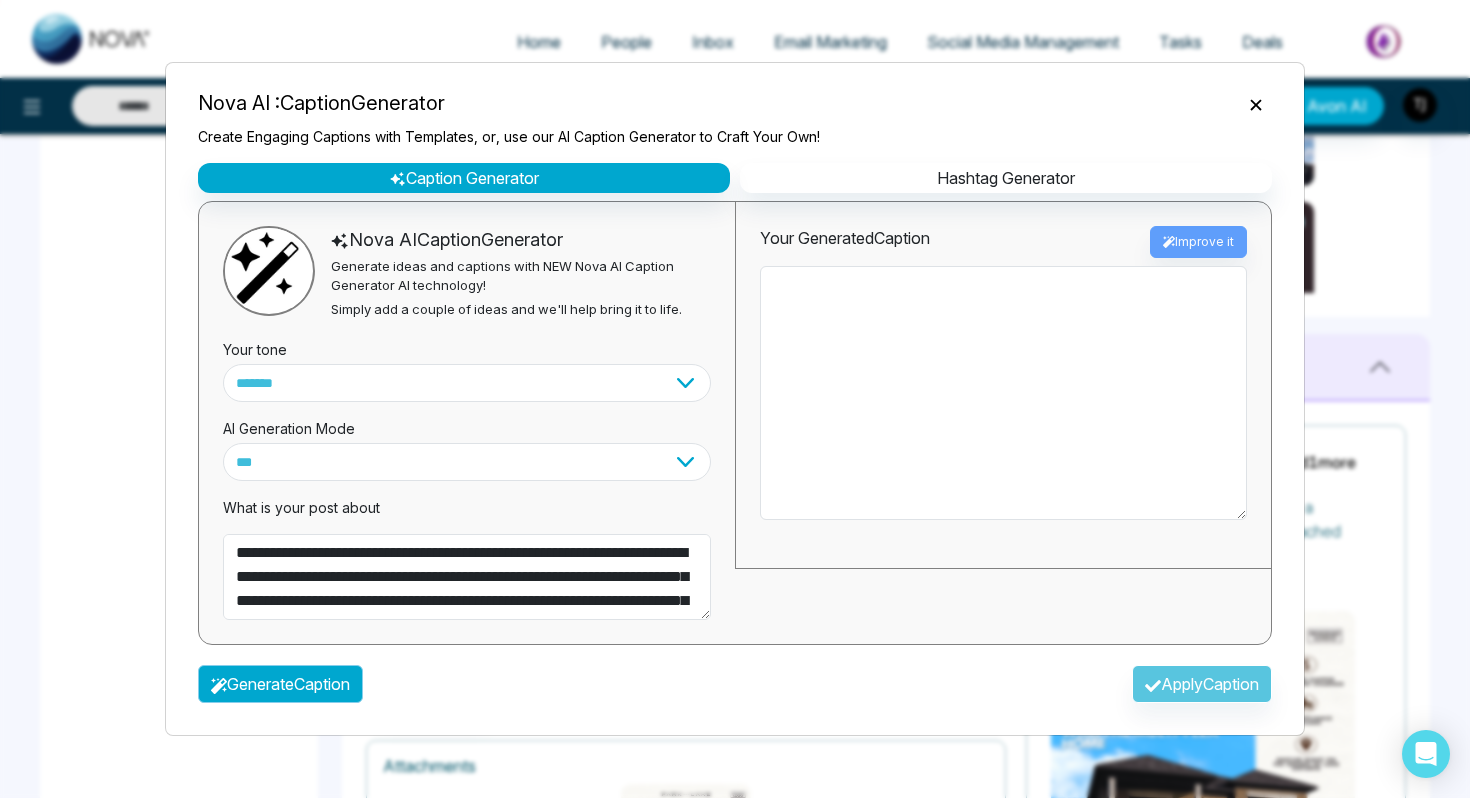 click on "Generate  Caption" at bounding box center (280, 684) 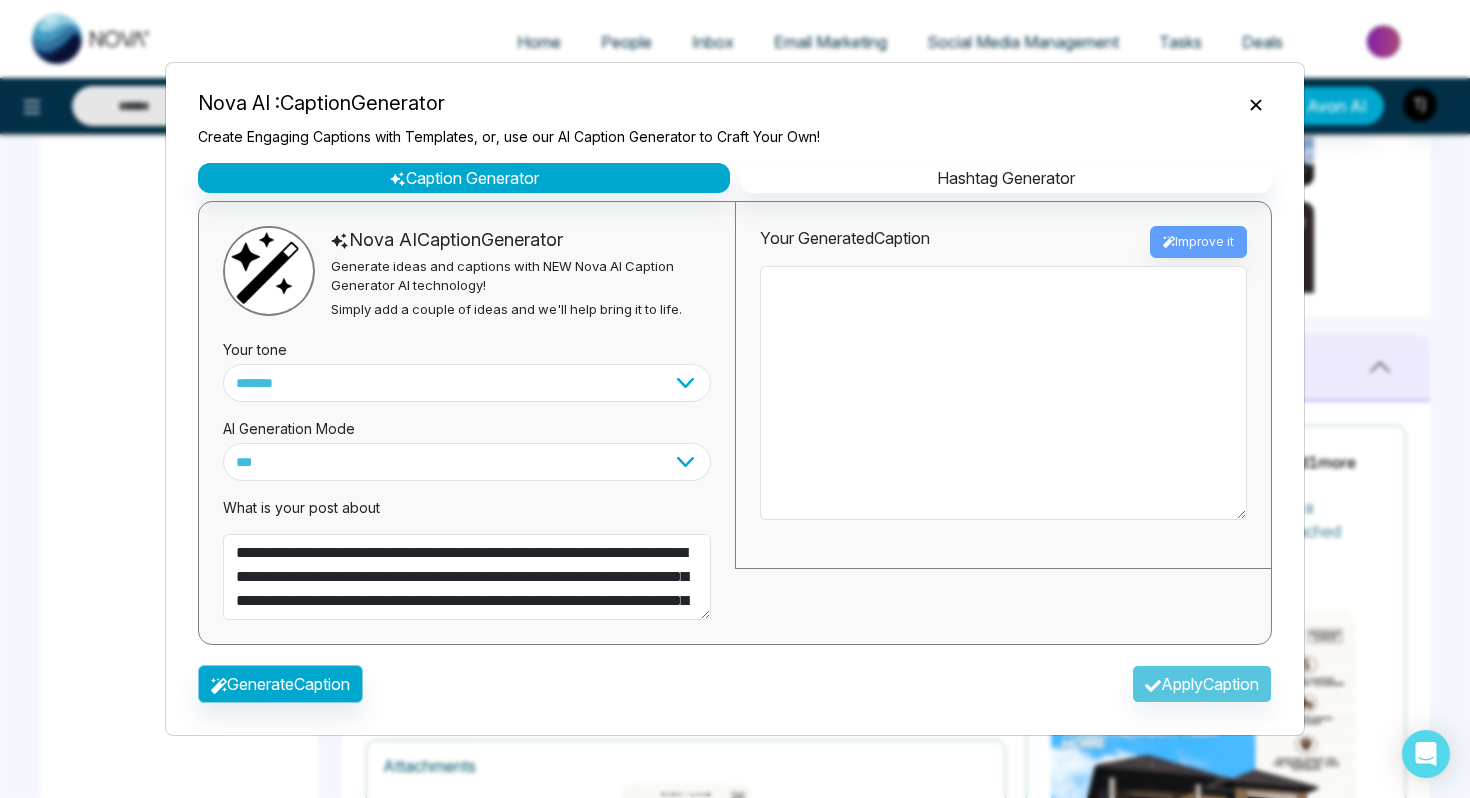 type on "**********" 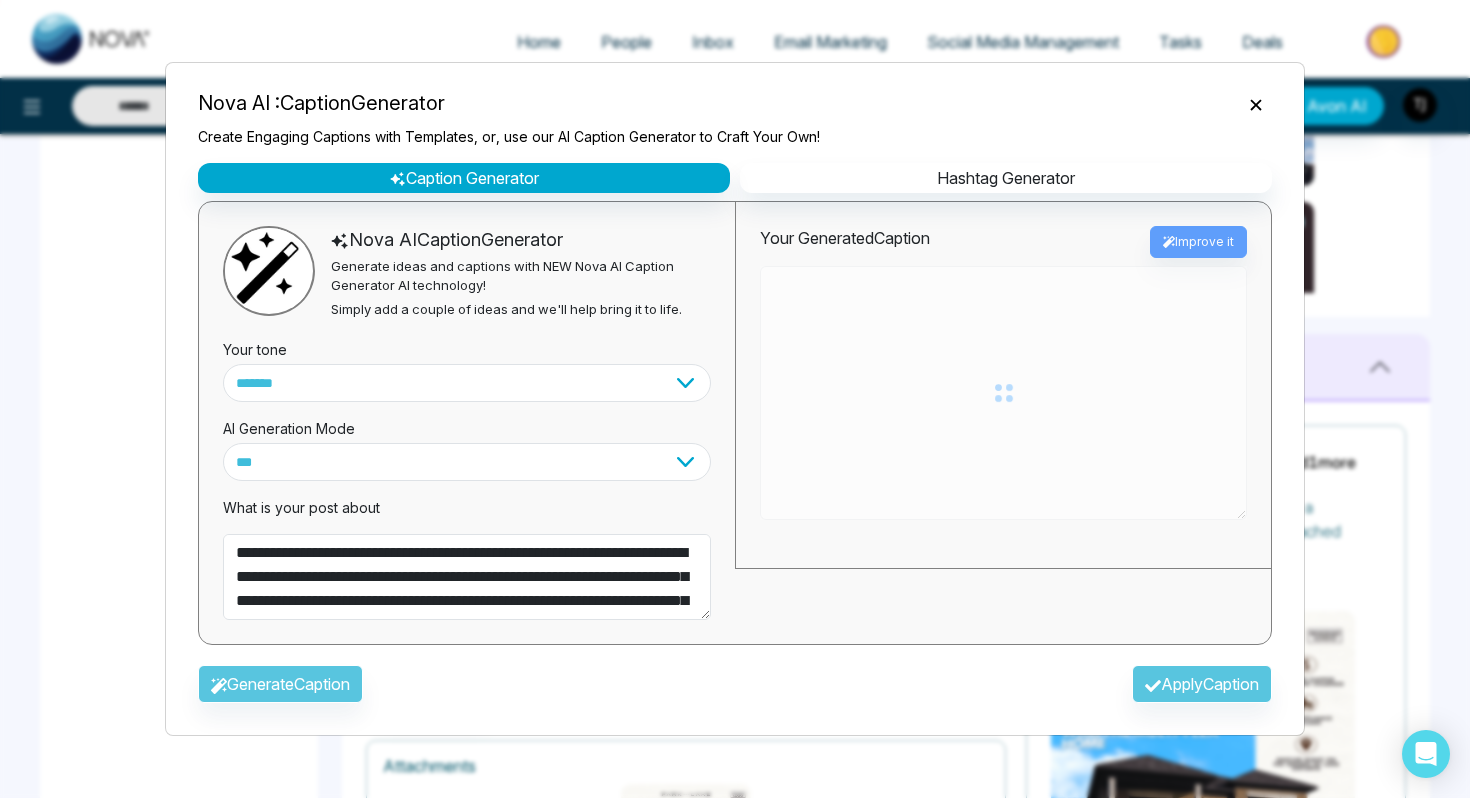 type on "**********" 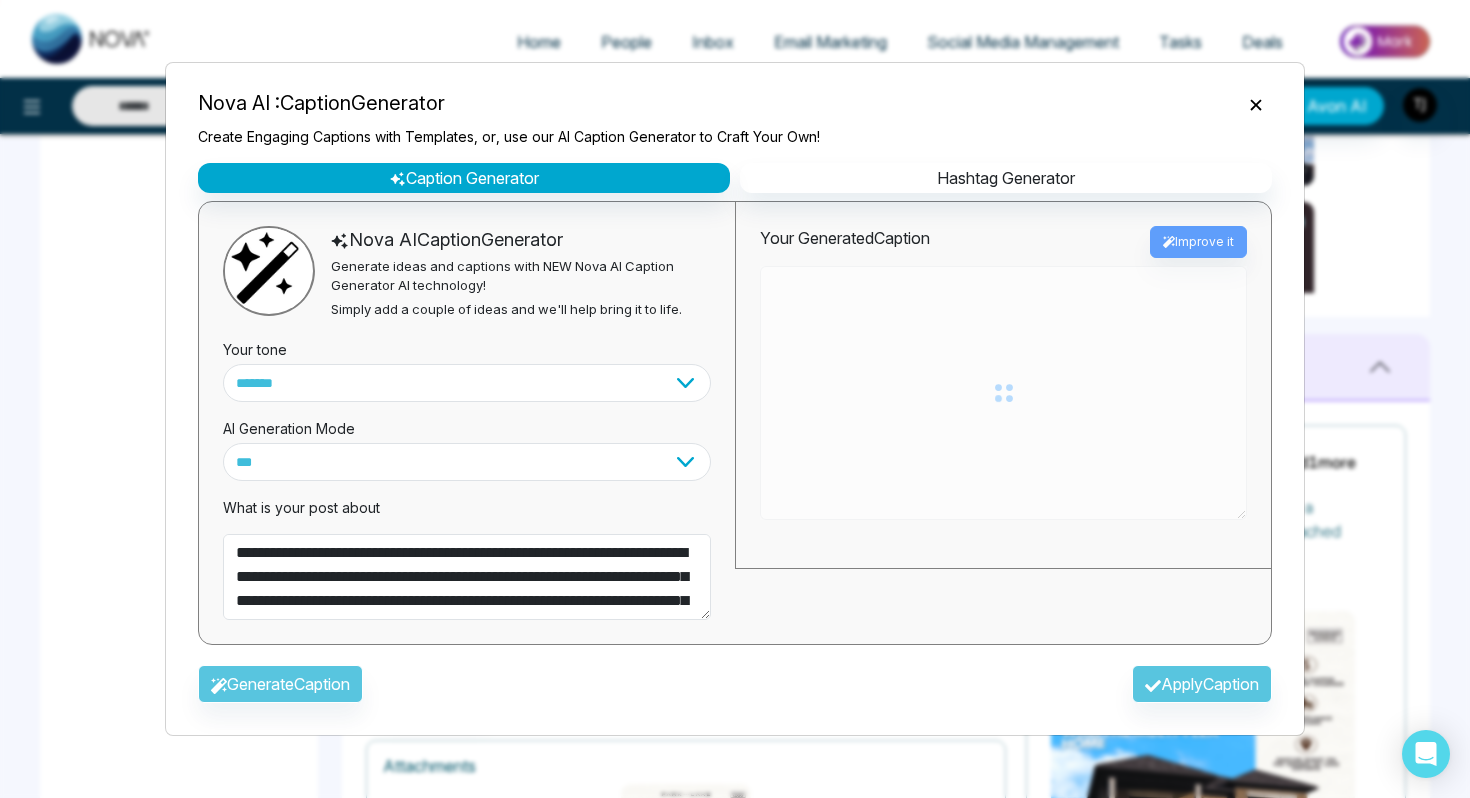 type on "**********" 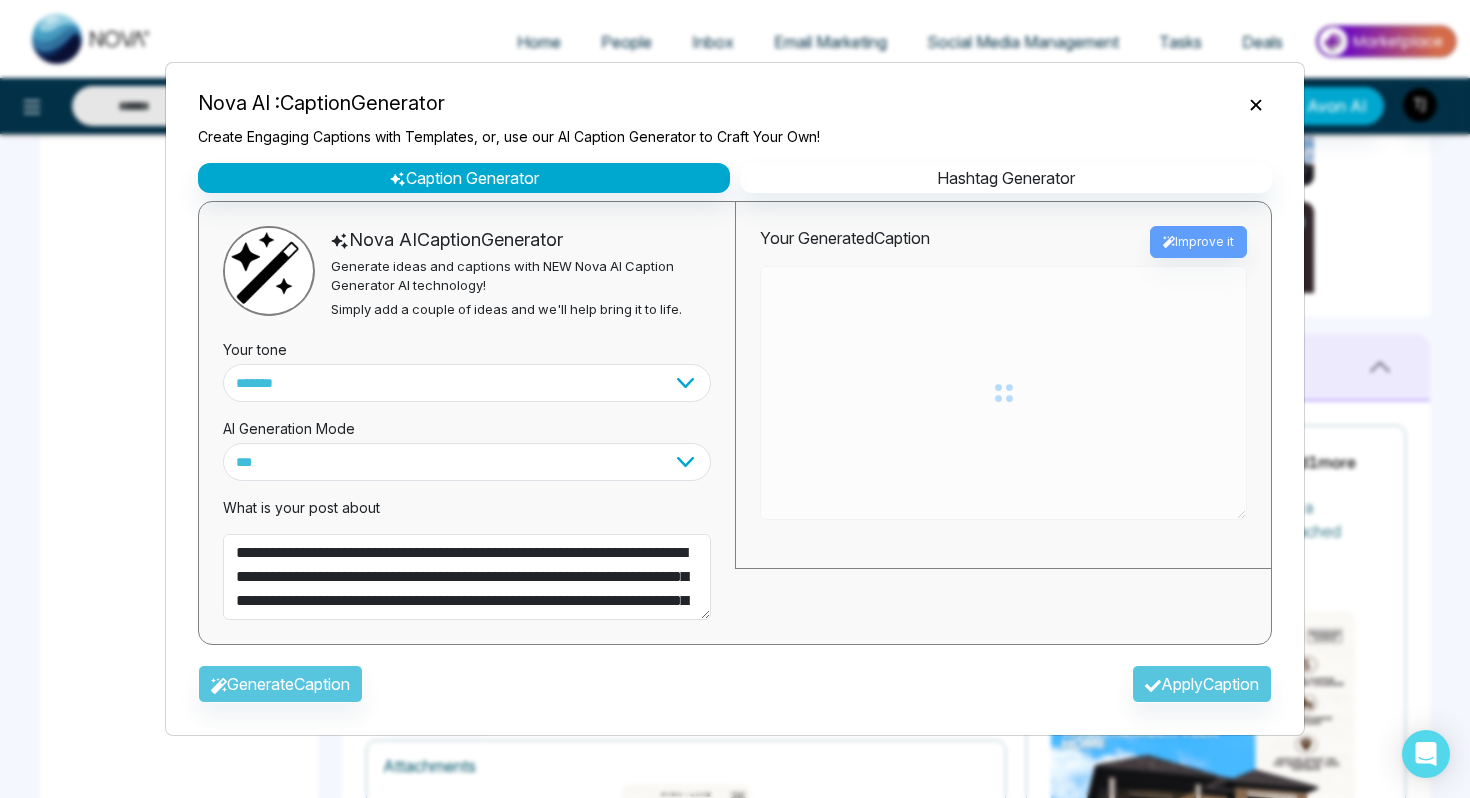 type on "**********" 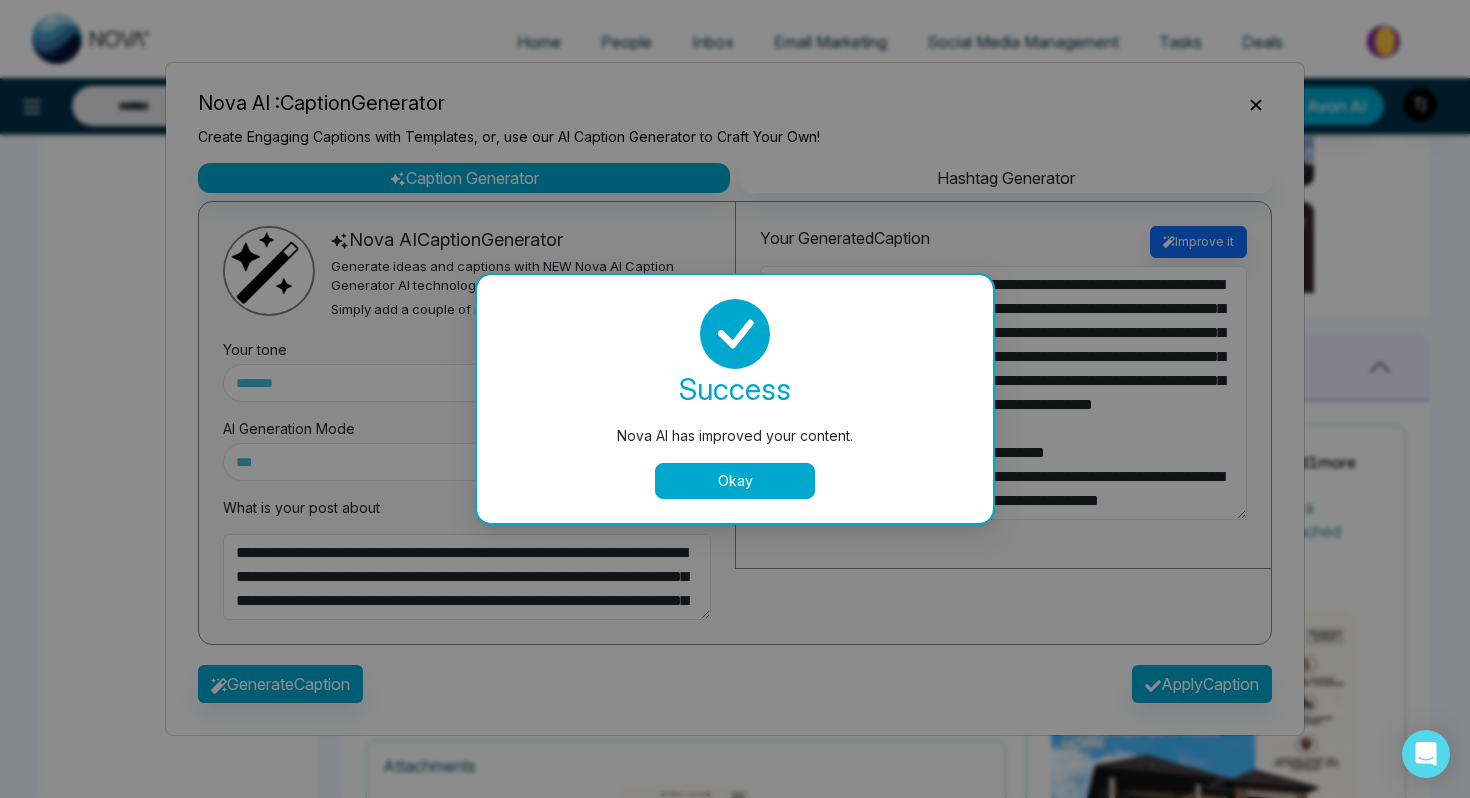 click on "Okay" at bounding box center (735, 481) 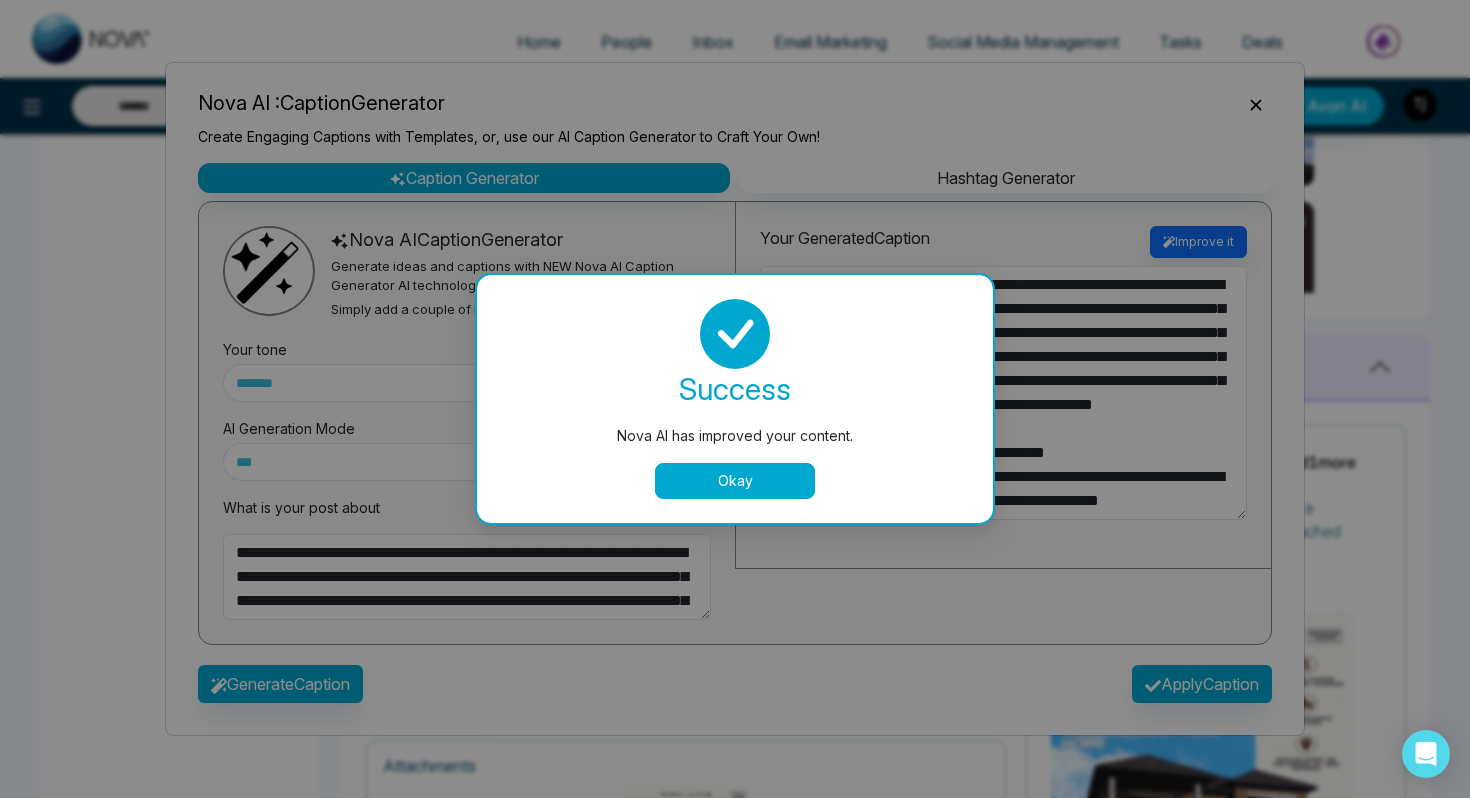 type on "**********" 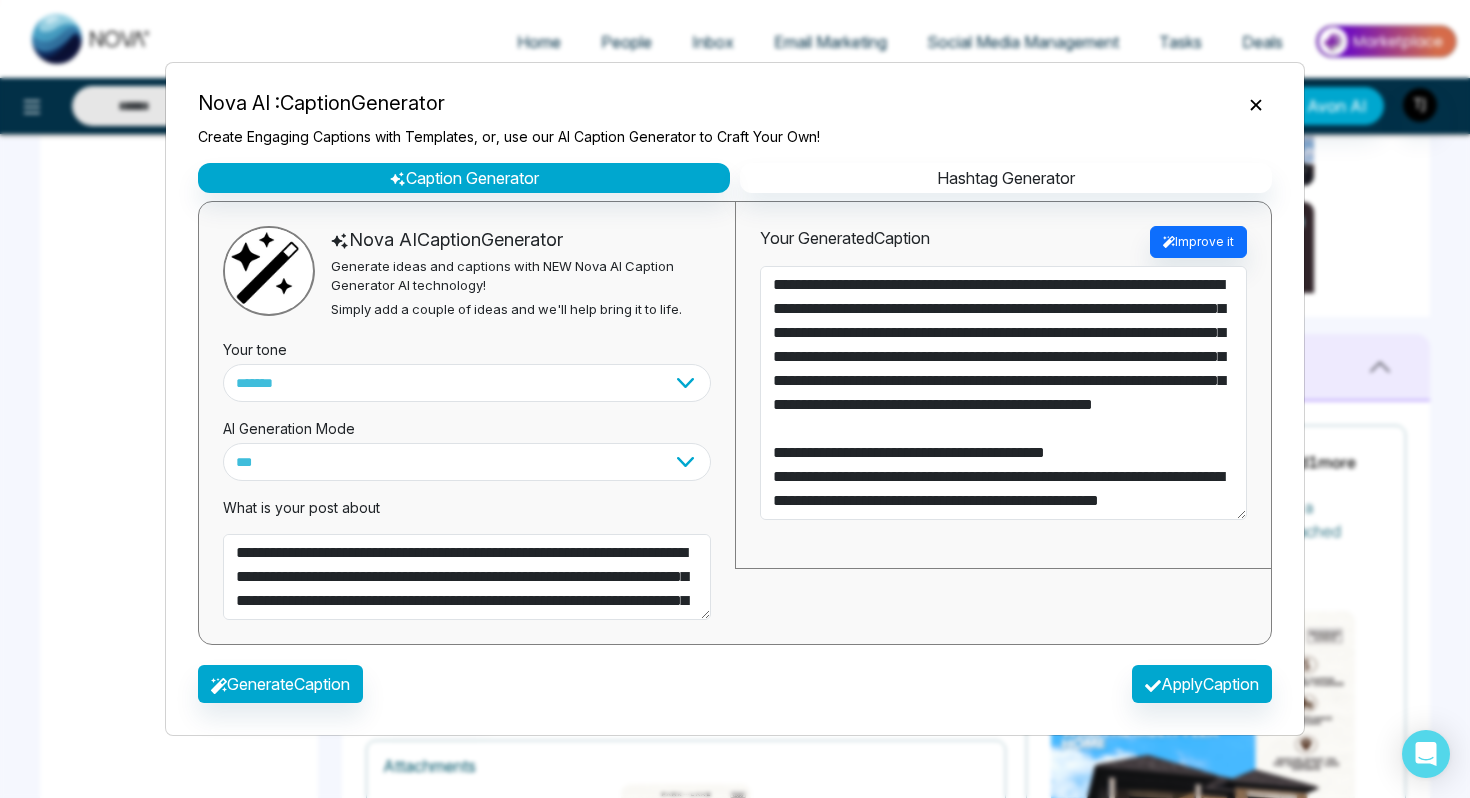 type on "**********" 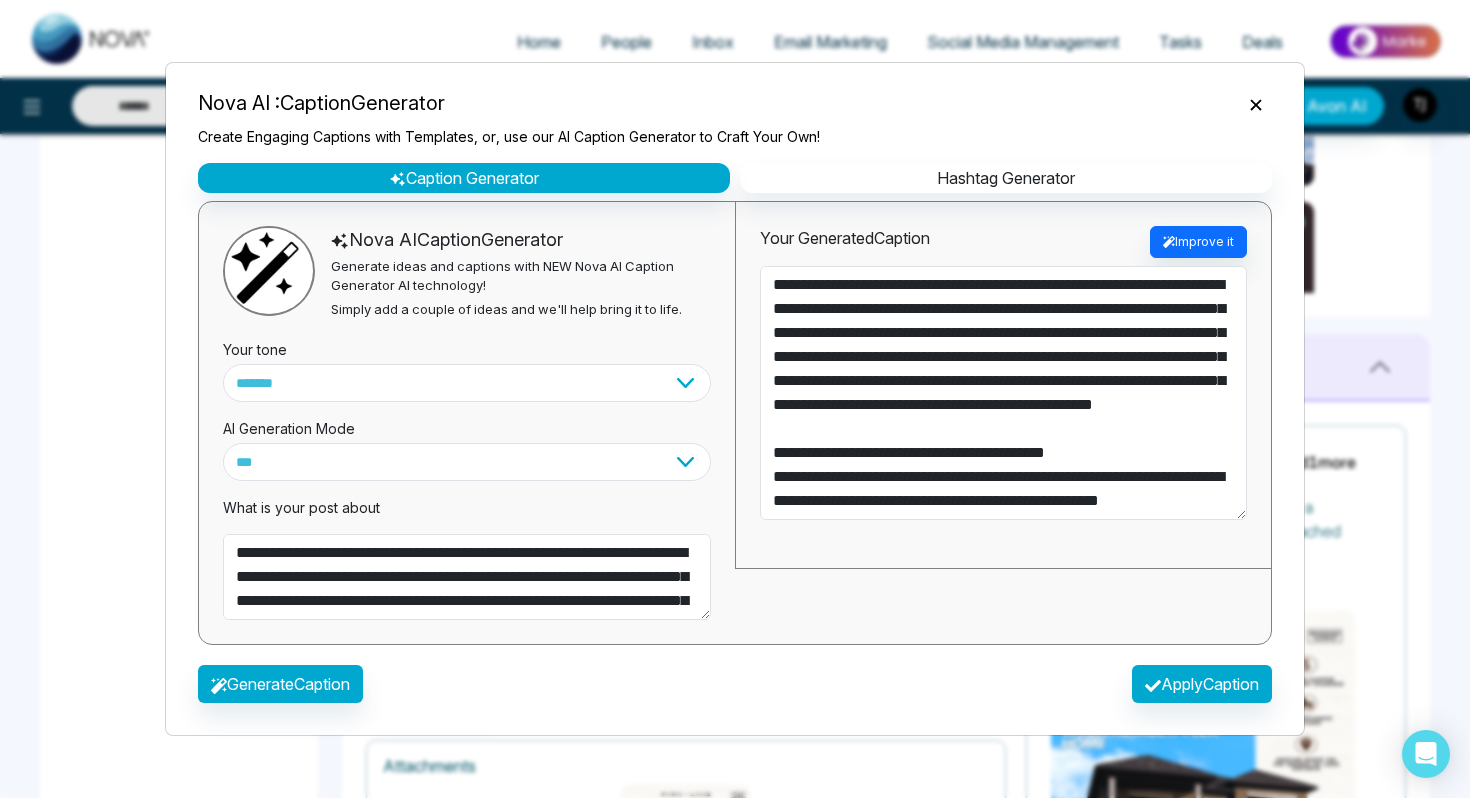 click at bounding box center [1256, 104] 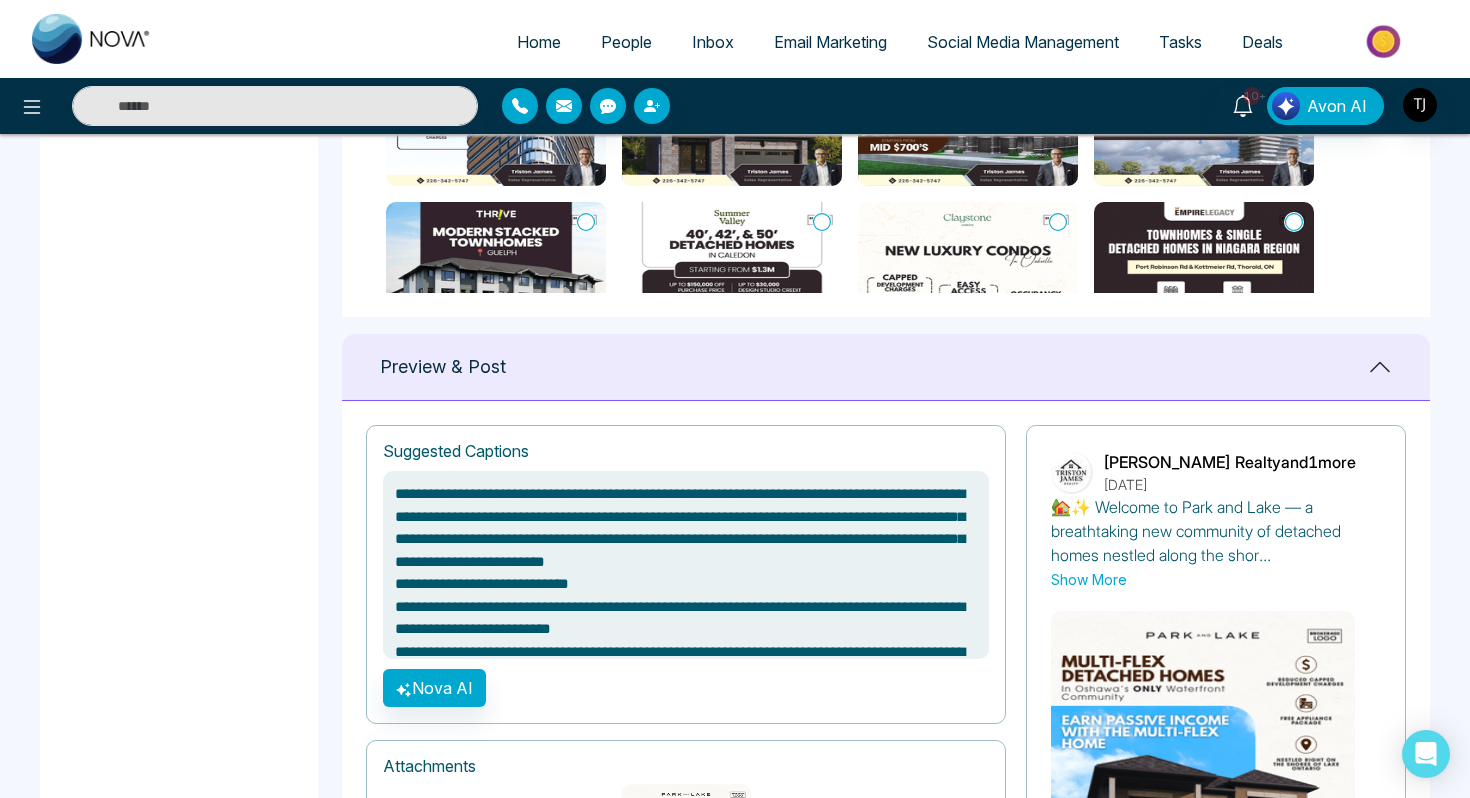 type on "**********" 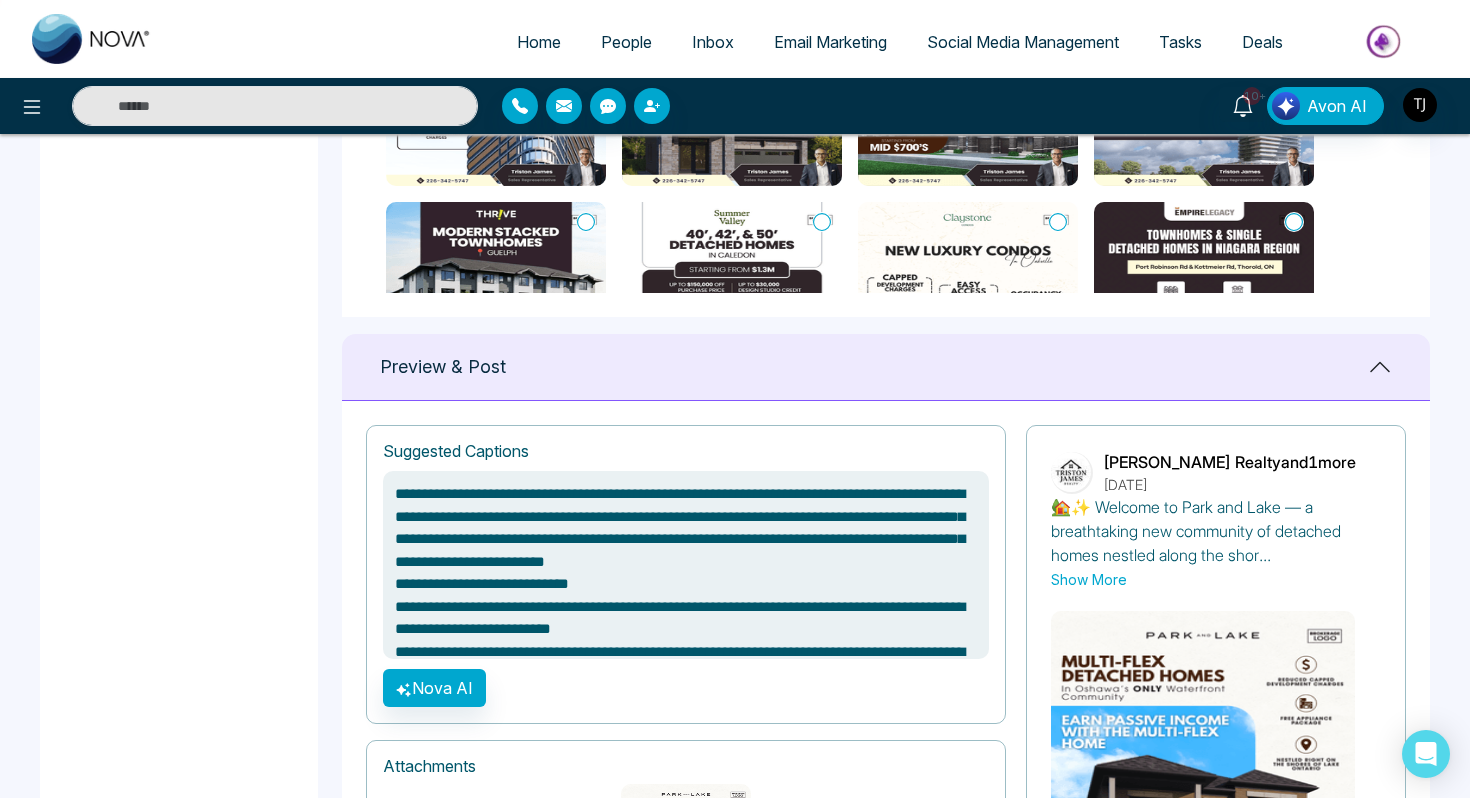 type on "**********" 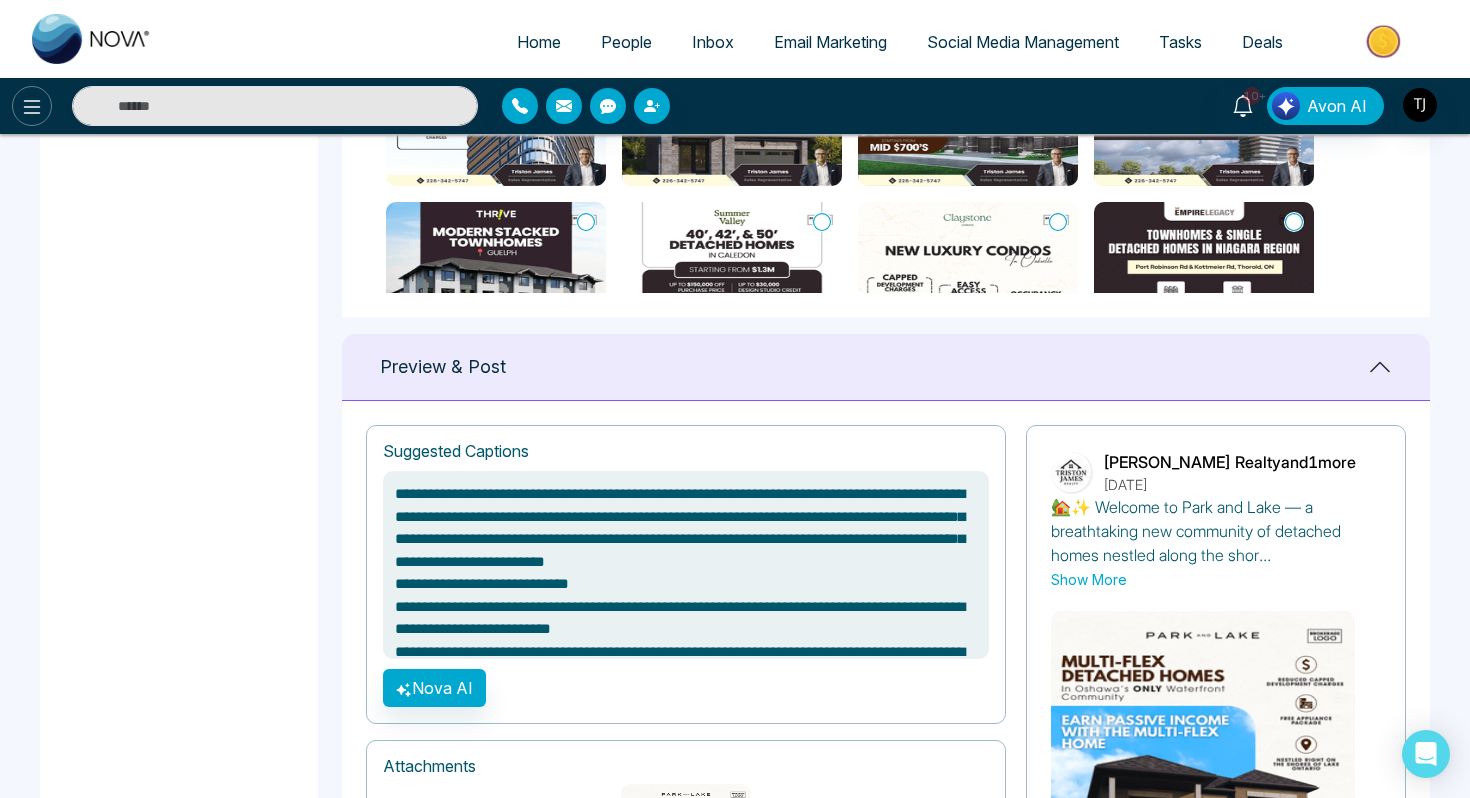 click 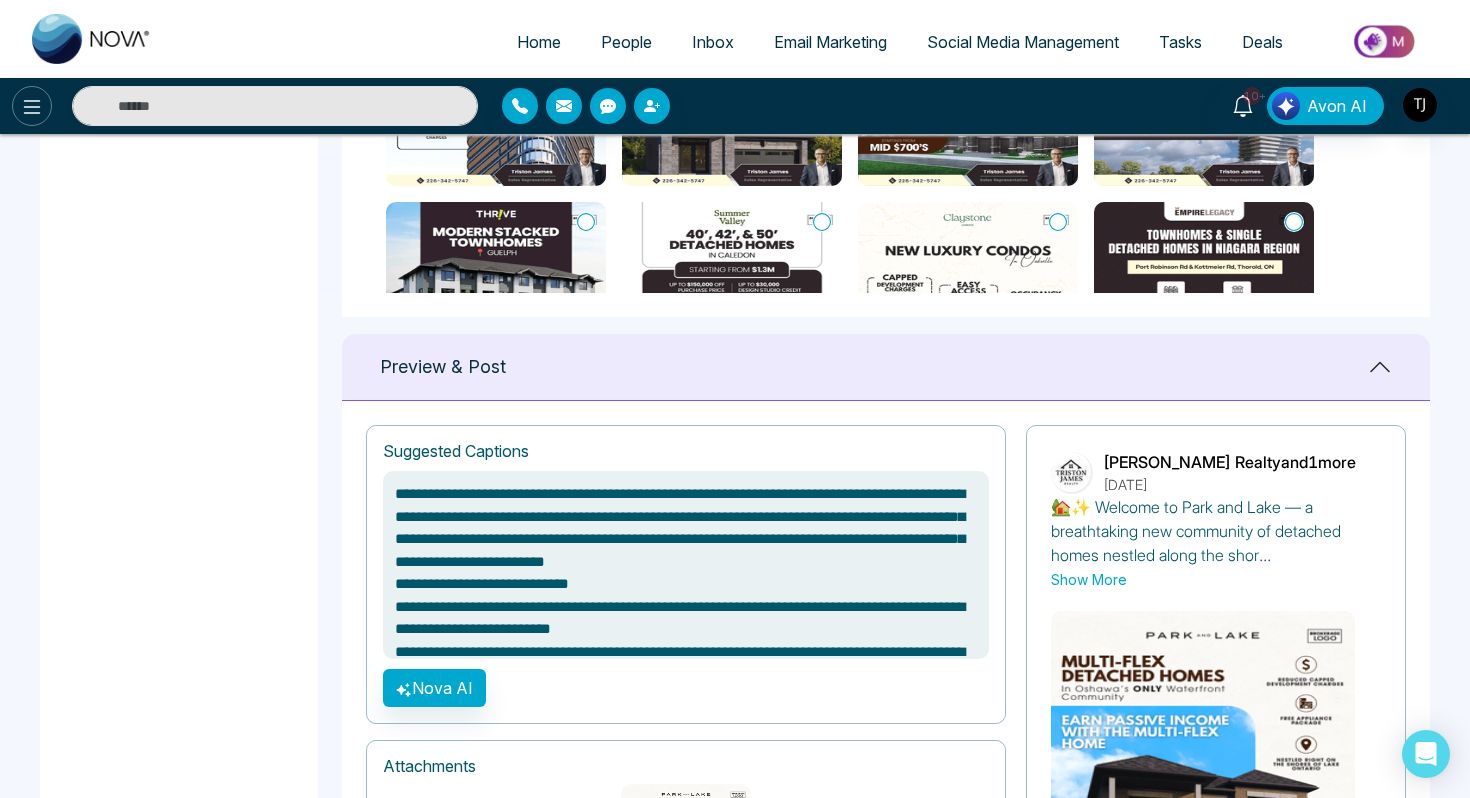 type on "**********" 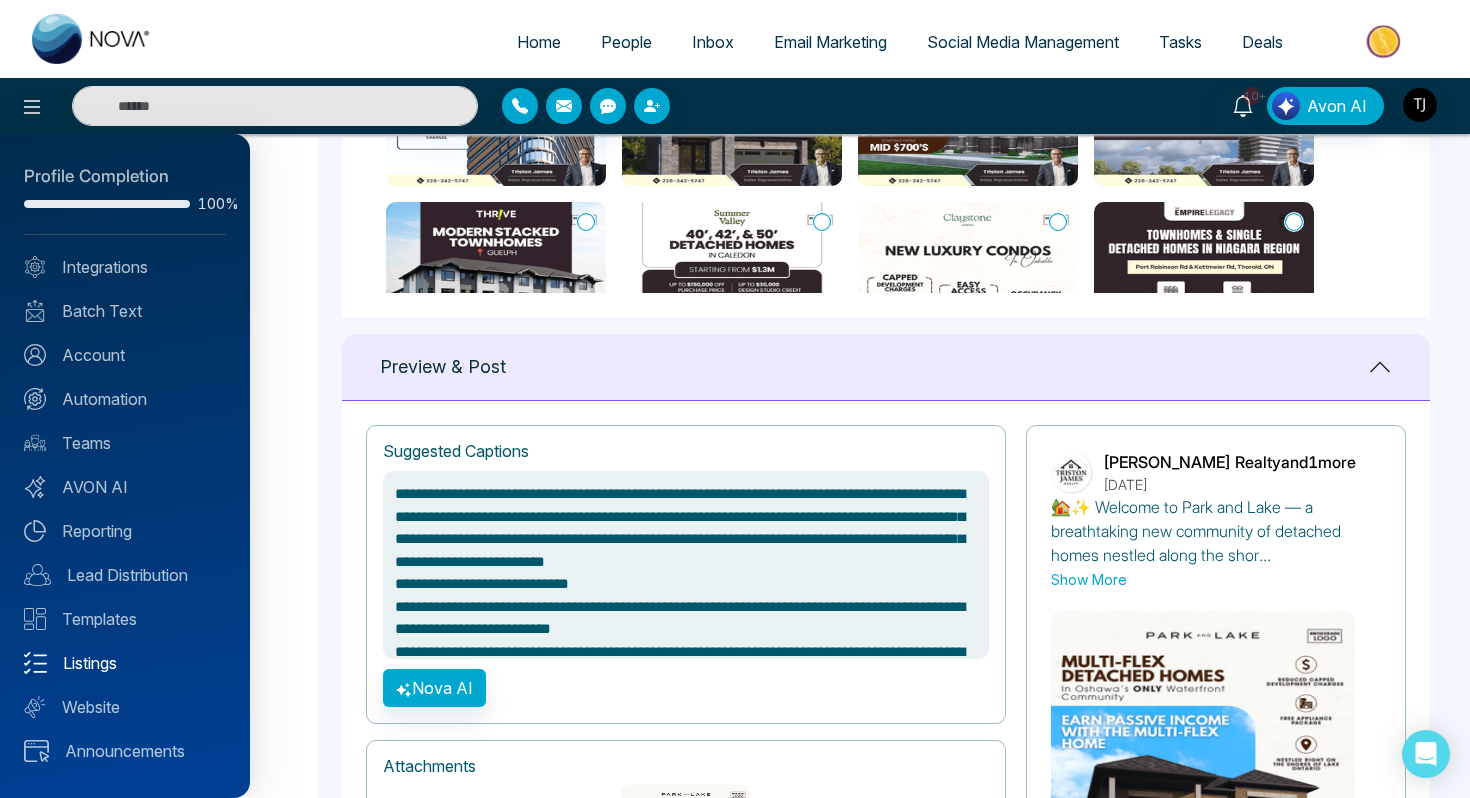 click on "Listings" at bounding box center [125, 663] 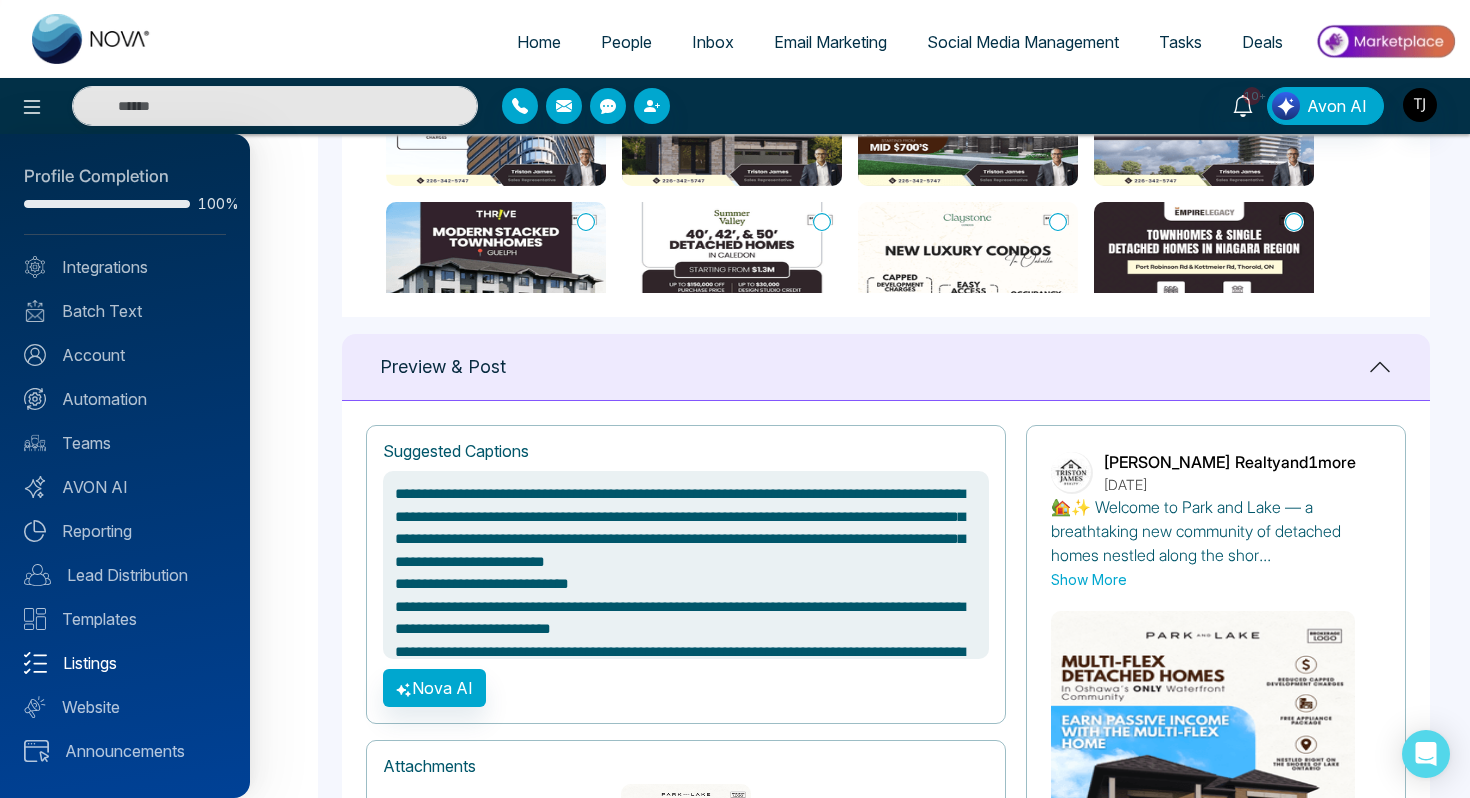 scroll, scrollTop: 0, scrollLeft: 0, axis: both 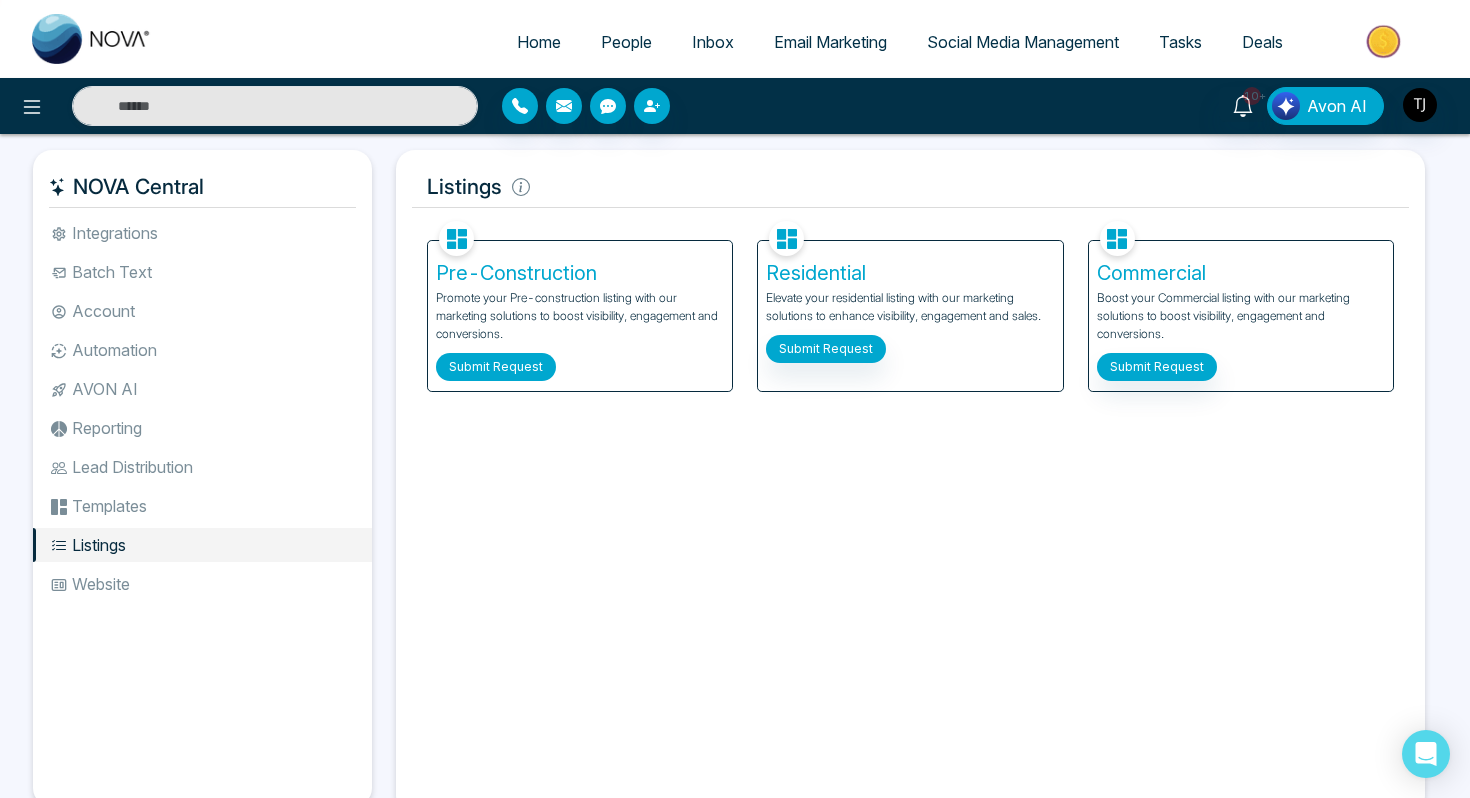click on "Submit Request" at bounding box center (496, 367) 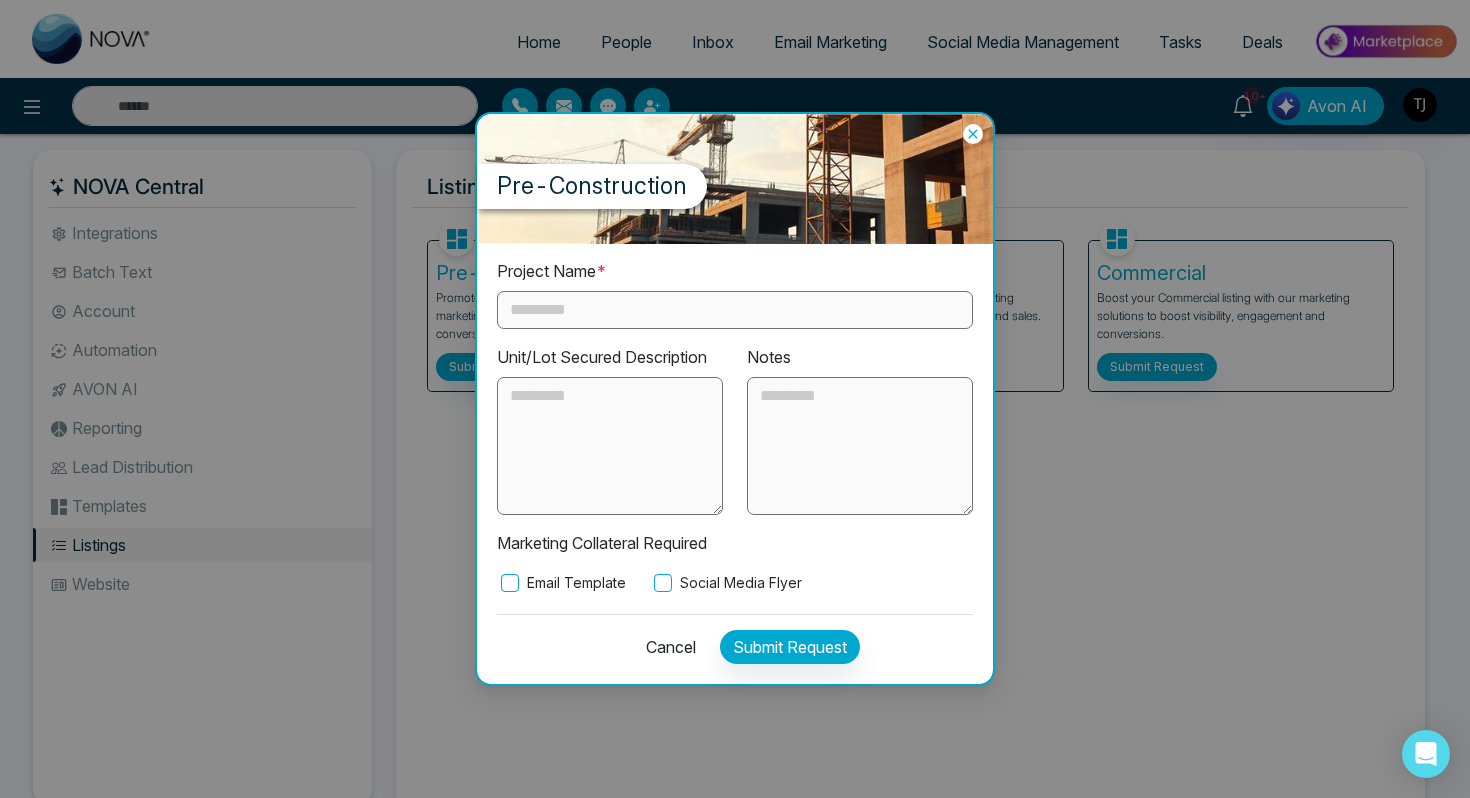 click at bounding box center [735, 310] 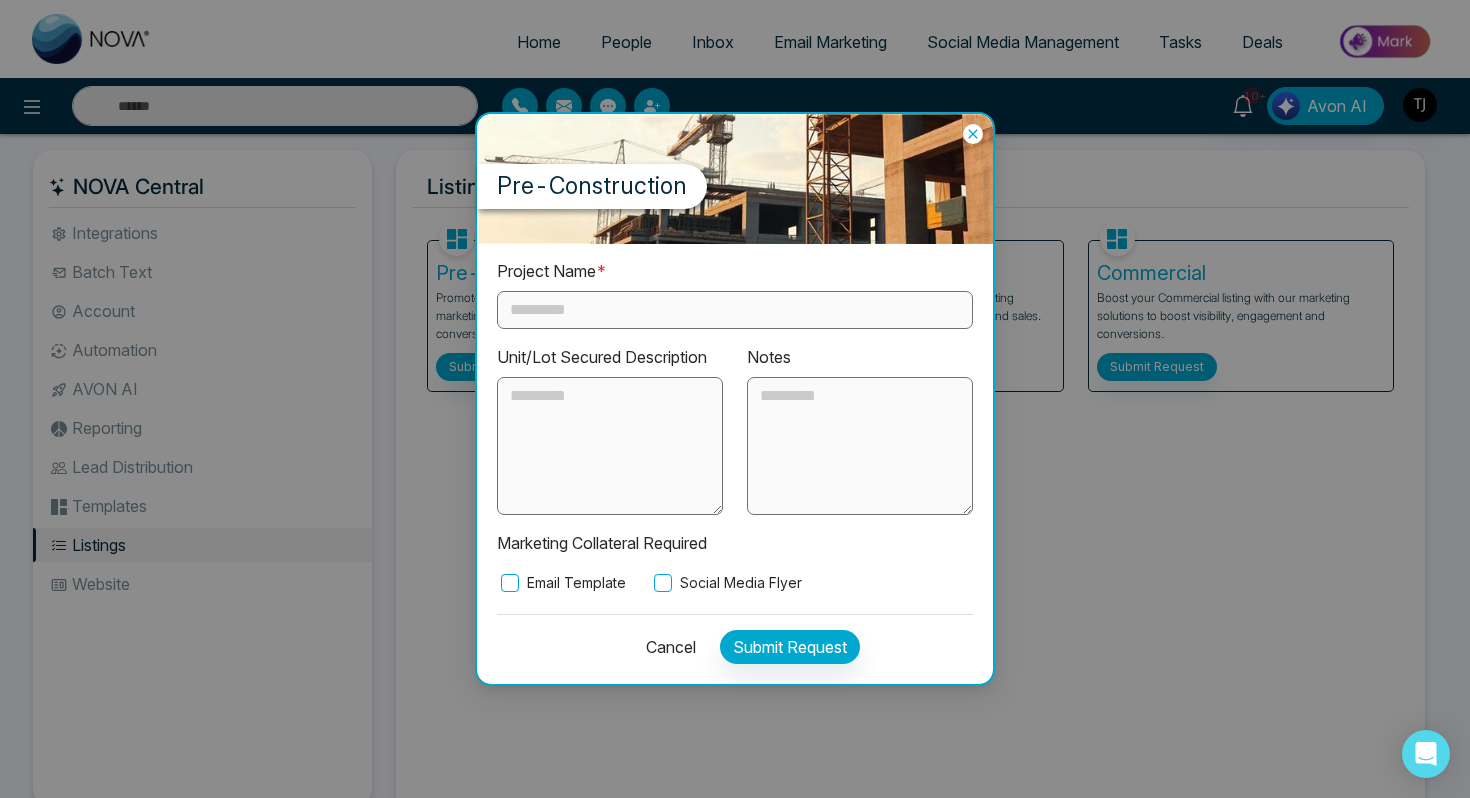 click on "Cancel" at bounding box center [665, 647] 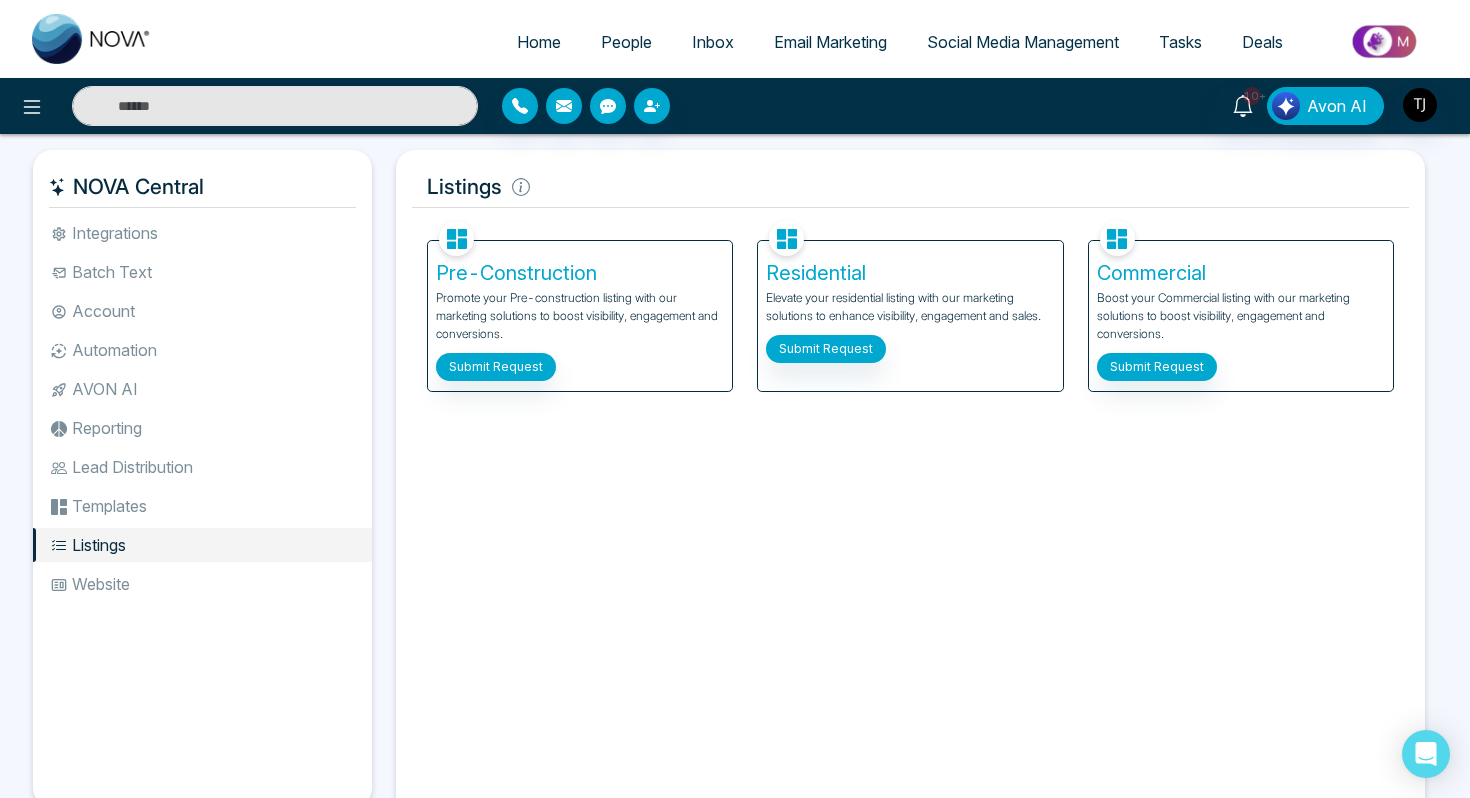 click on "Email Marketing" at bounding box center (830, 42) 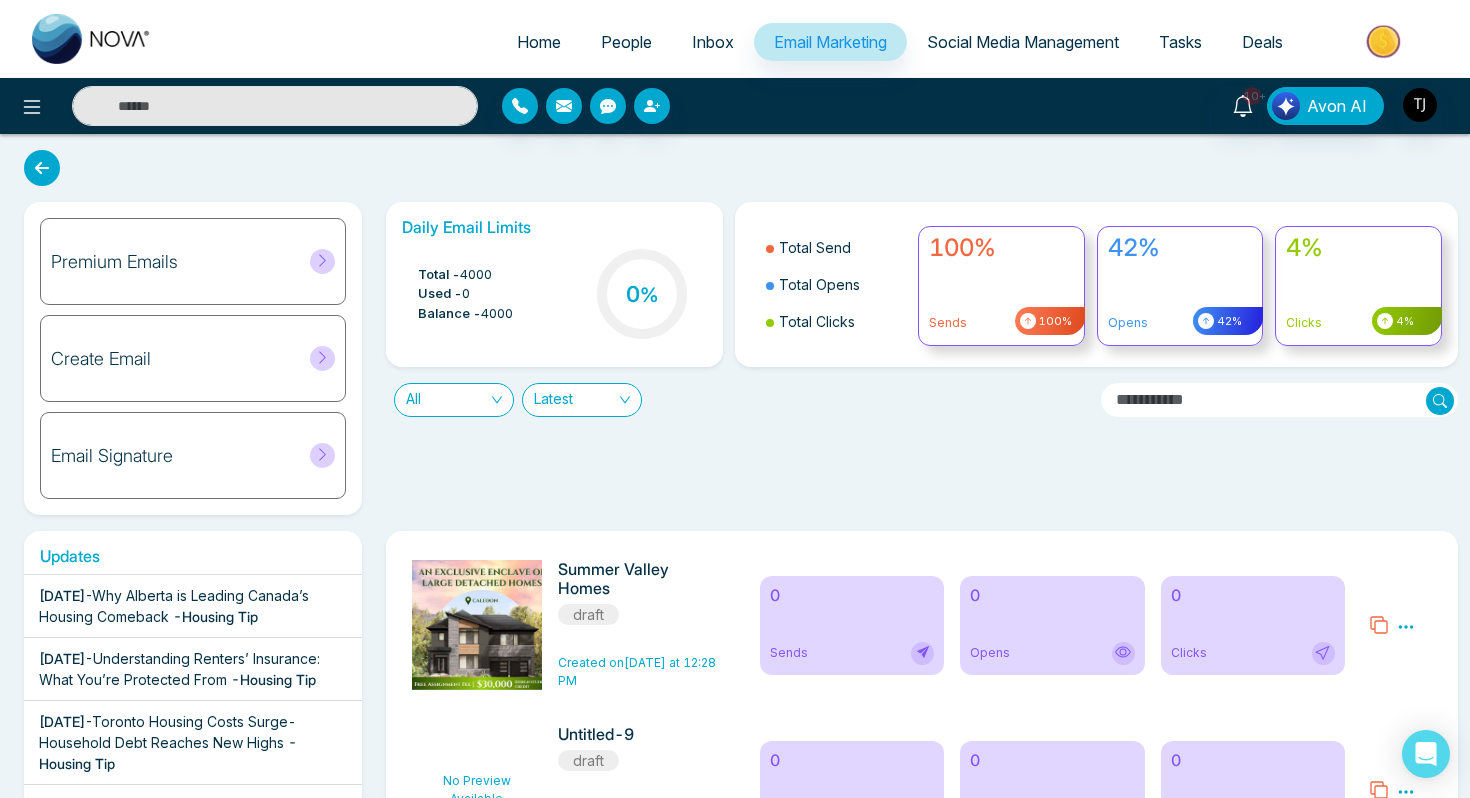 click on "Create Email" at bounding box center [101, 359] 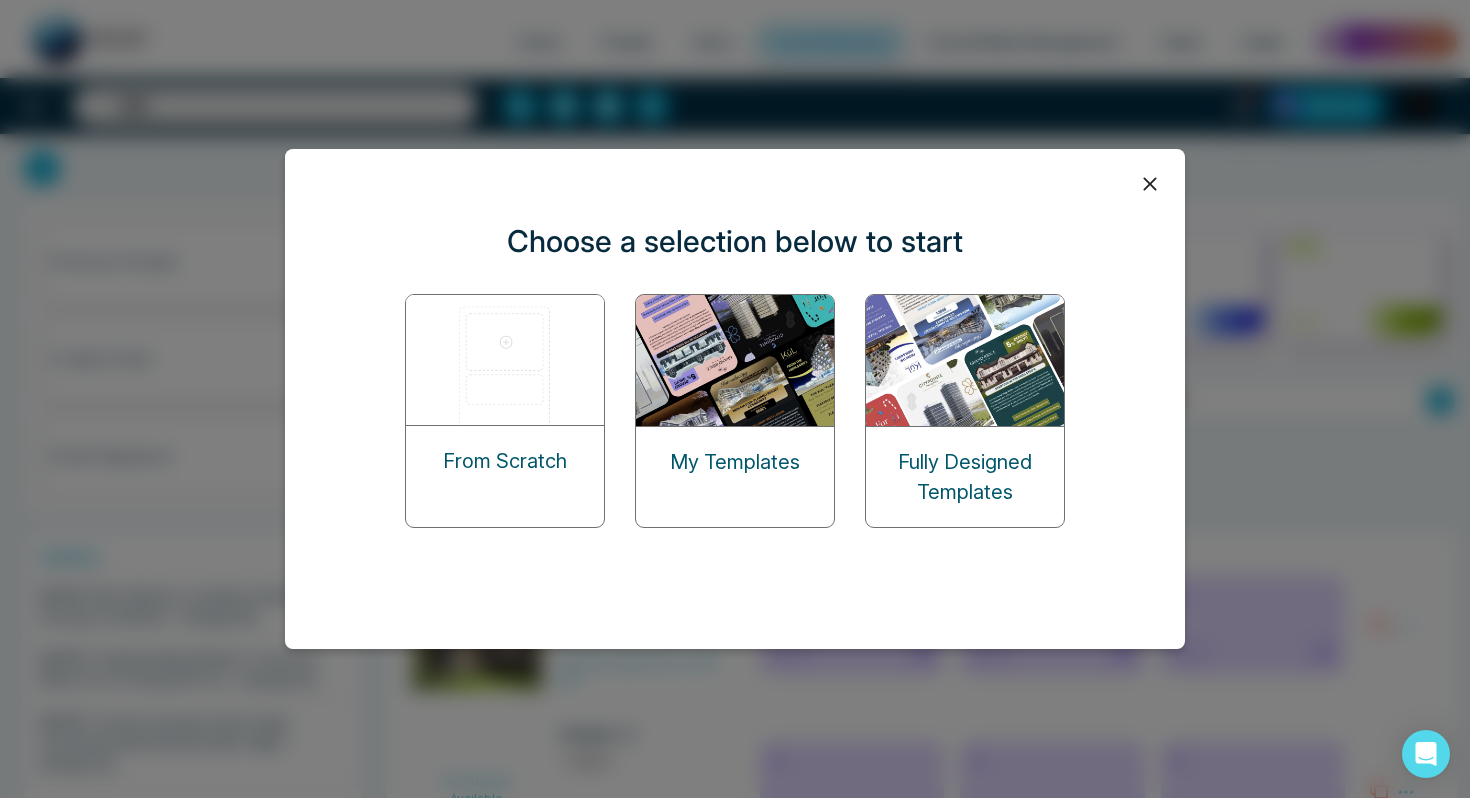 click at bounding box center [506, 360] 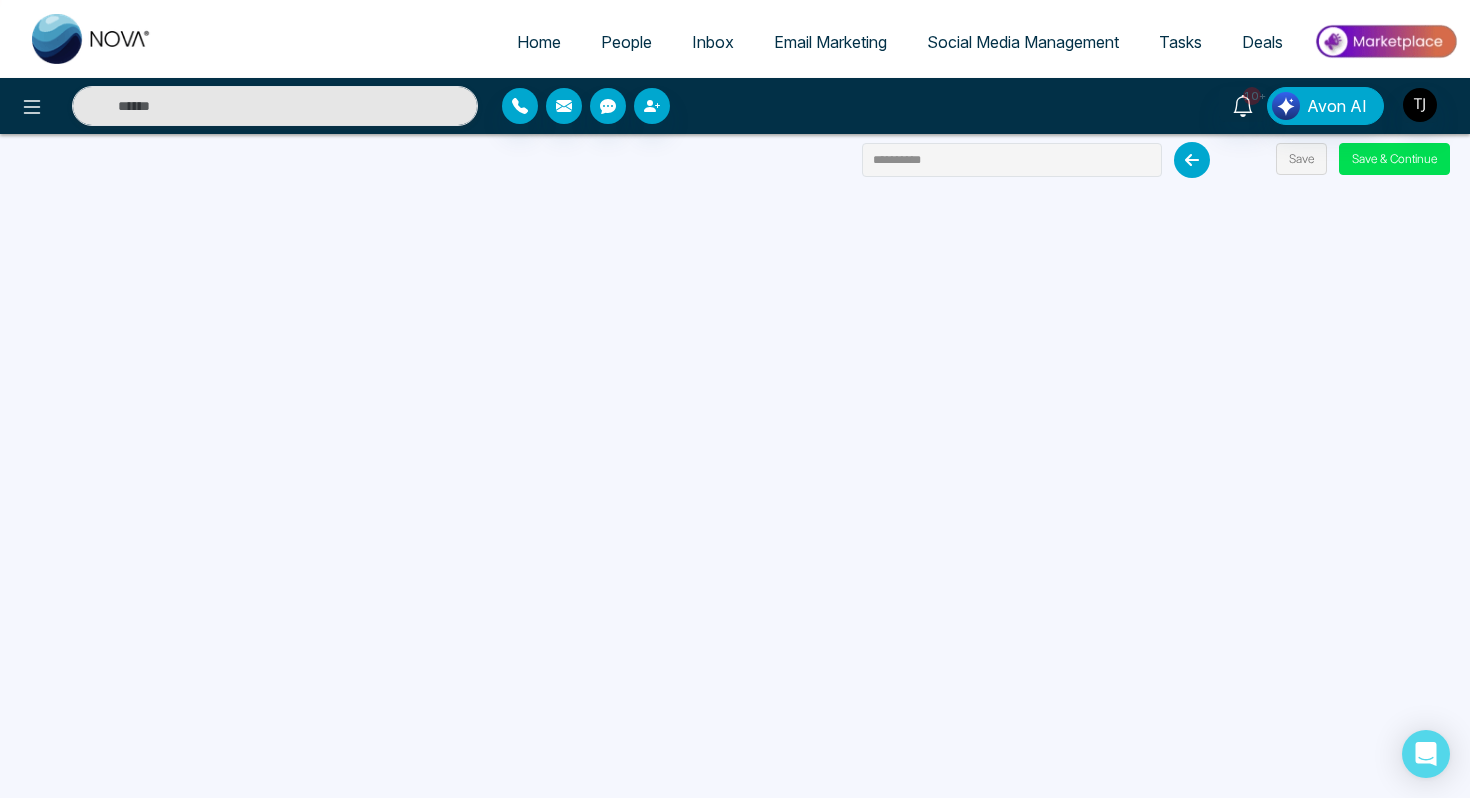 click on "Social Media Management" at bounding box center [1023, 42] 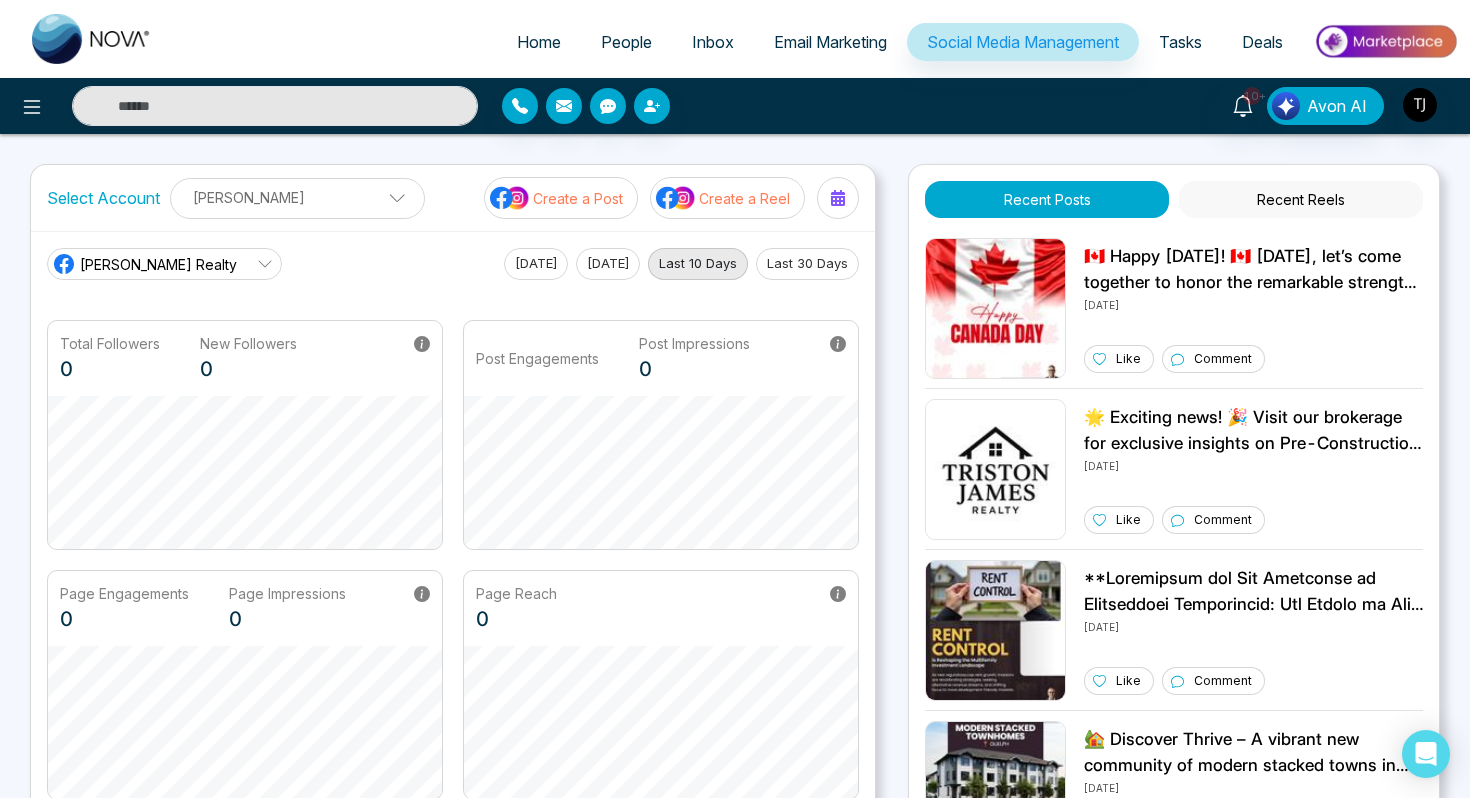 click on "Create a Reel" at bounding box center (744, 198) 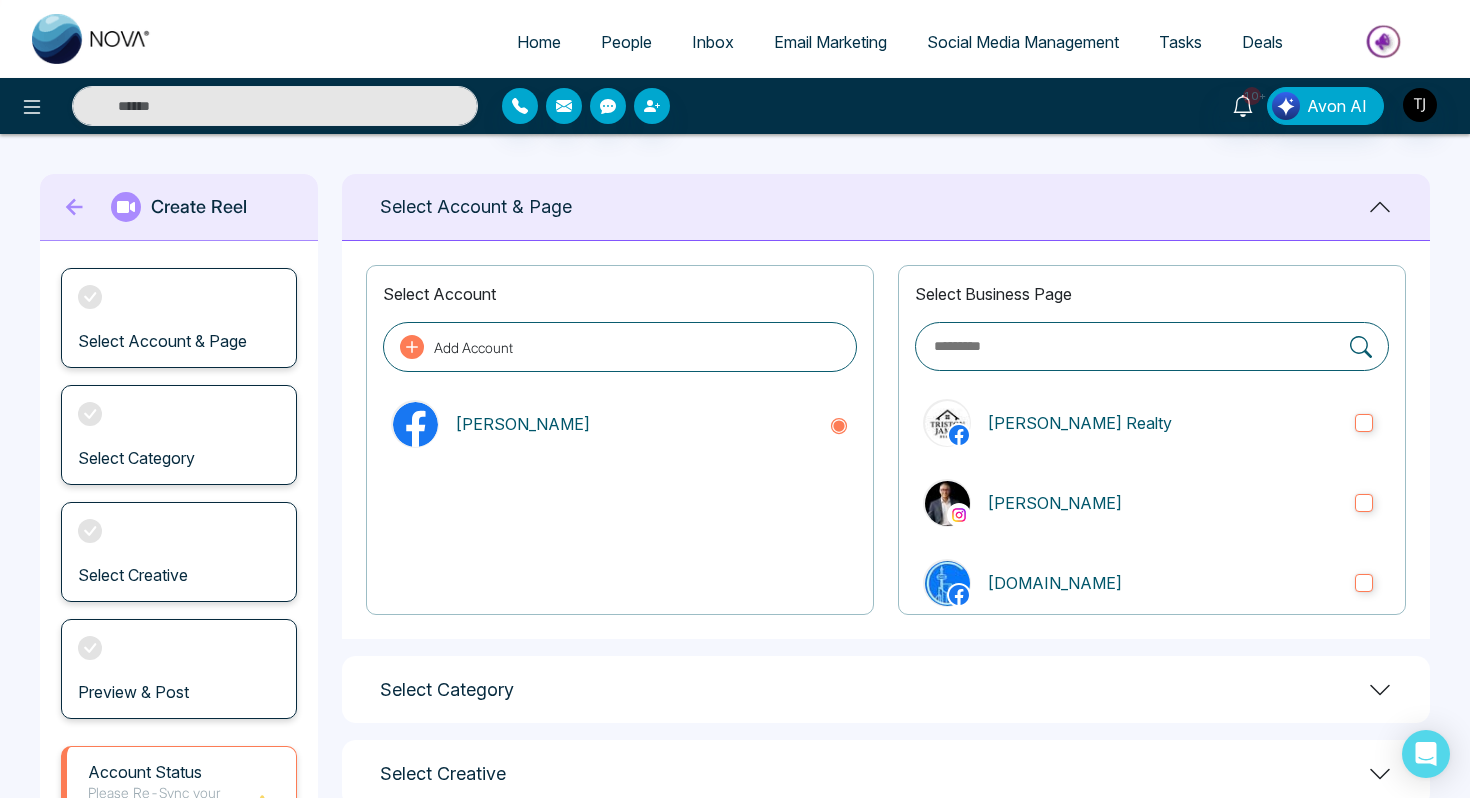 scroll, scrollTop: 95, scrollLeft: 0, axis: vertical 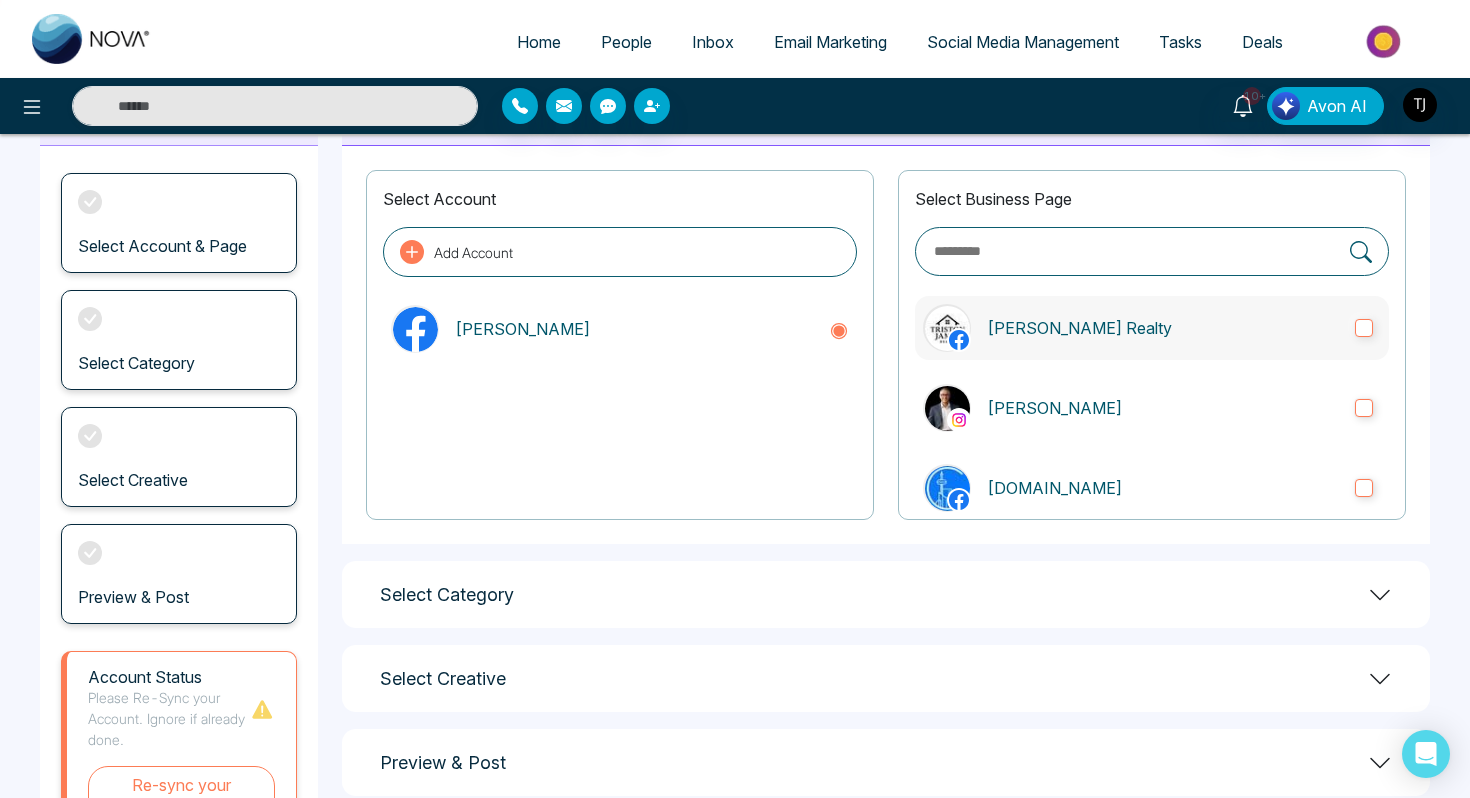 click on "[PERSON_NAME] Realty" at bounding box center [1163, 328] 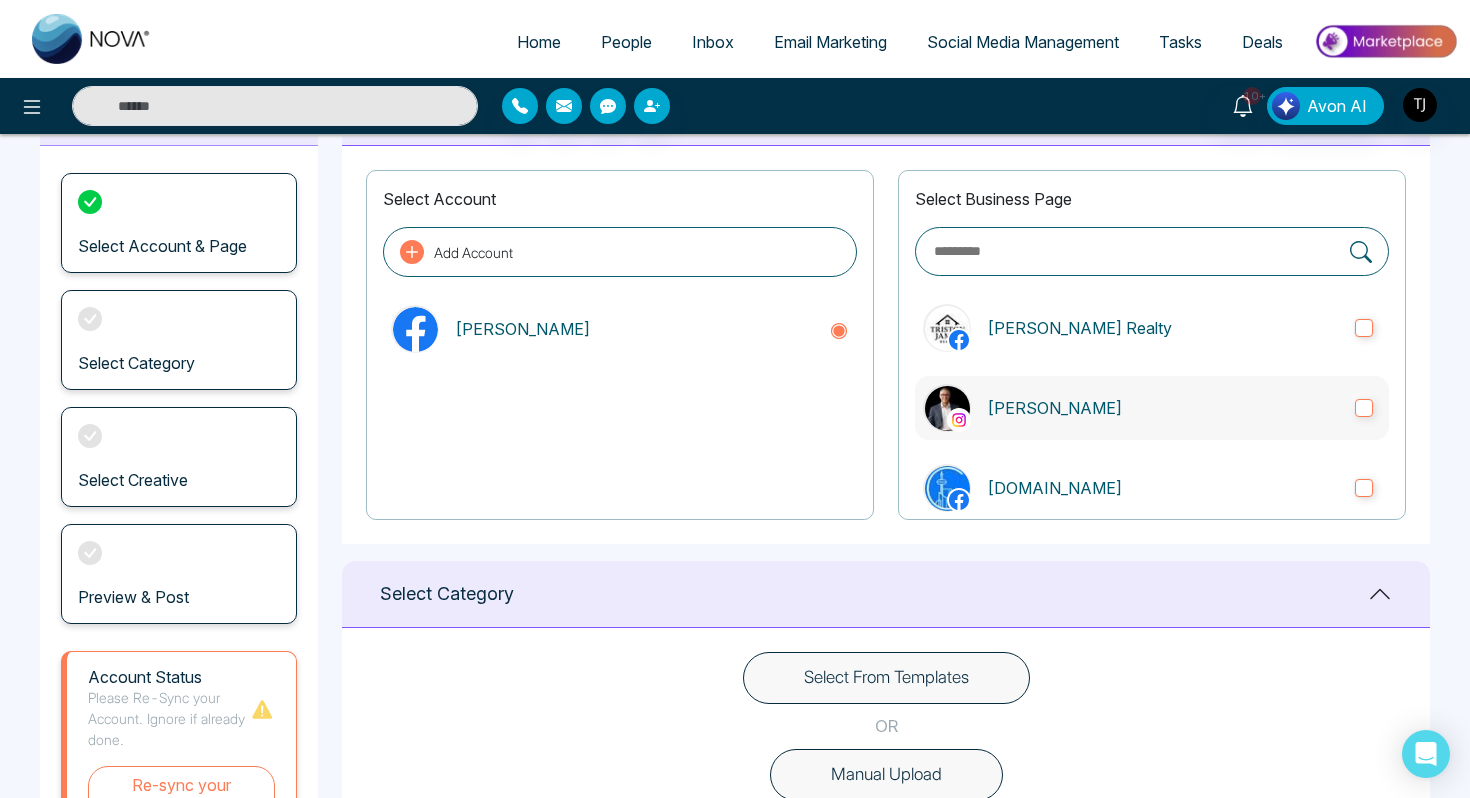 click on "[PERSON_NAME]" at bounding box center (1152, 408) 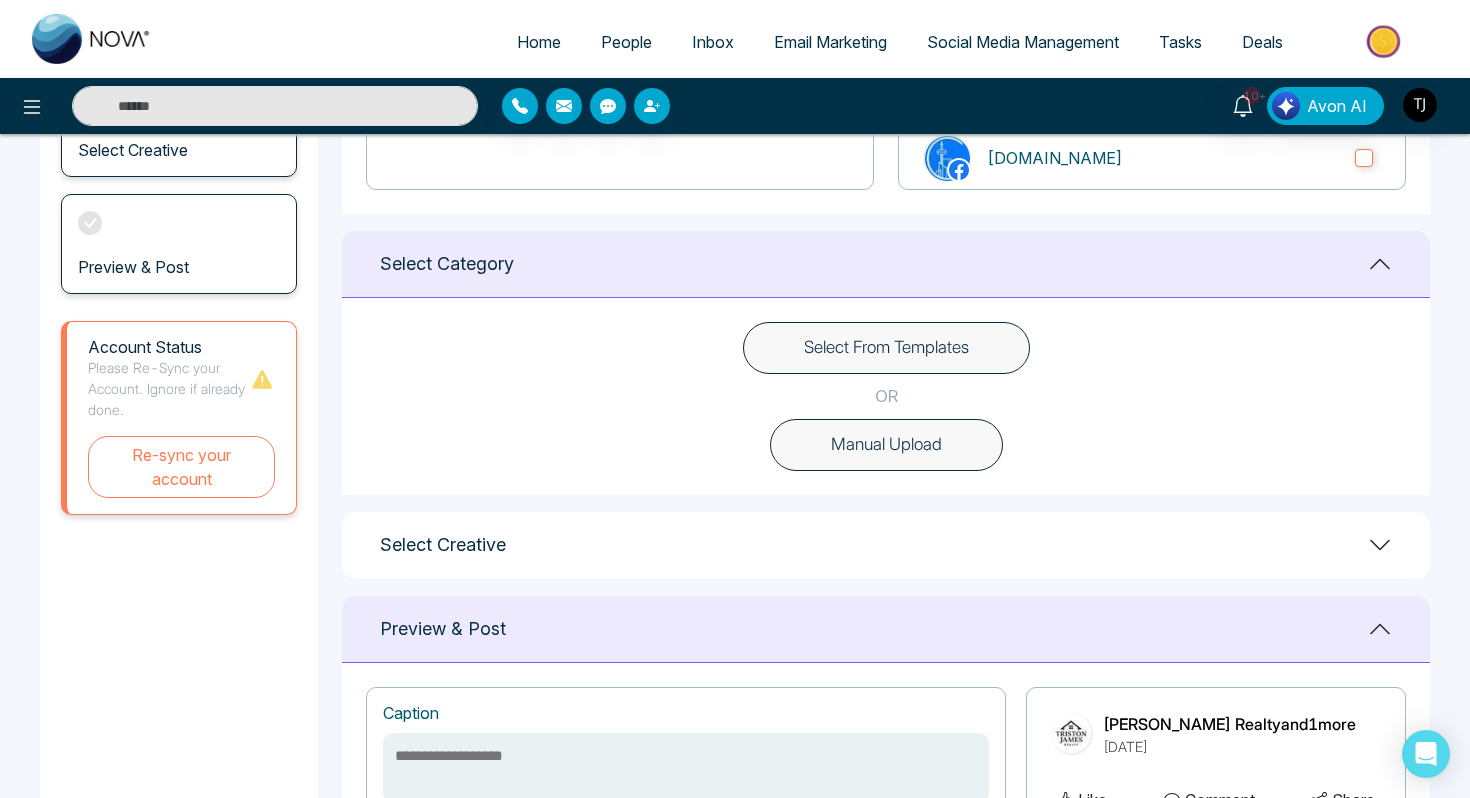 scroll, scrollTop: 433, scrollLeft: 0, axis: vertical 